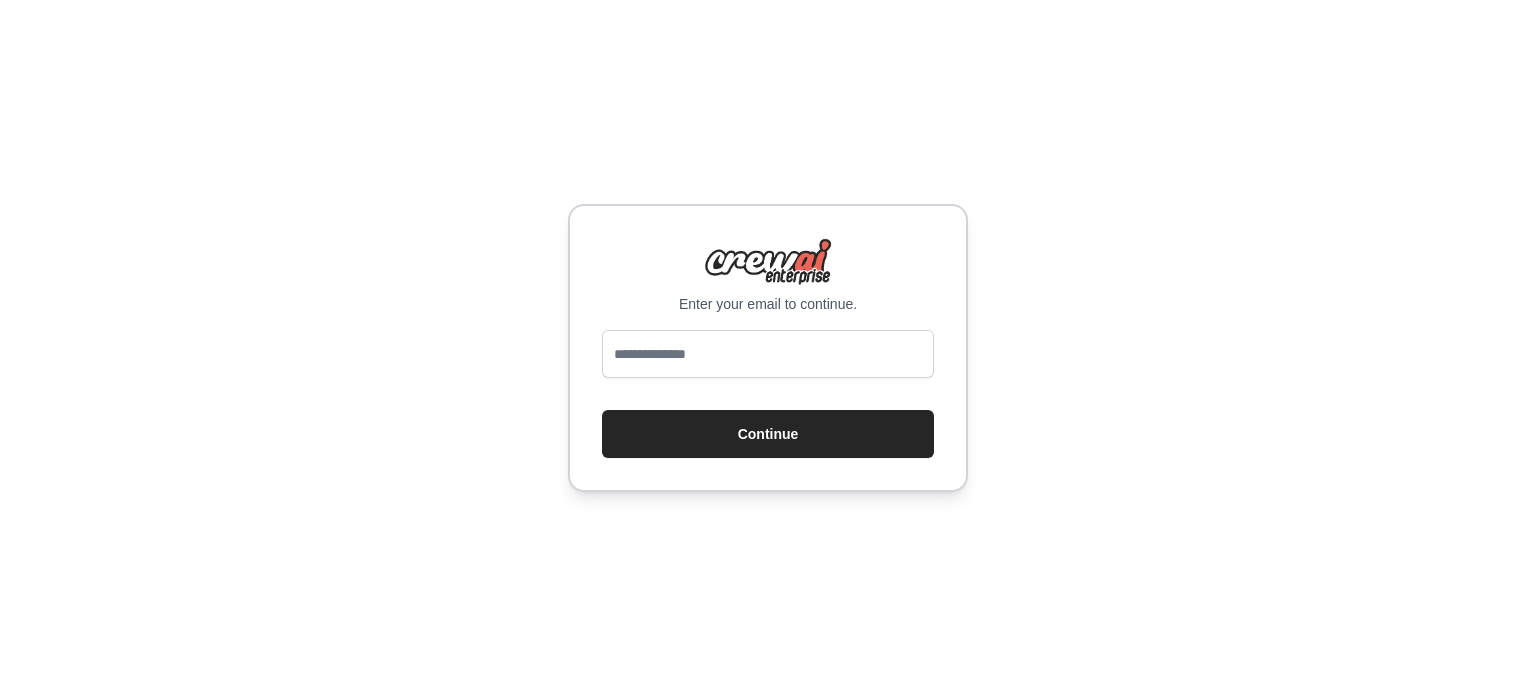 scroll, scrollTop: 0, scrollLeft: 0, axis: both 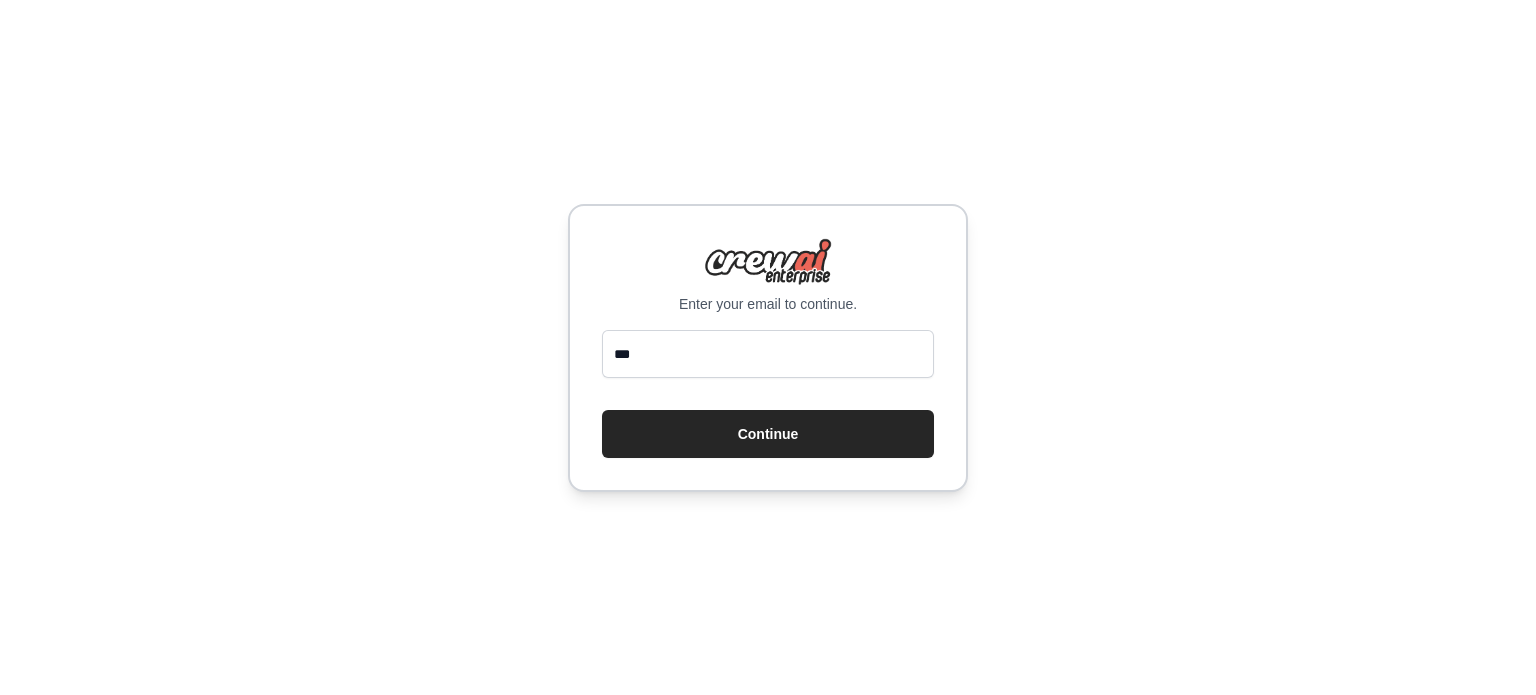 type on "**********" 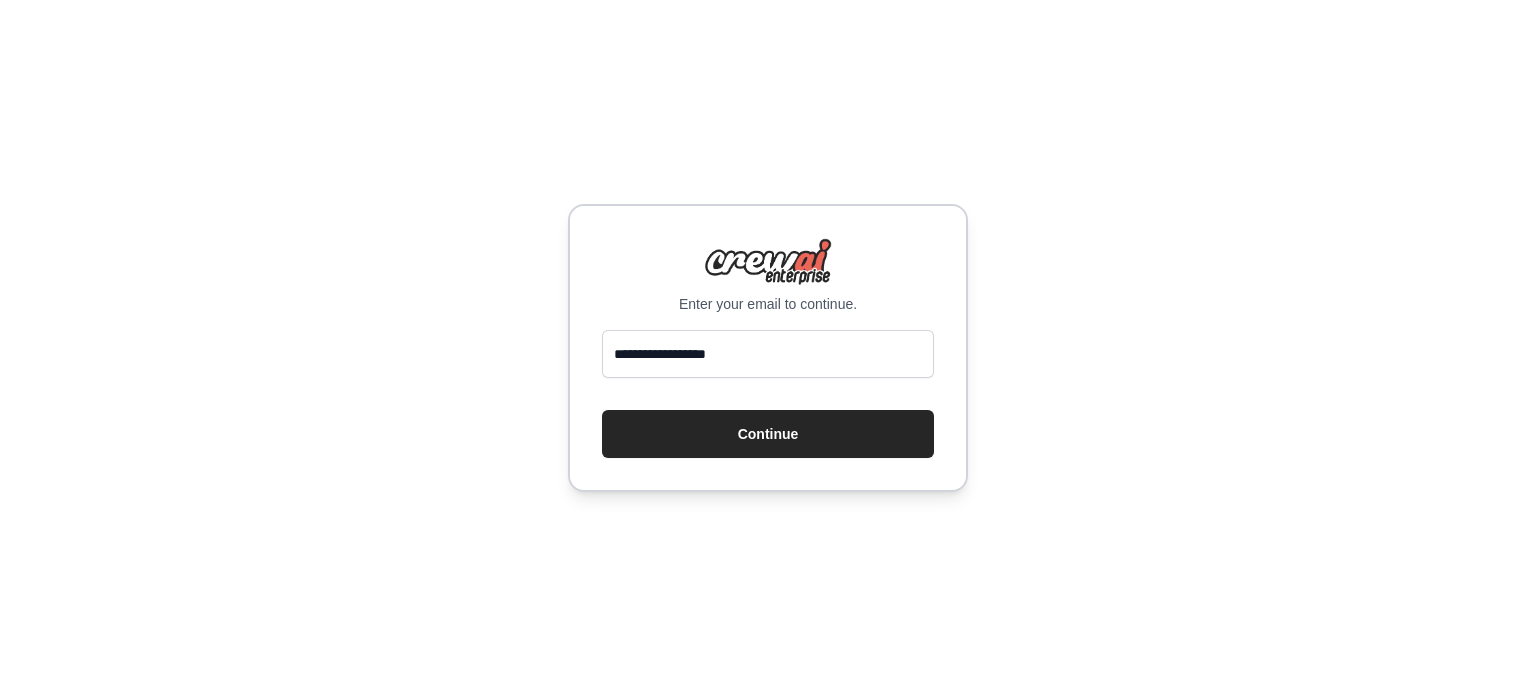 scroll, scrollTop: 0, scrollLeft: 0, axis: both 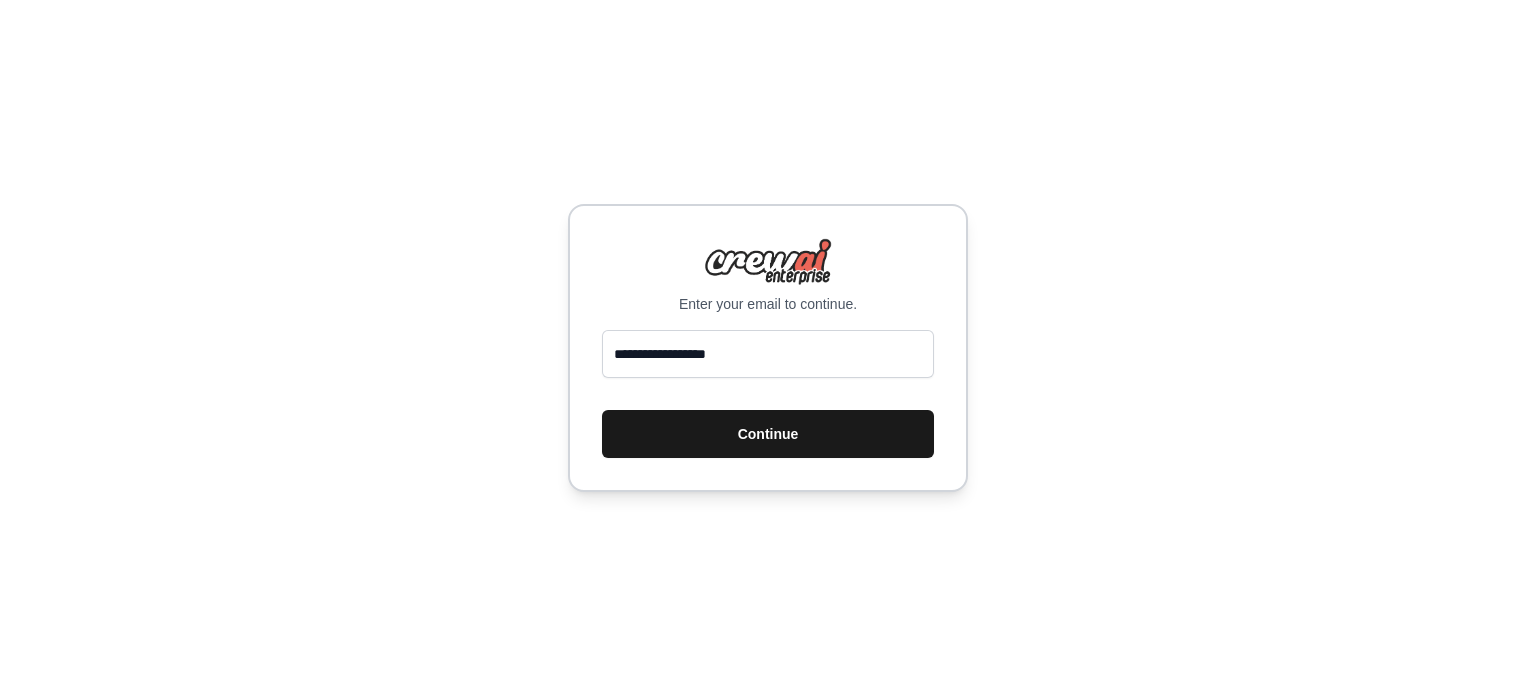 click on "Continue" at bounding box center (768, 434) 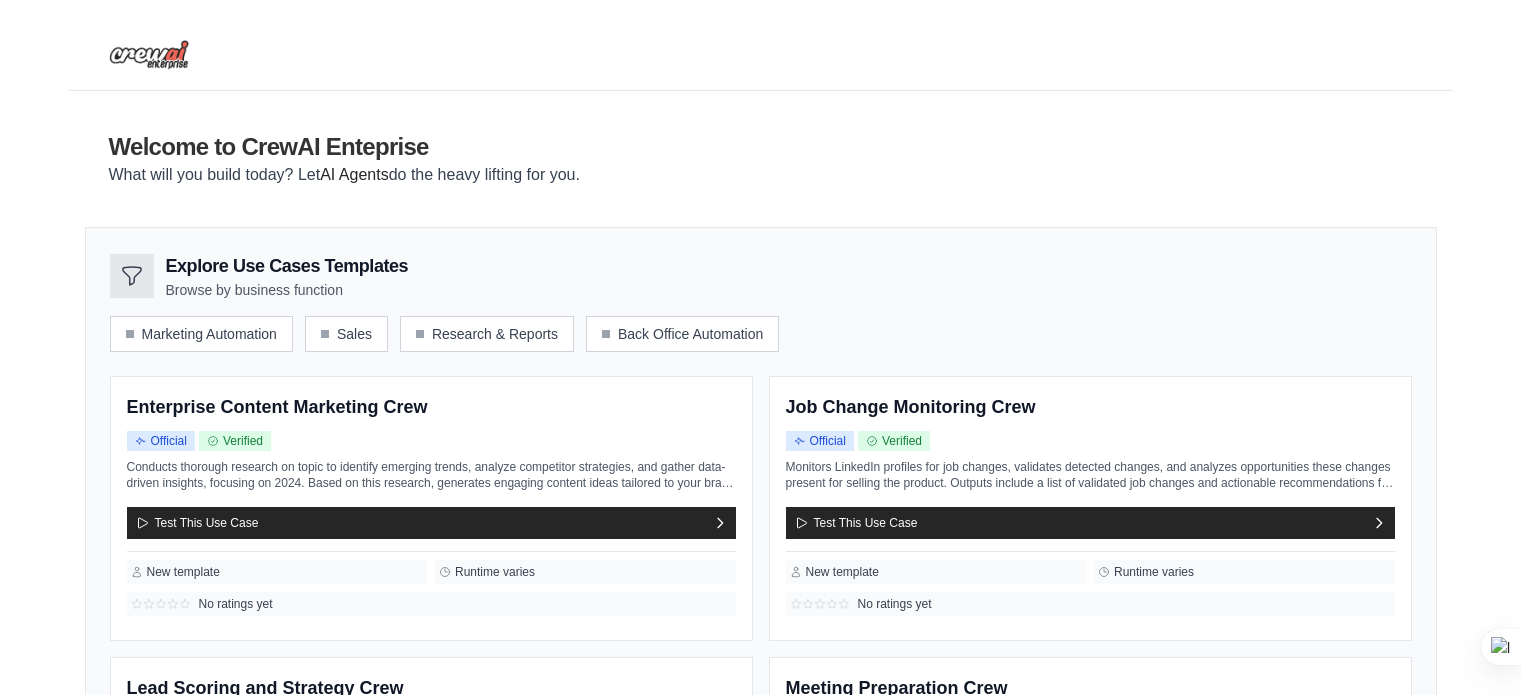 scroll, scrollTop: 72, scrollLeft: 0, axis: vertical 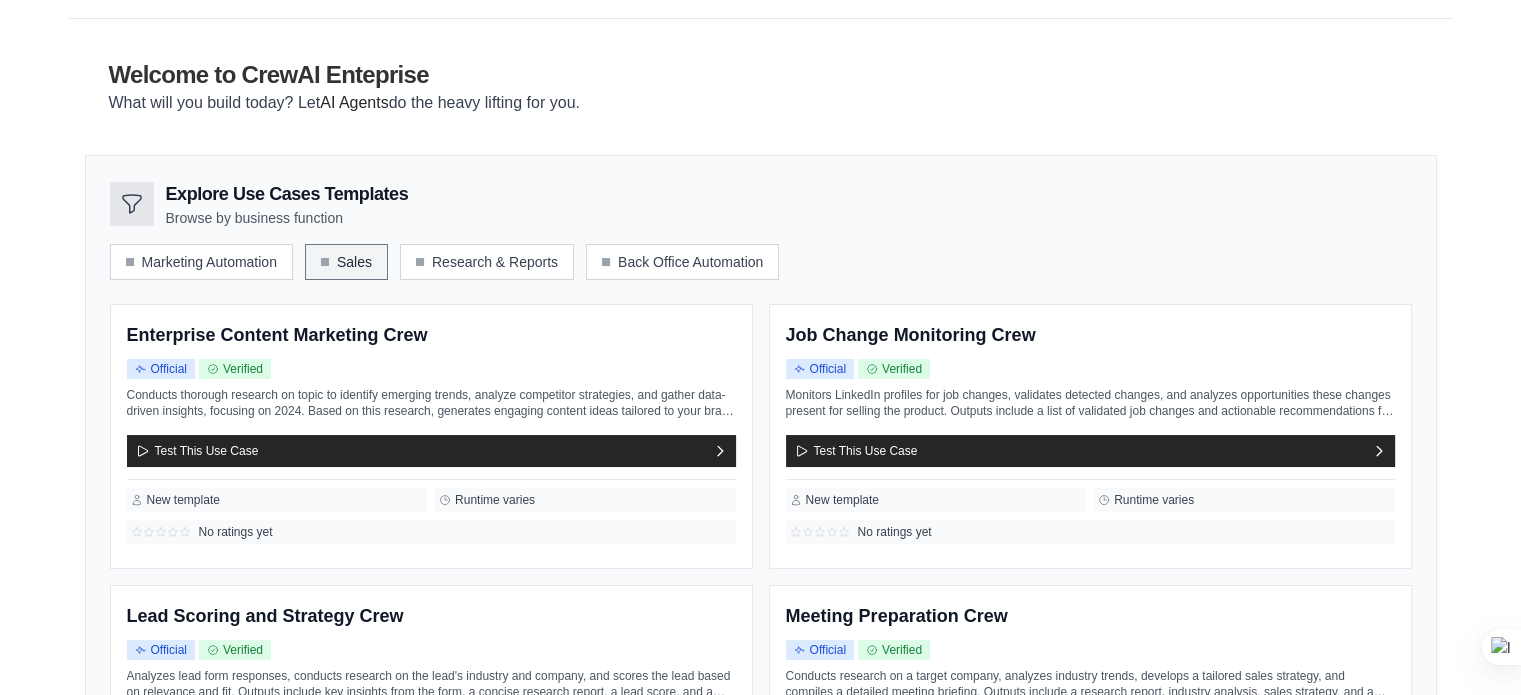 click on "Sales" at bounding box center [346, 262] 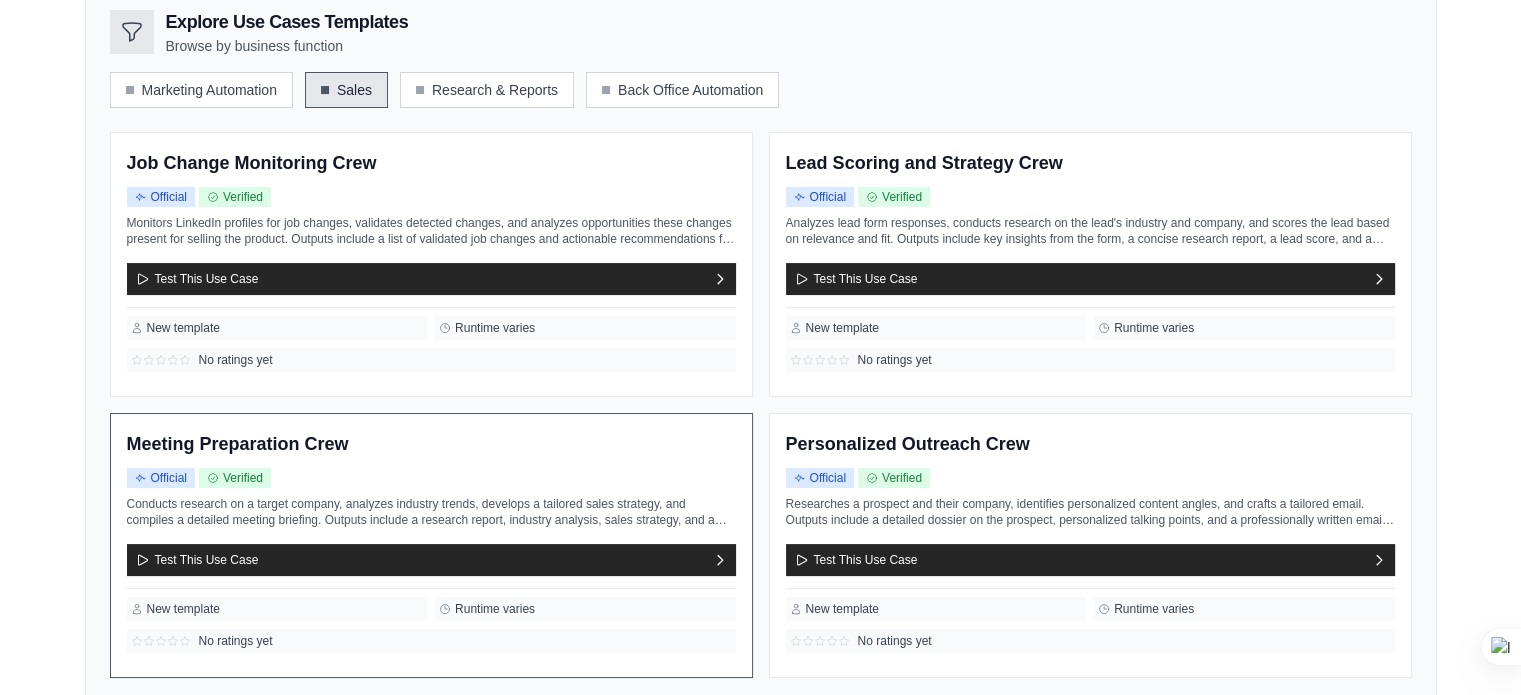 scroll, scrollTop: 243, scrollLeft: 0, axis: vertical 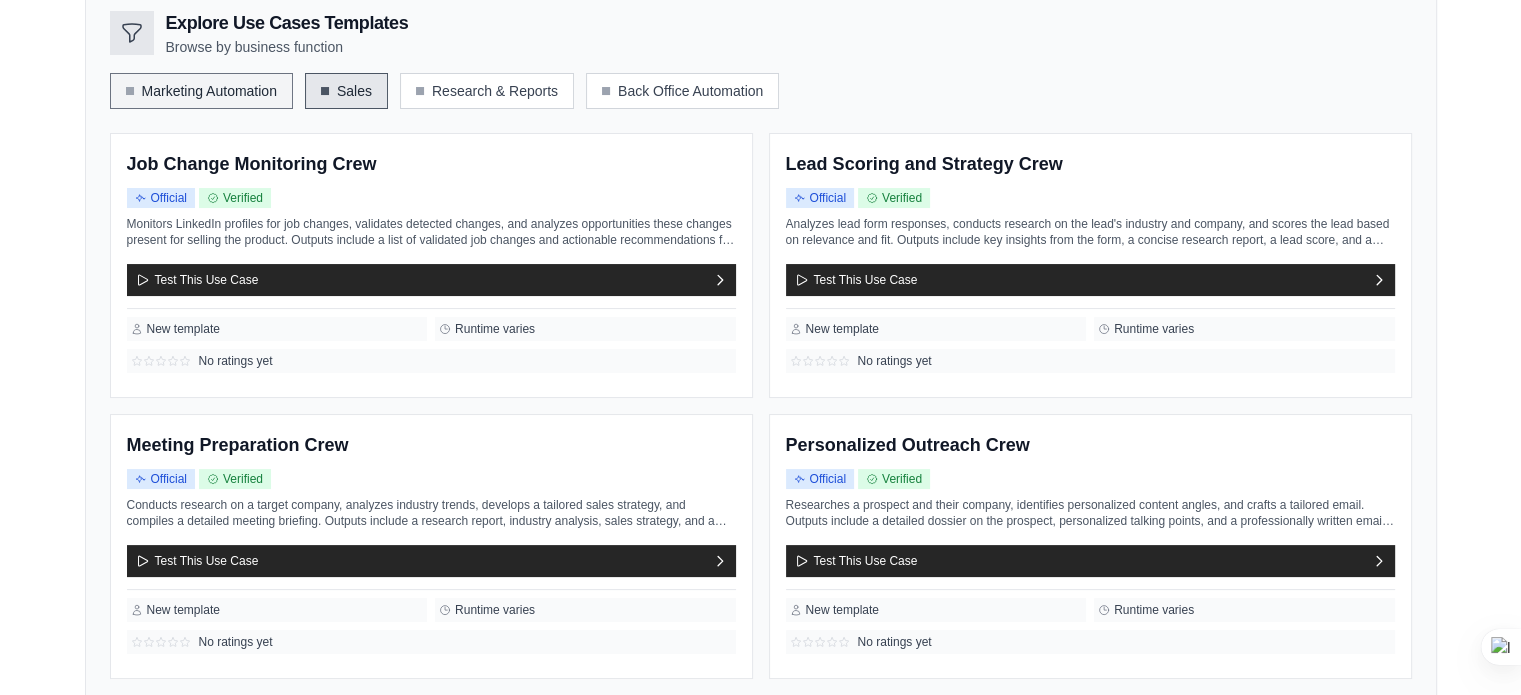 click on "Marketing Automation" at bounding box center [201, 91] 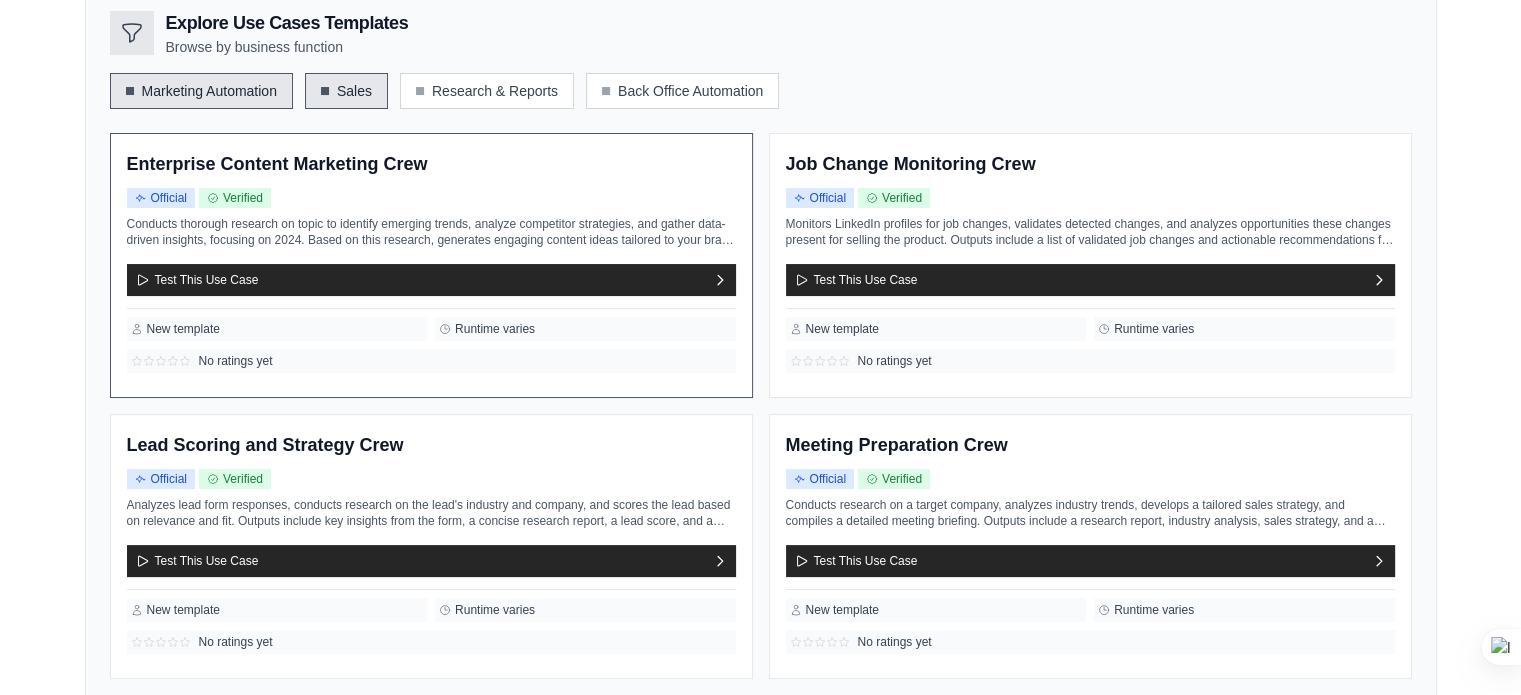 scroll, scrollTop: 0, scrollLeft: 0, axis: both 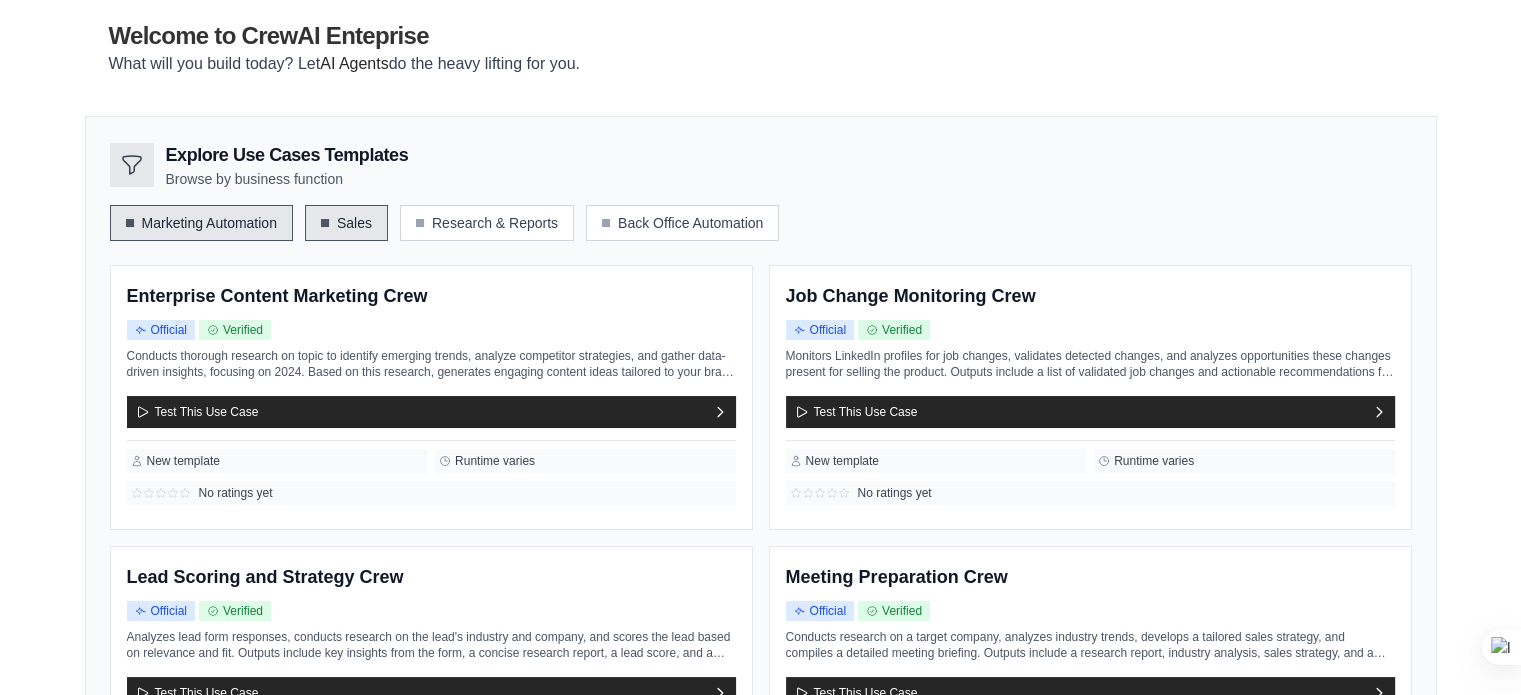 click on "Browse by business function" at bounding box center [287, 179] 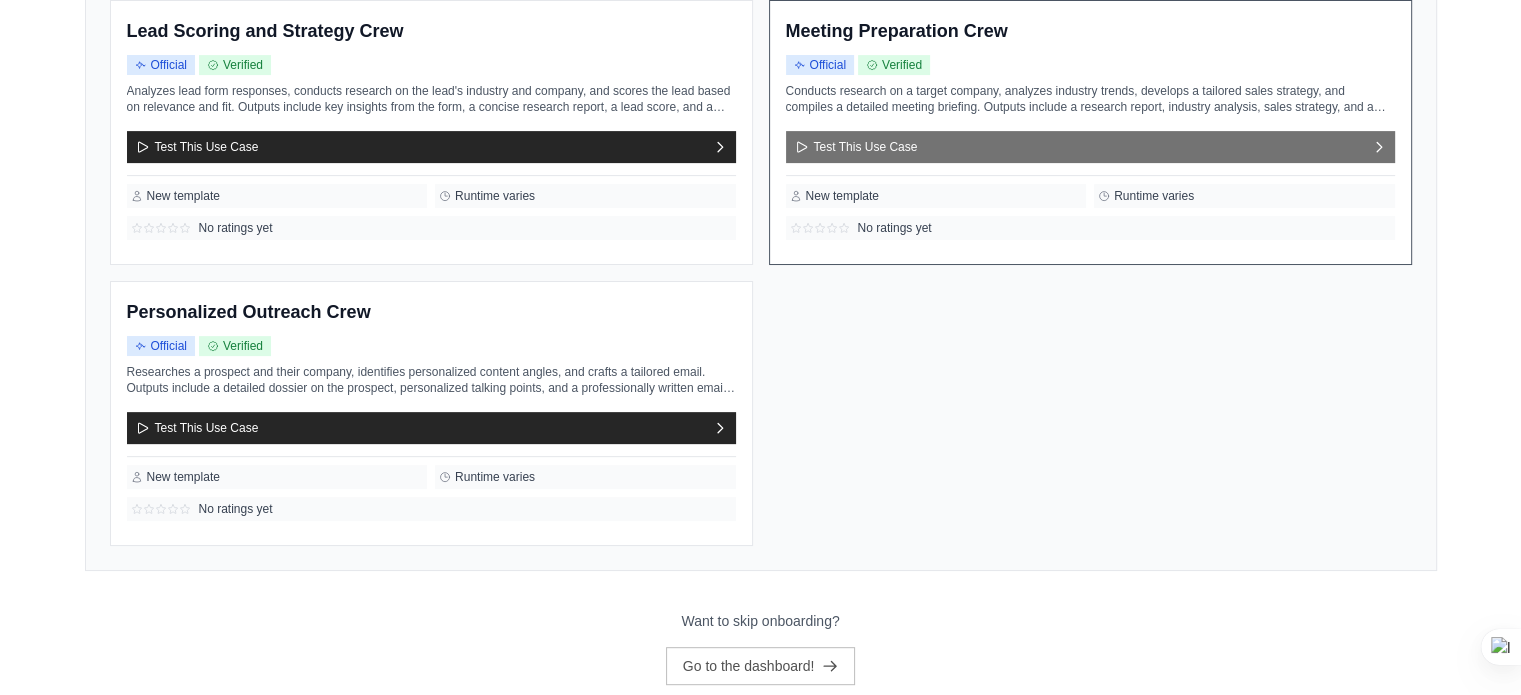 scroll, scrollTop: 0, scrollLeft: 0, axis: both 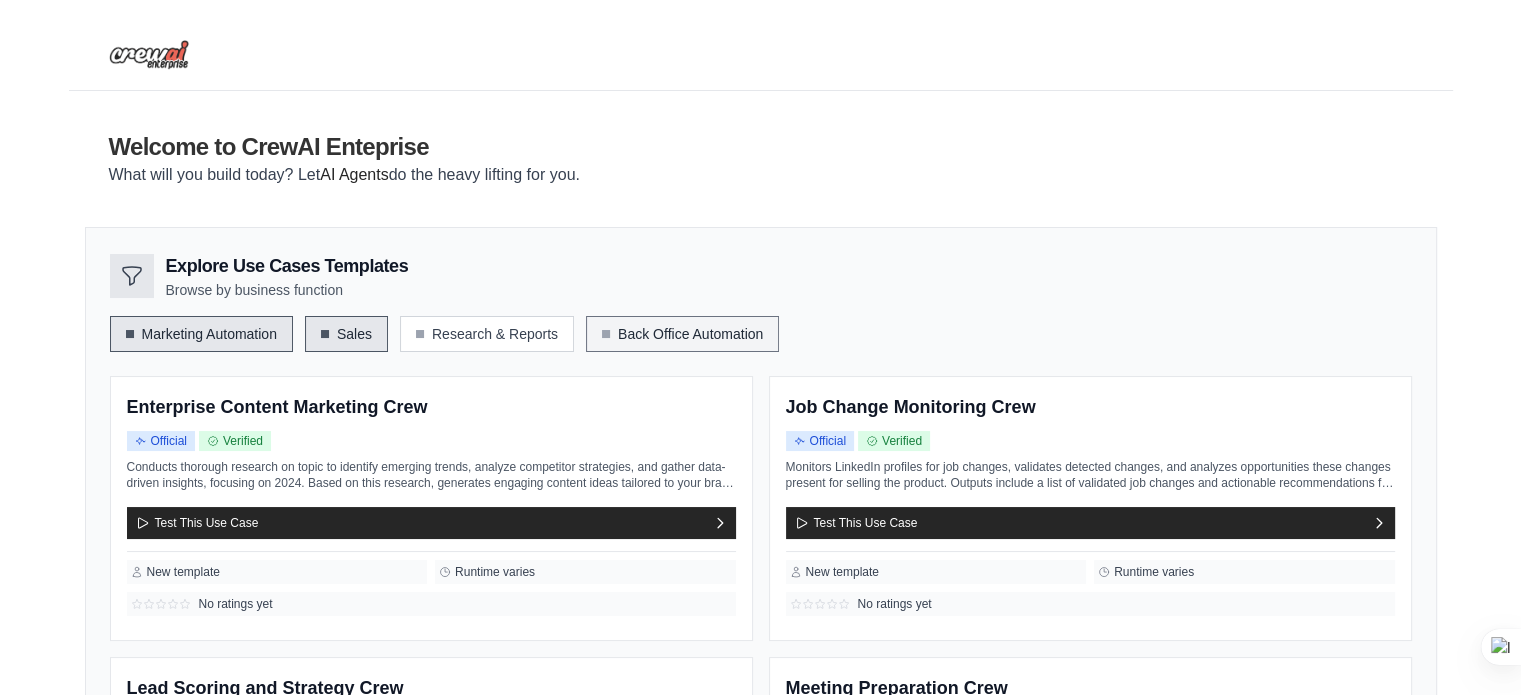 click on "Back Office Automation" at bounding box center (682, 334) 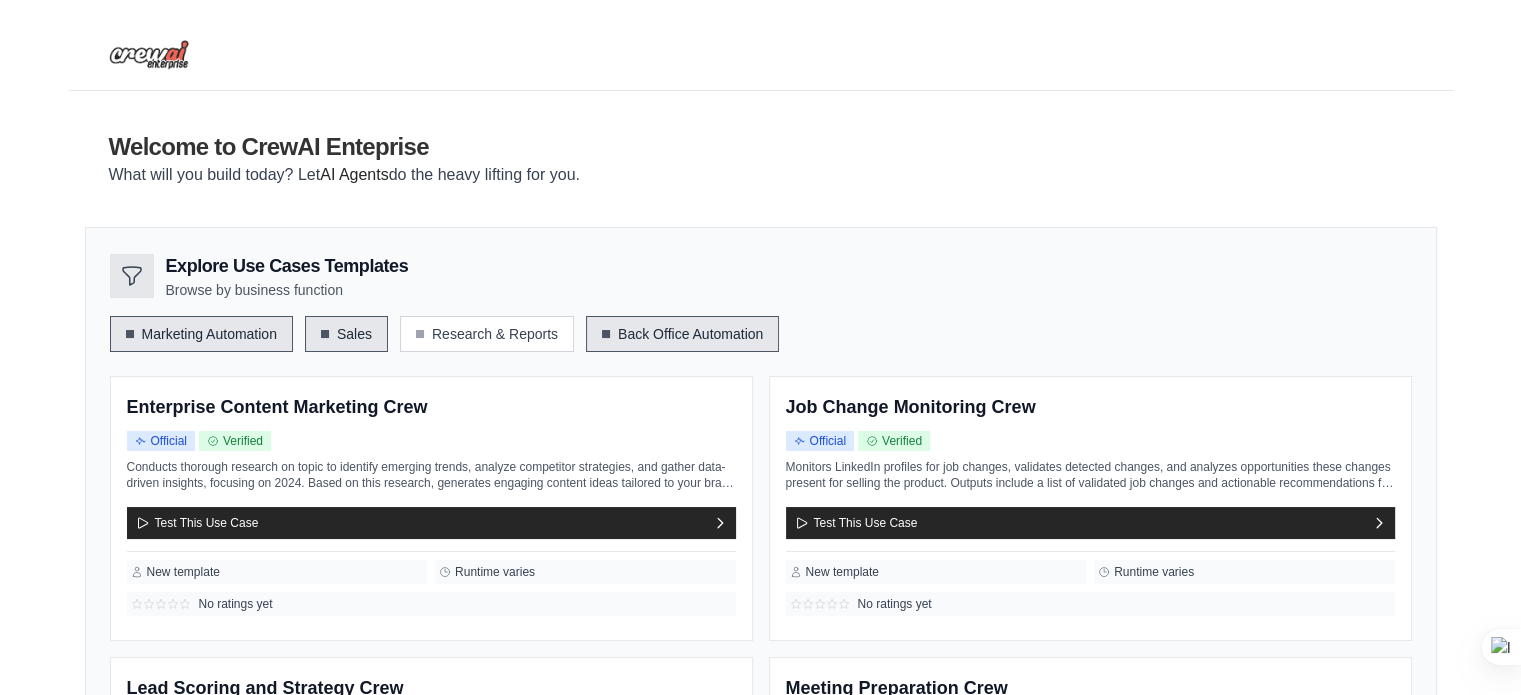 click on "Sales" at bounding box center (346, 334) 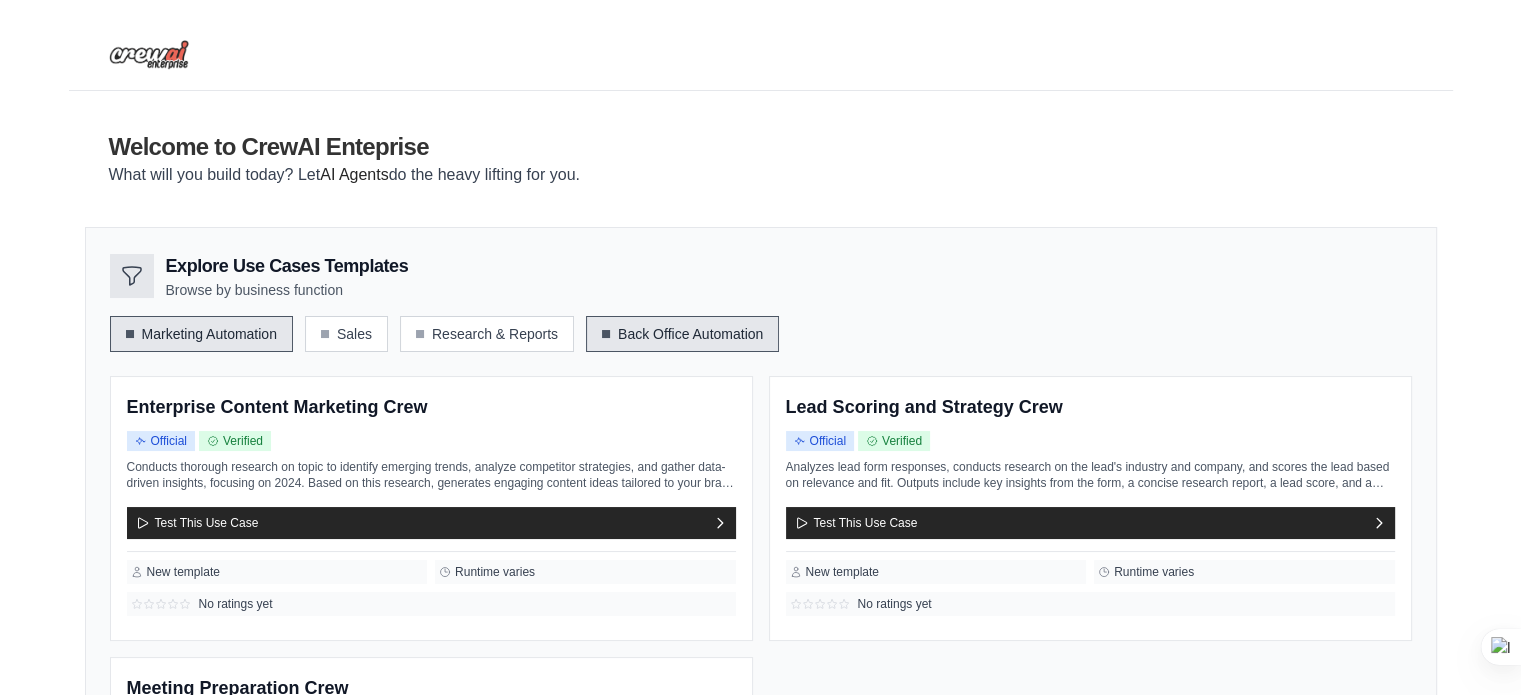 click on "Marketing Automation" at bounding box center (201, 334) 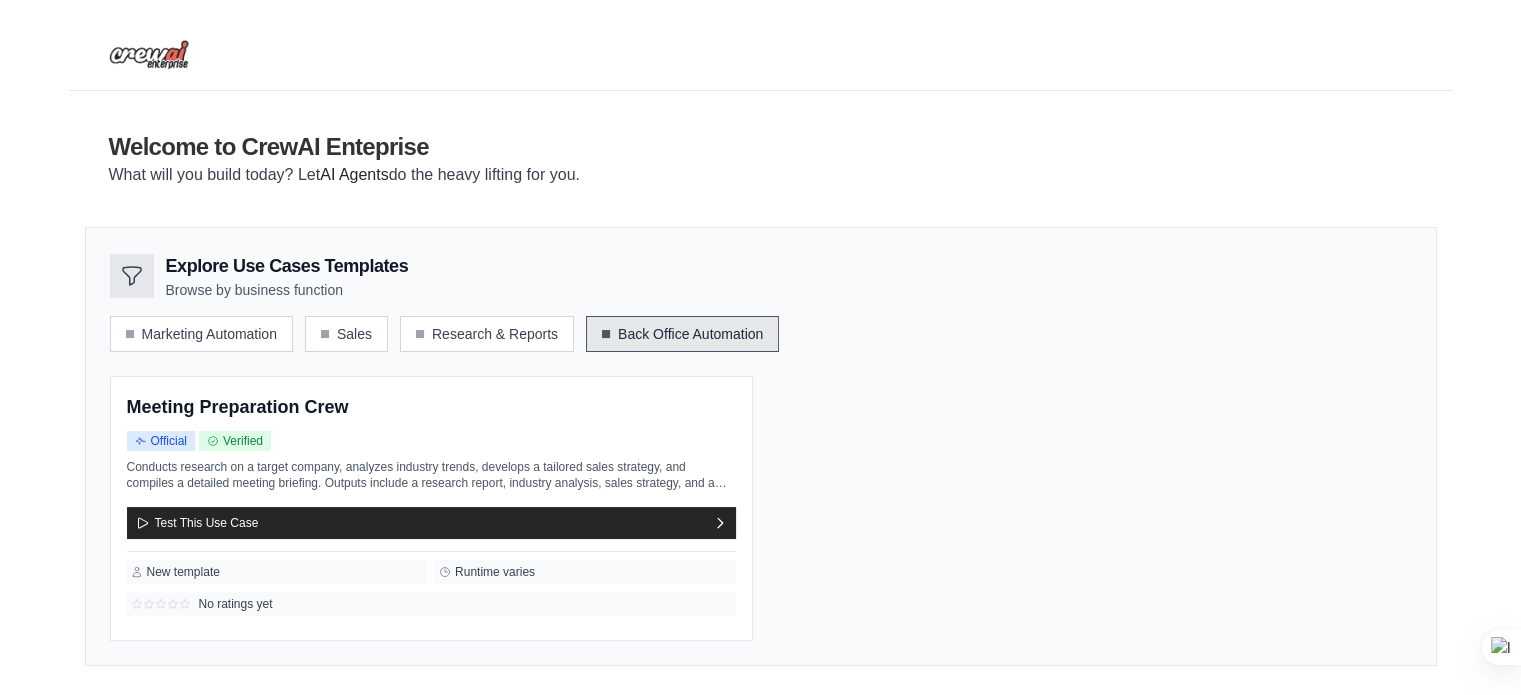click on "Back Office Automation" at bounding box center [682, 334] 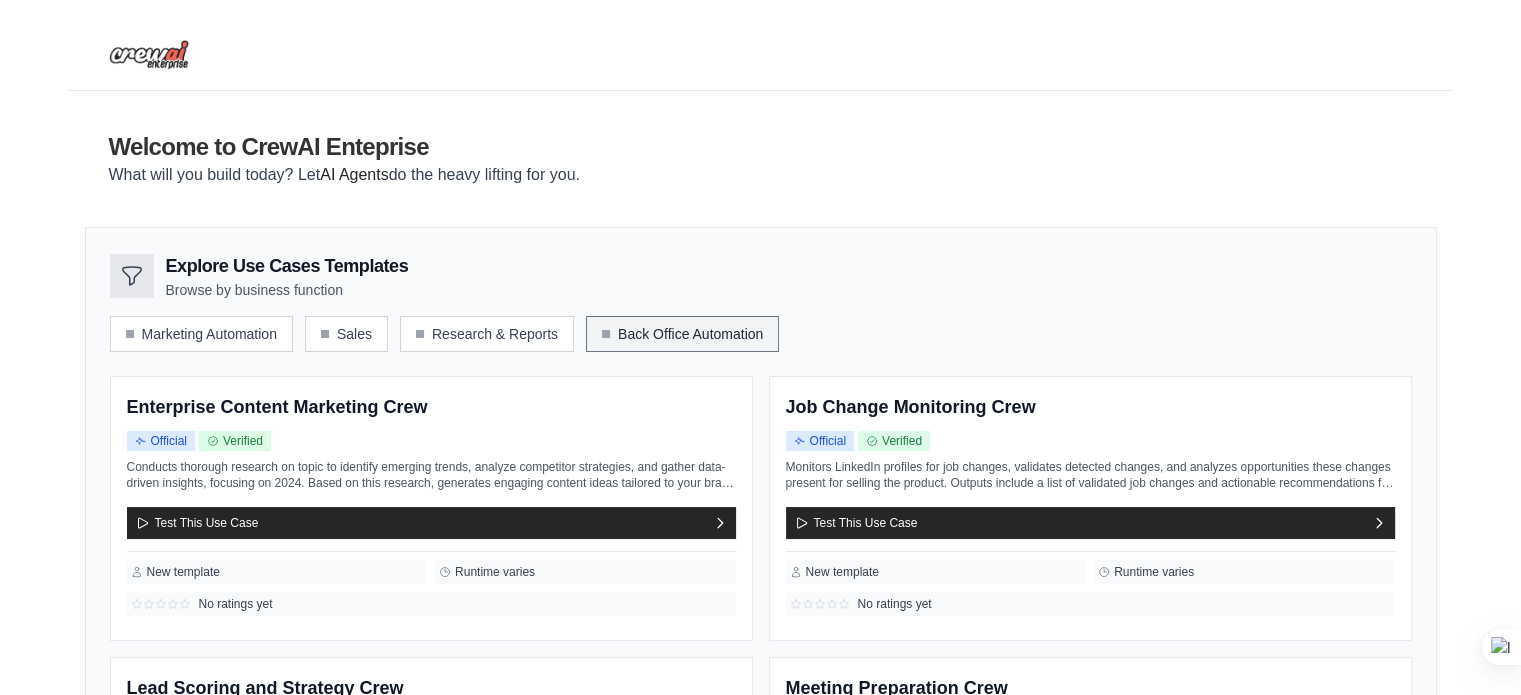 click on "Back Office Automation" at bounding box center (682, 334) 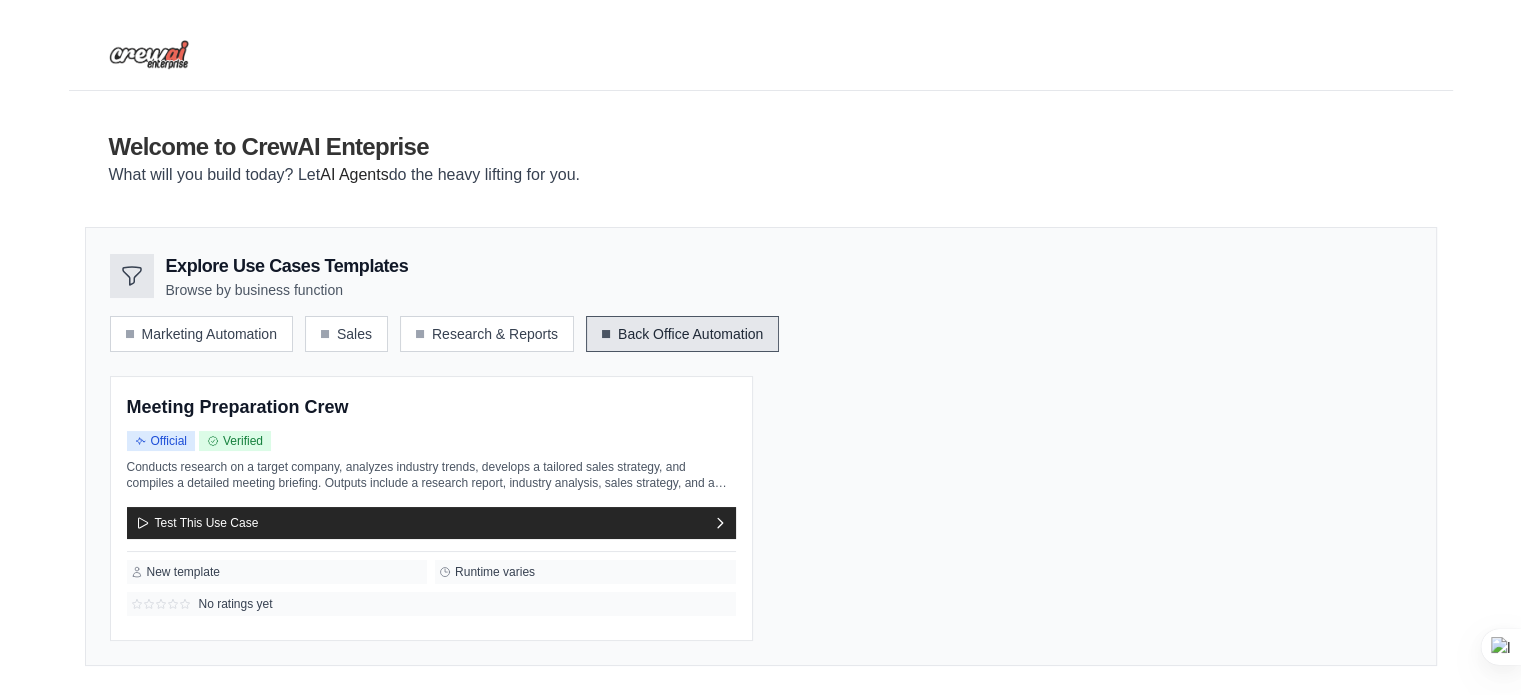 click on "Back Office Automation" at bounding box center [682, 334] 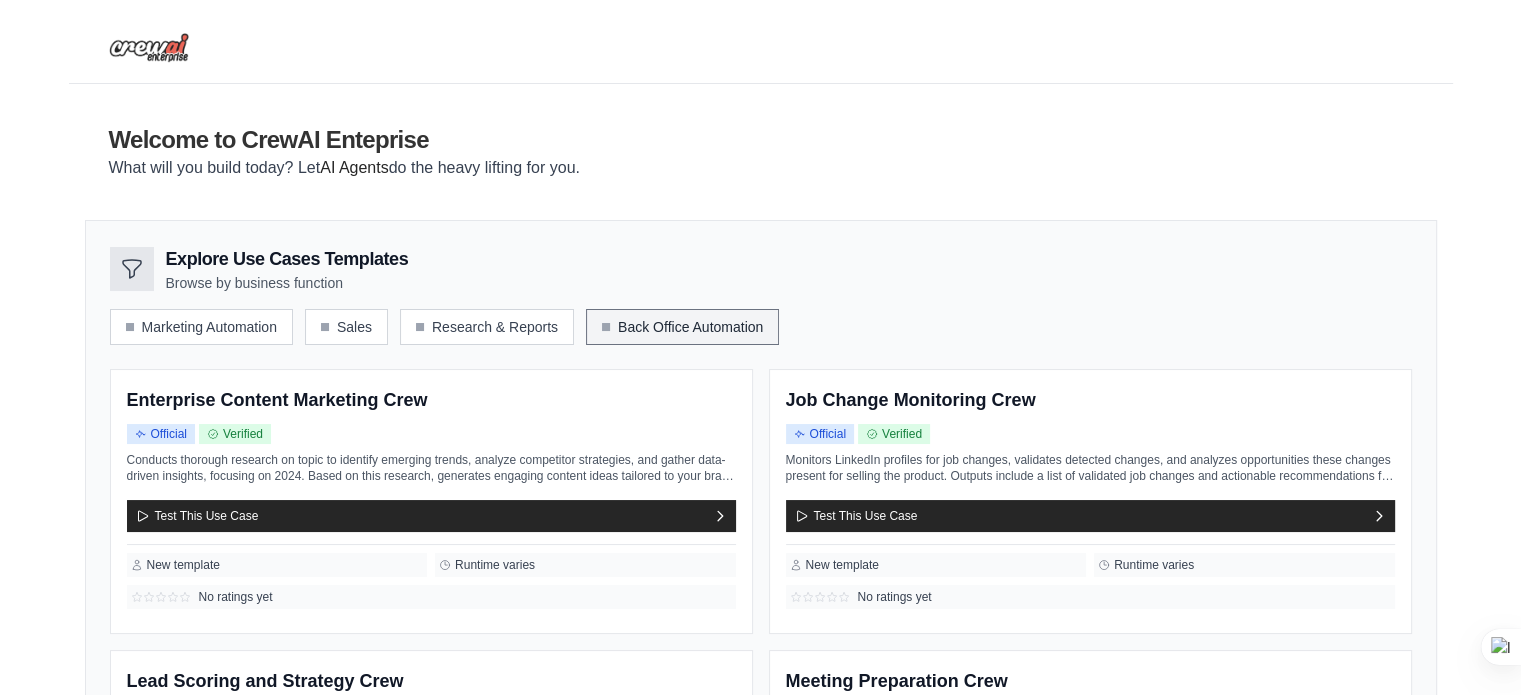 scroll, scrollTop: 0, scrollLeft: 0, axis: both 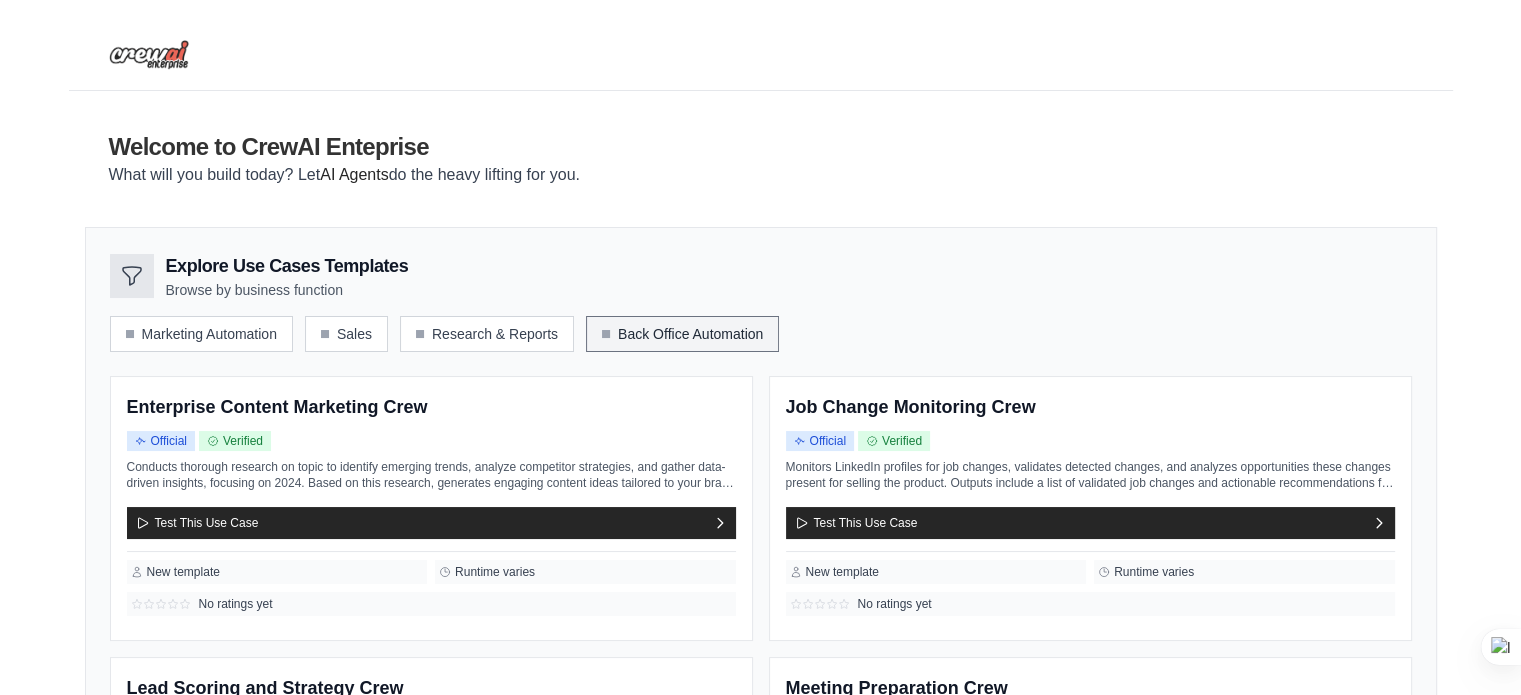 click on "Back Office Automation" at bounding box center [682, 334] 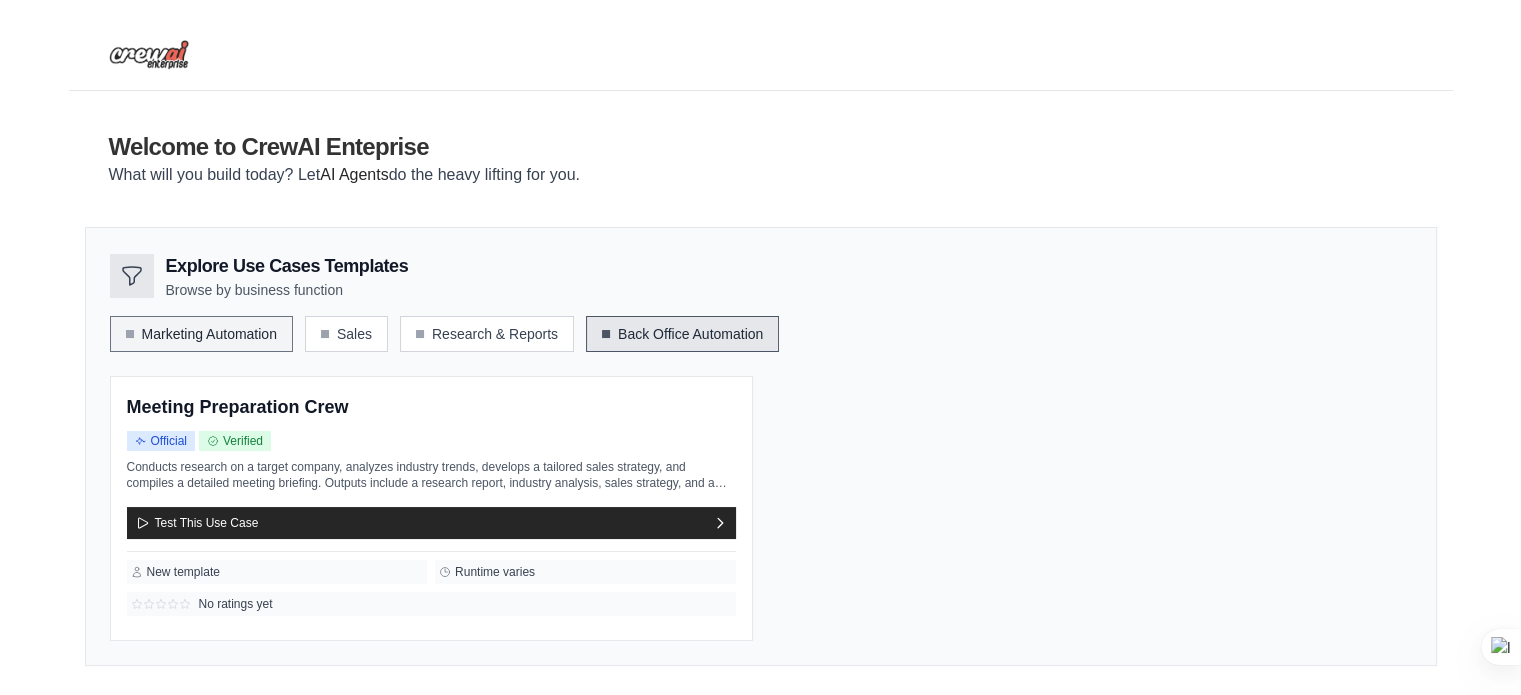 click on "Marketing Automation" at bounding box center [201, 334] 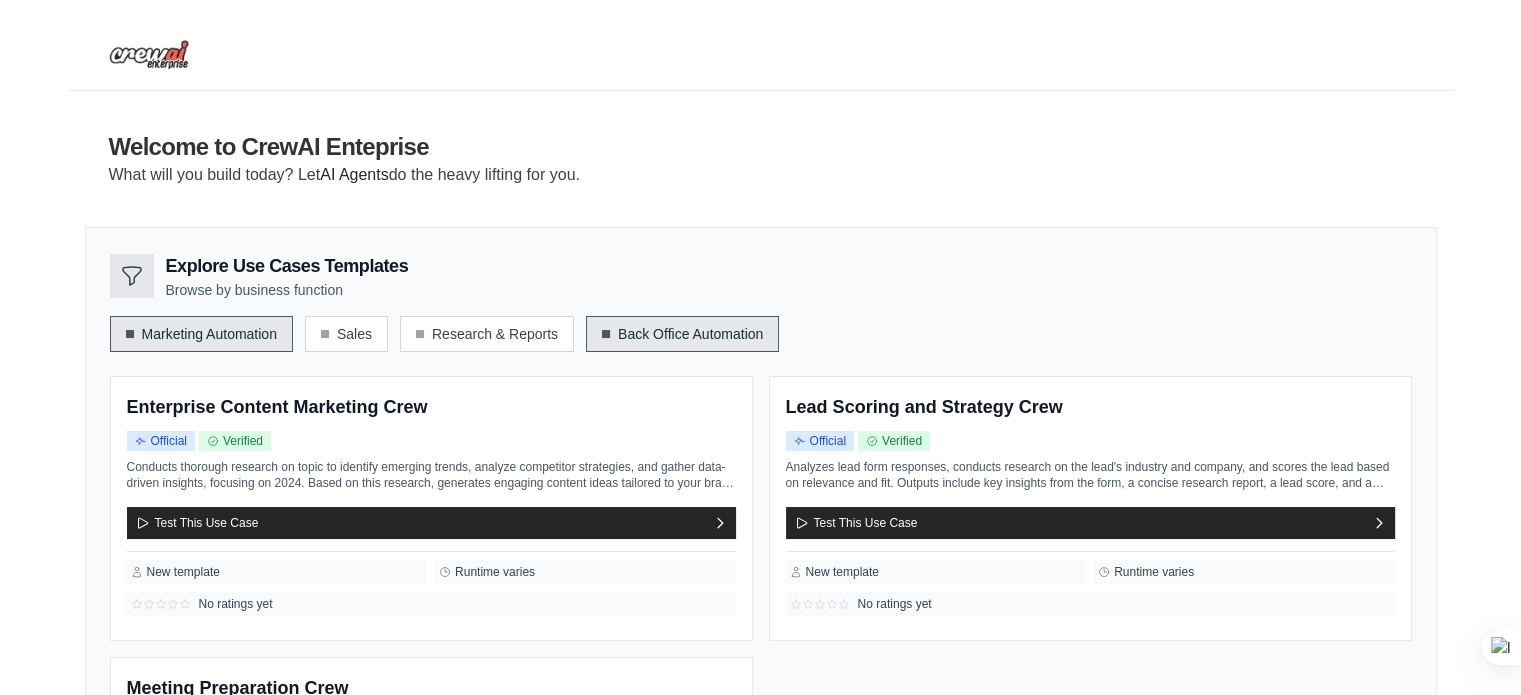 click on "Marketing Automation" at bounding box center [201, 334] 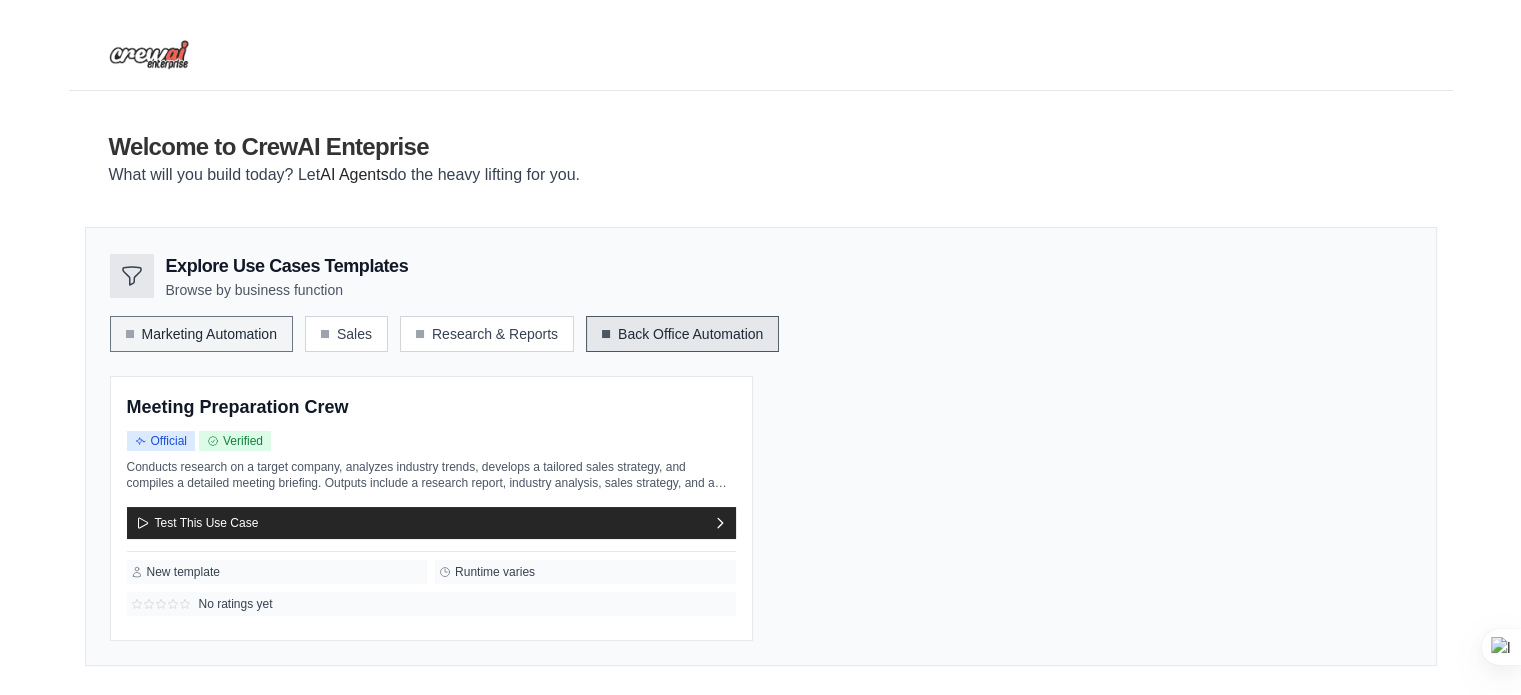 click on "Marketing Automation" at bounding box center [201, 334] 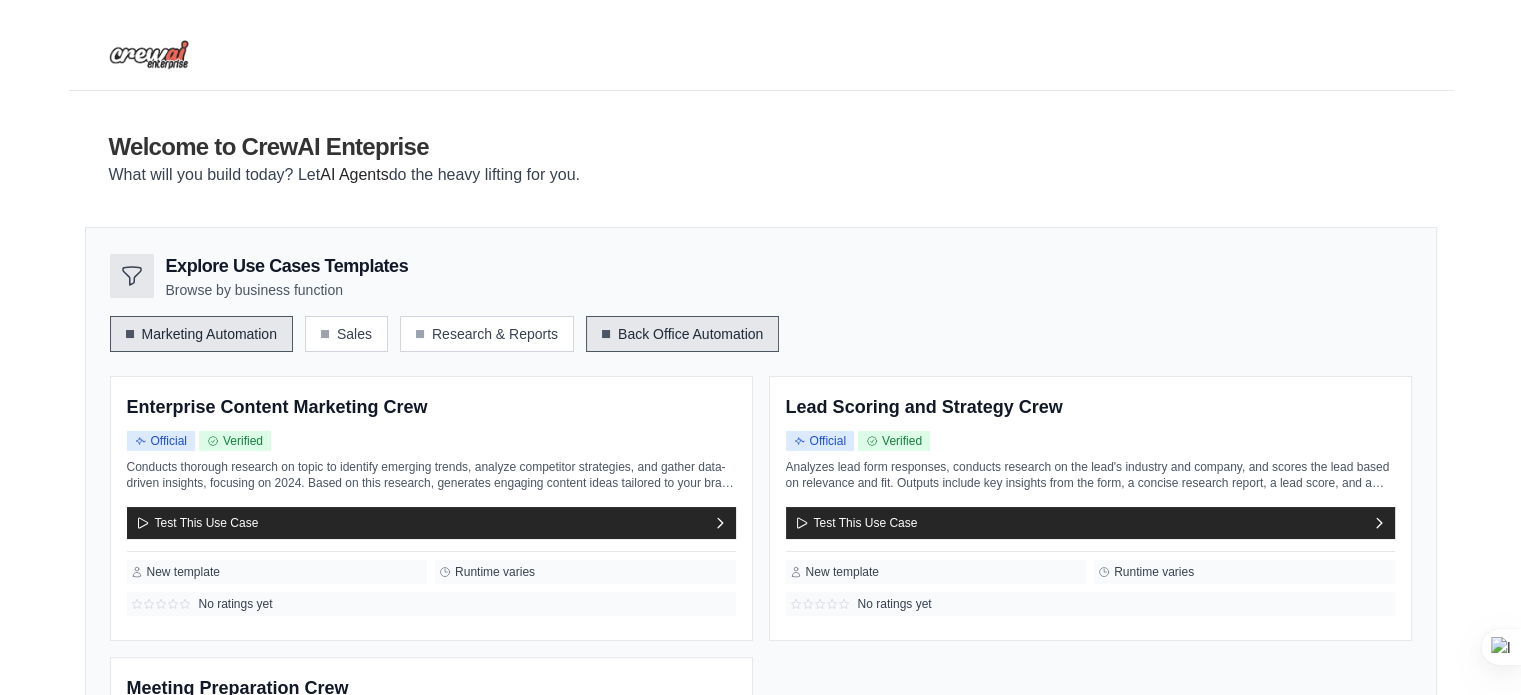 scroll, scrollTop: 240, scrollLeft: 0, axis: vertical 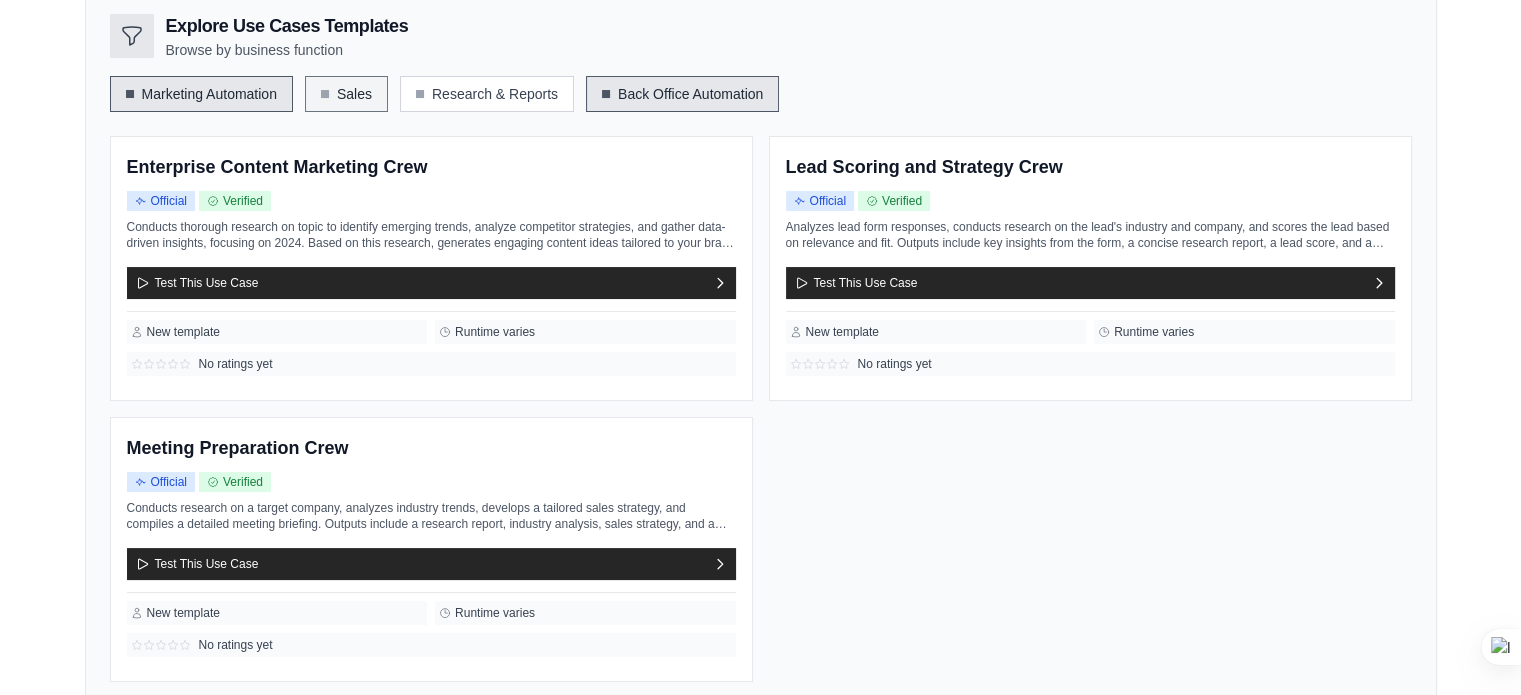 click on "Sales" at bounding box center [346, 94] 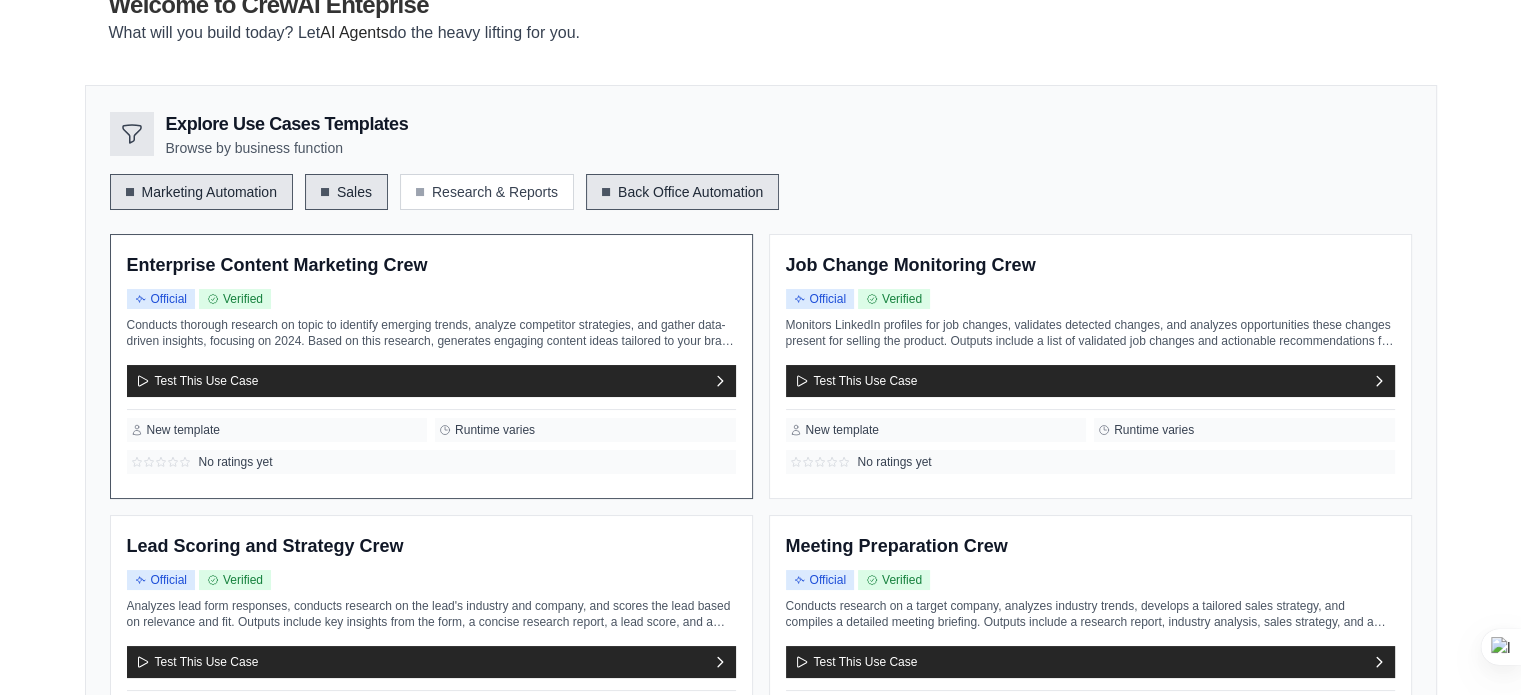 scroll, scrollTop: 143, scrollLeft: 0, axis: vertical 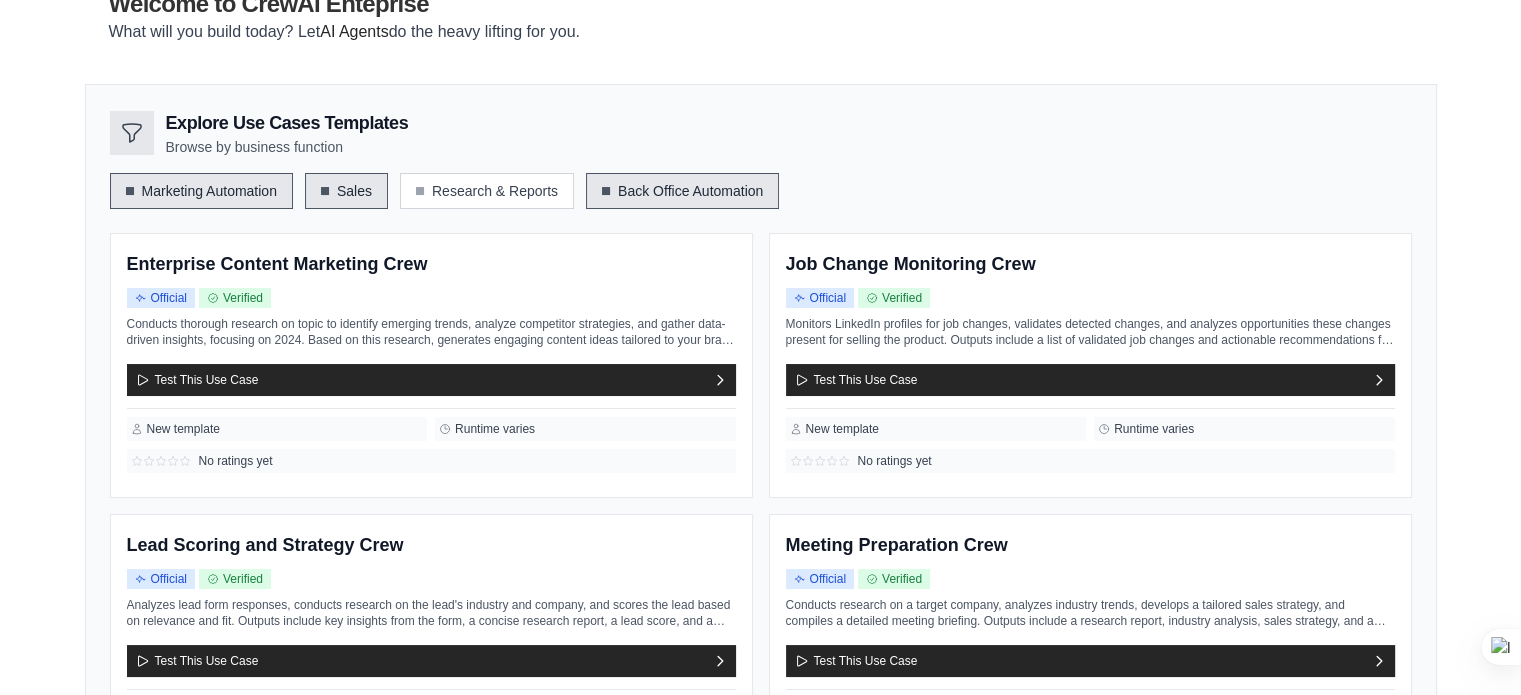 click on "Sales" at bounding box center [346, 191] 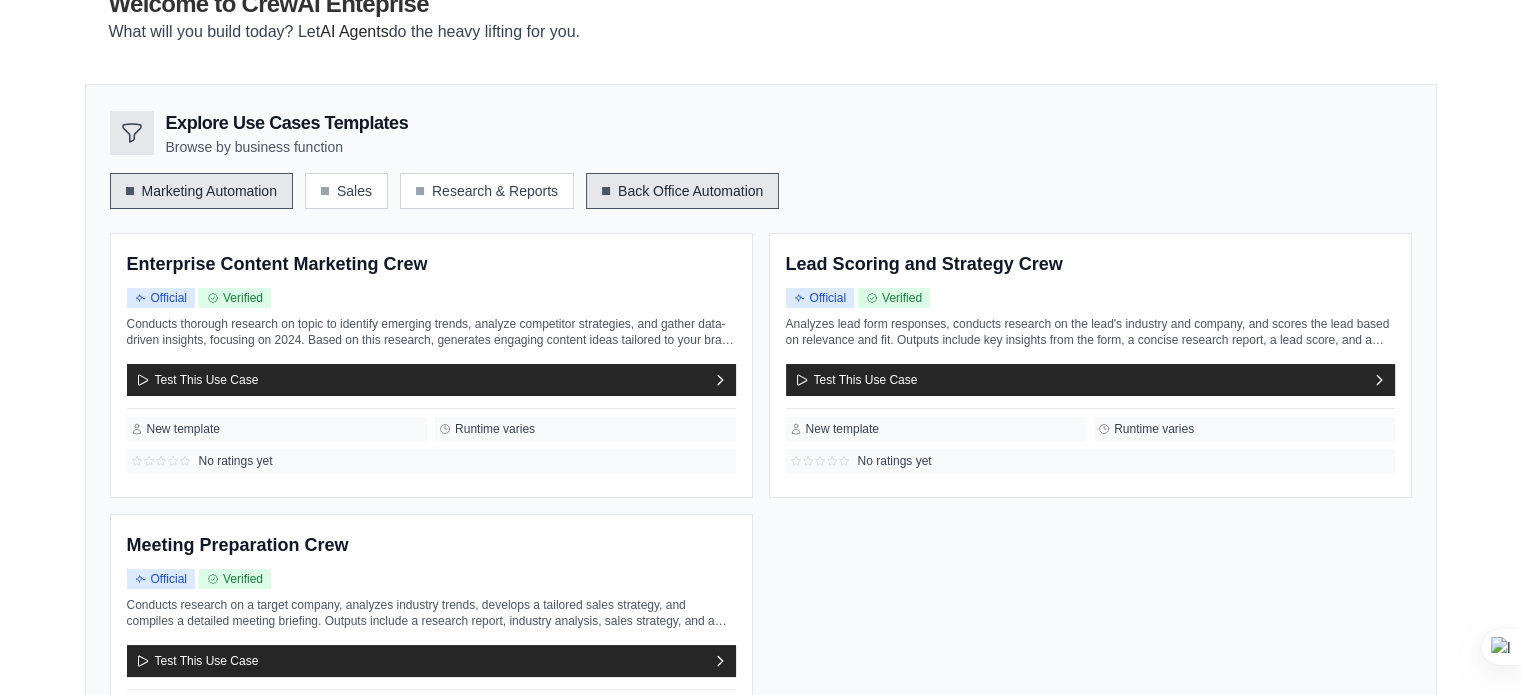 click on "Marketing Automation" at bounding box center [201, 191] 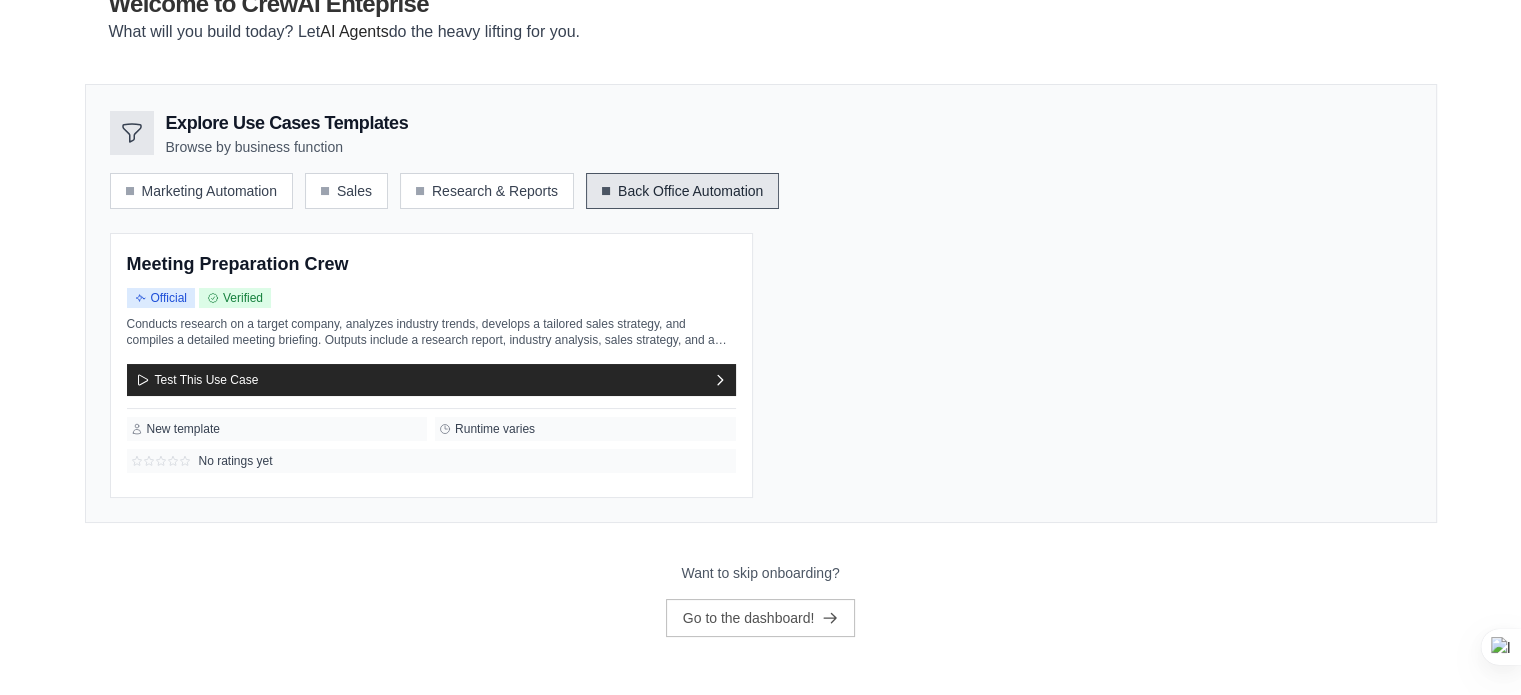click at bounding box center [606, 191] 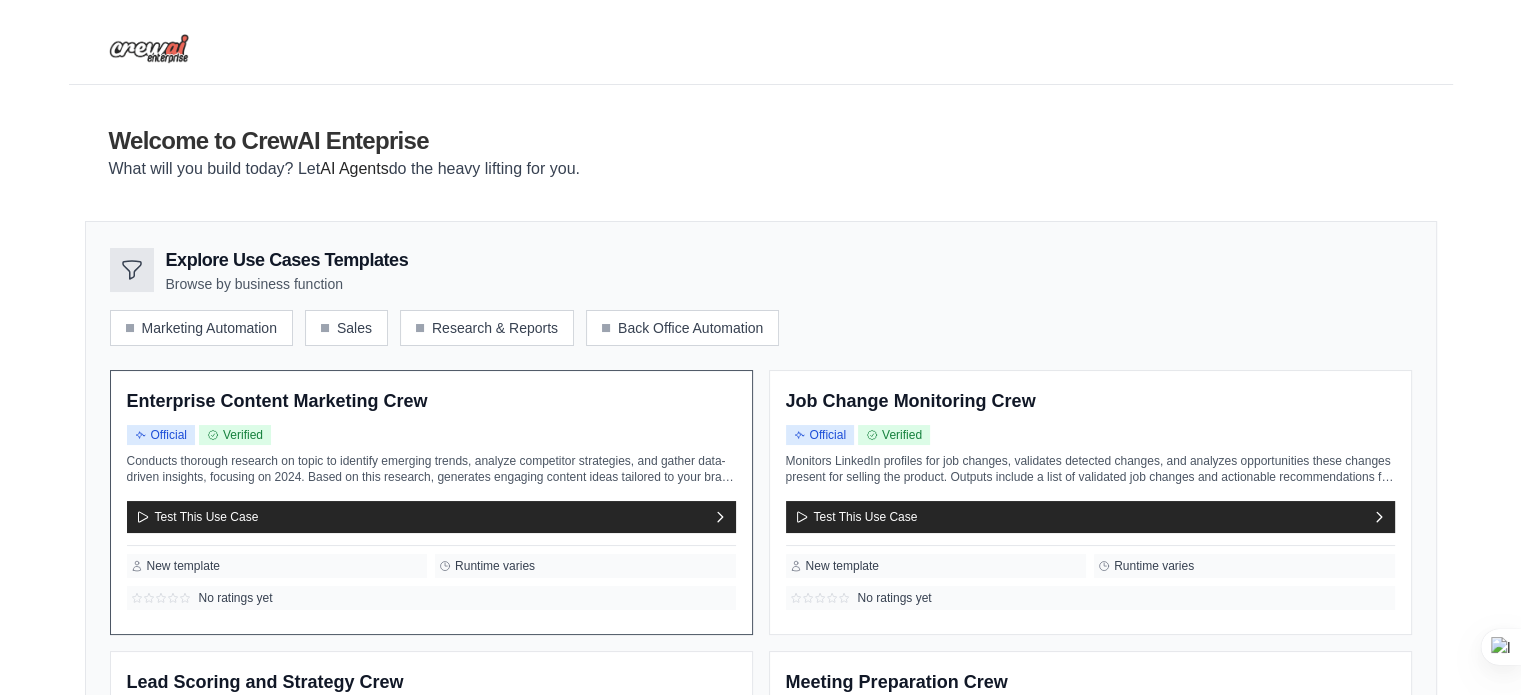 scroll, scrollTop: 0, scrollLeft: 0, axis: both 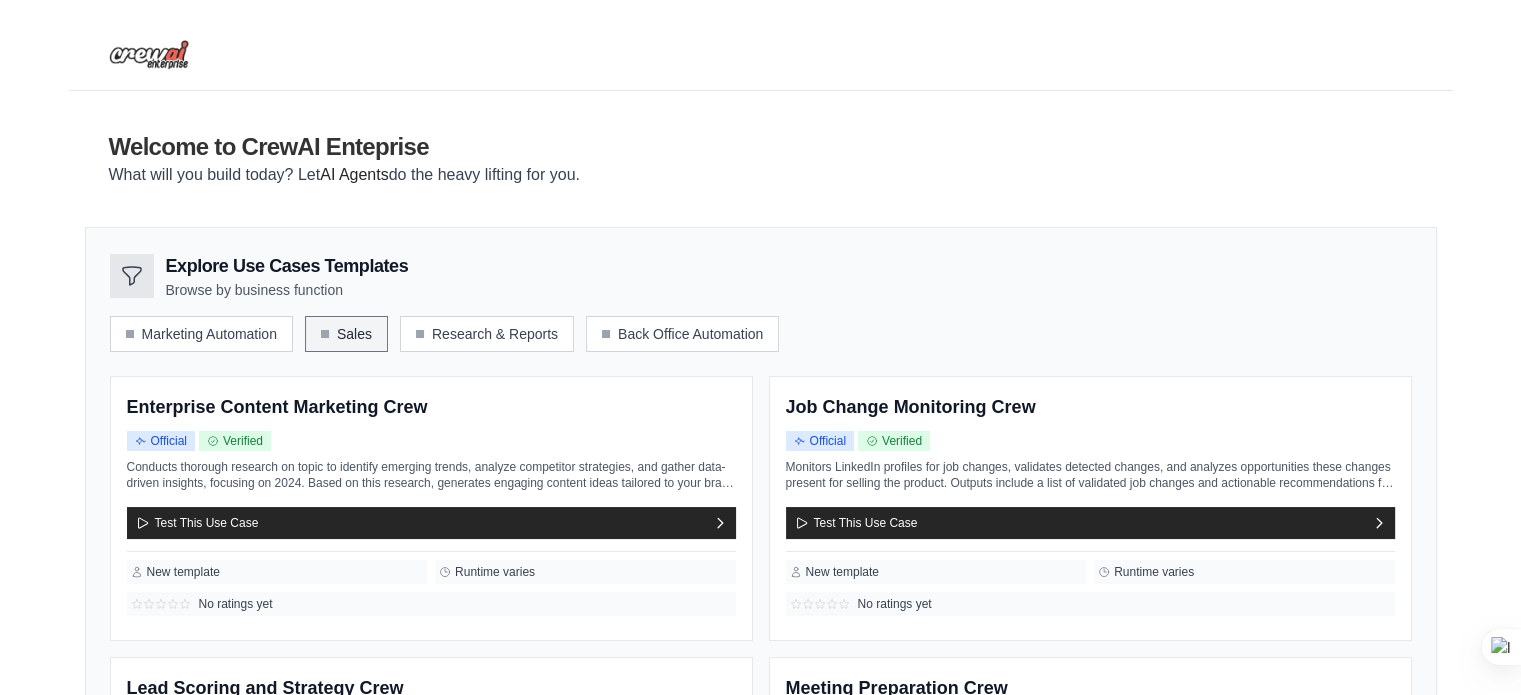 click on "Sales" at bounding box center (346, 334) 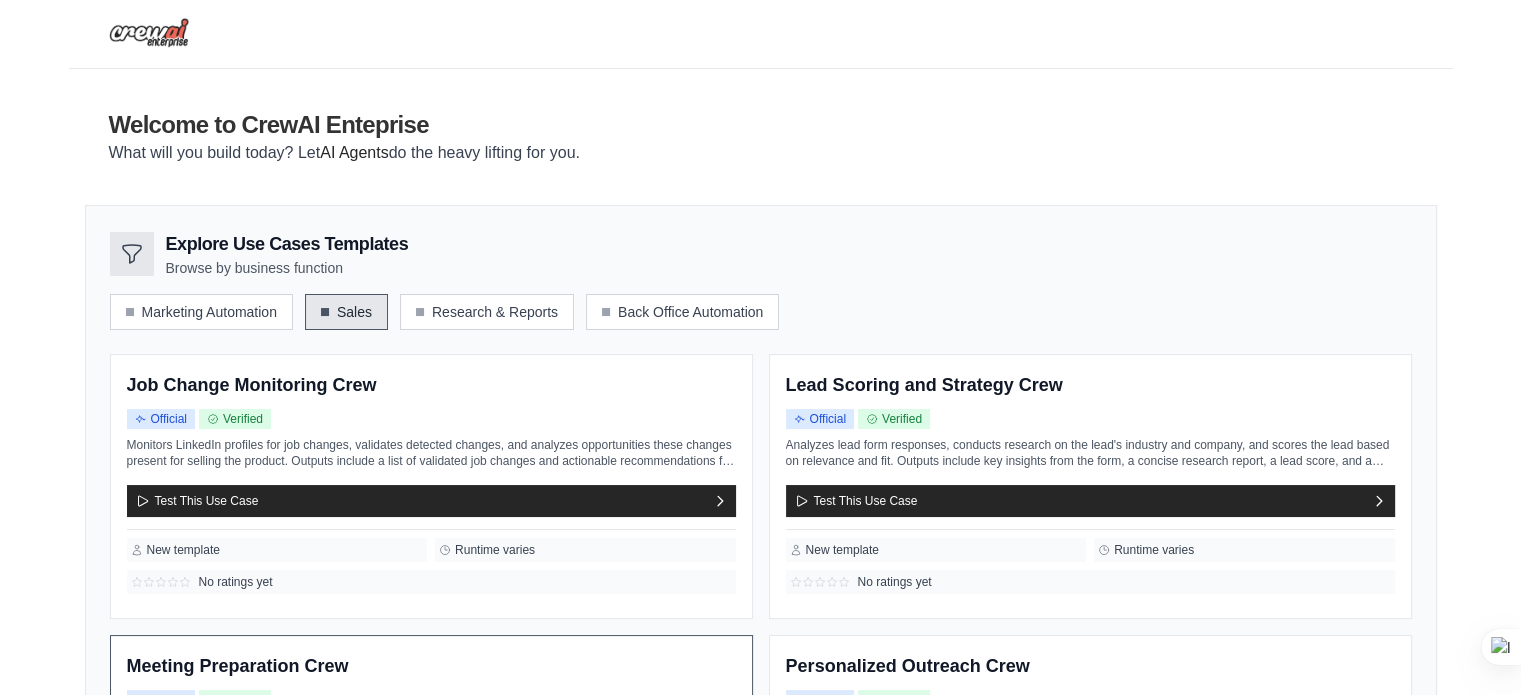 scroll, scrollTop: 0, scrollLeft: 0, axis: both 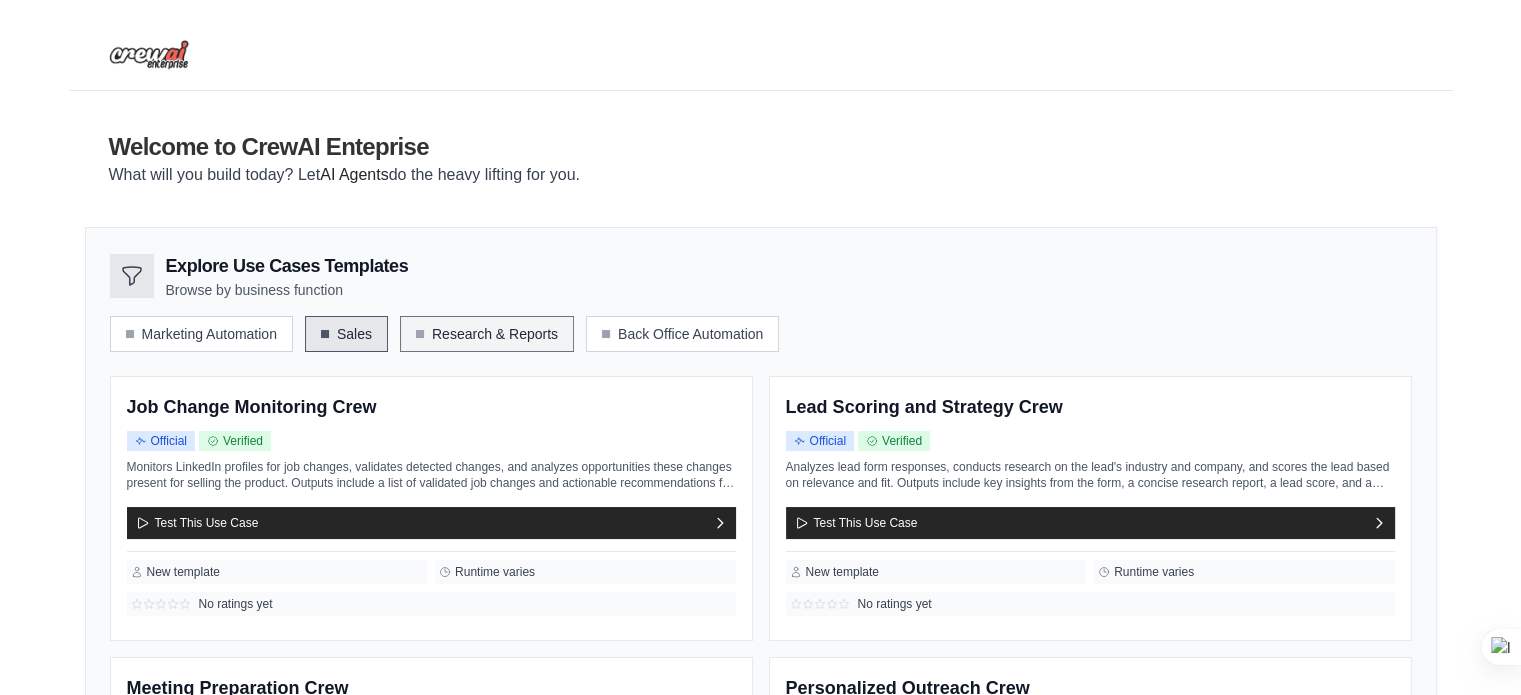 click on "Research & Reports" at bounding box center [487, 334] 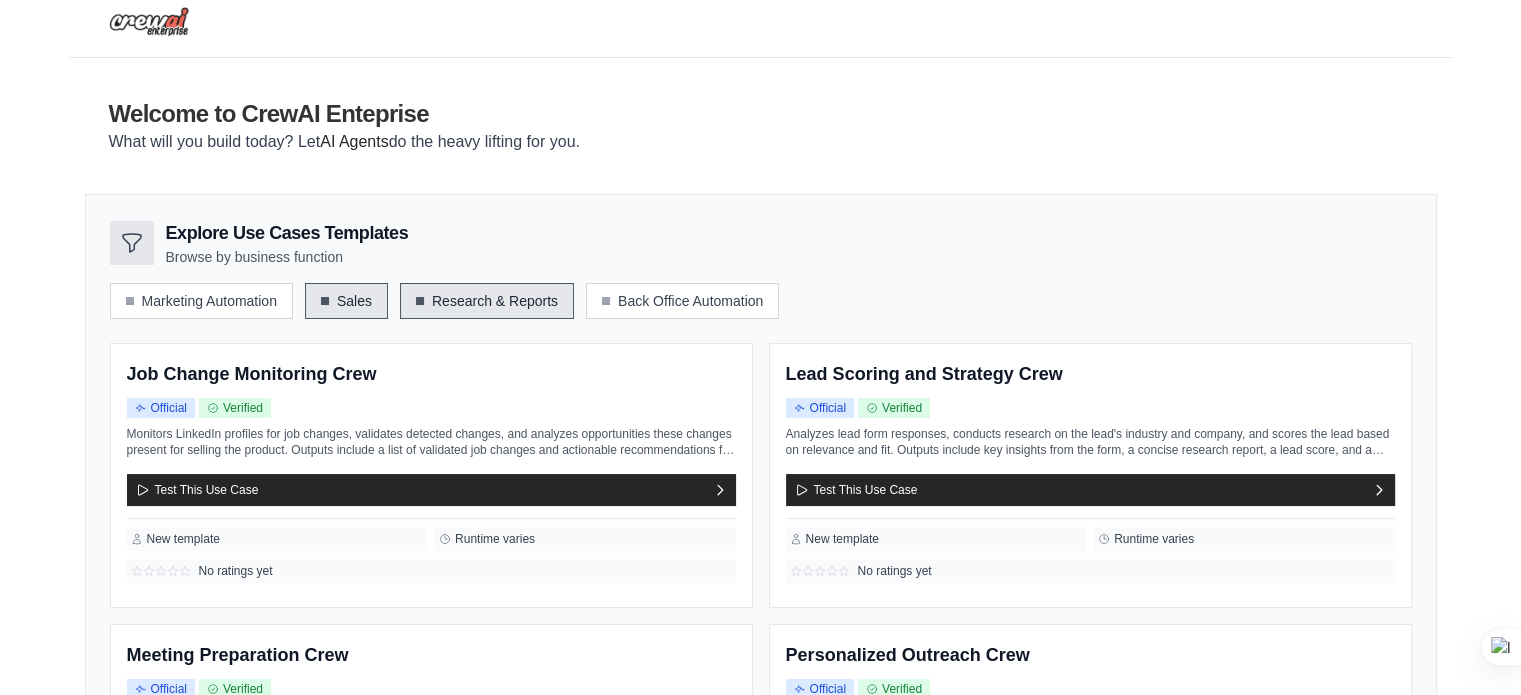 scroll, scrollTop: 34, scrollLeft: 0, axis: vertical 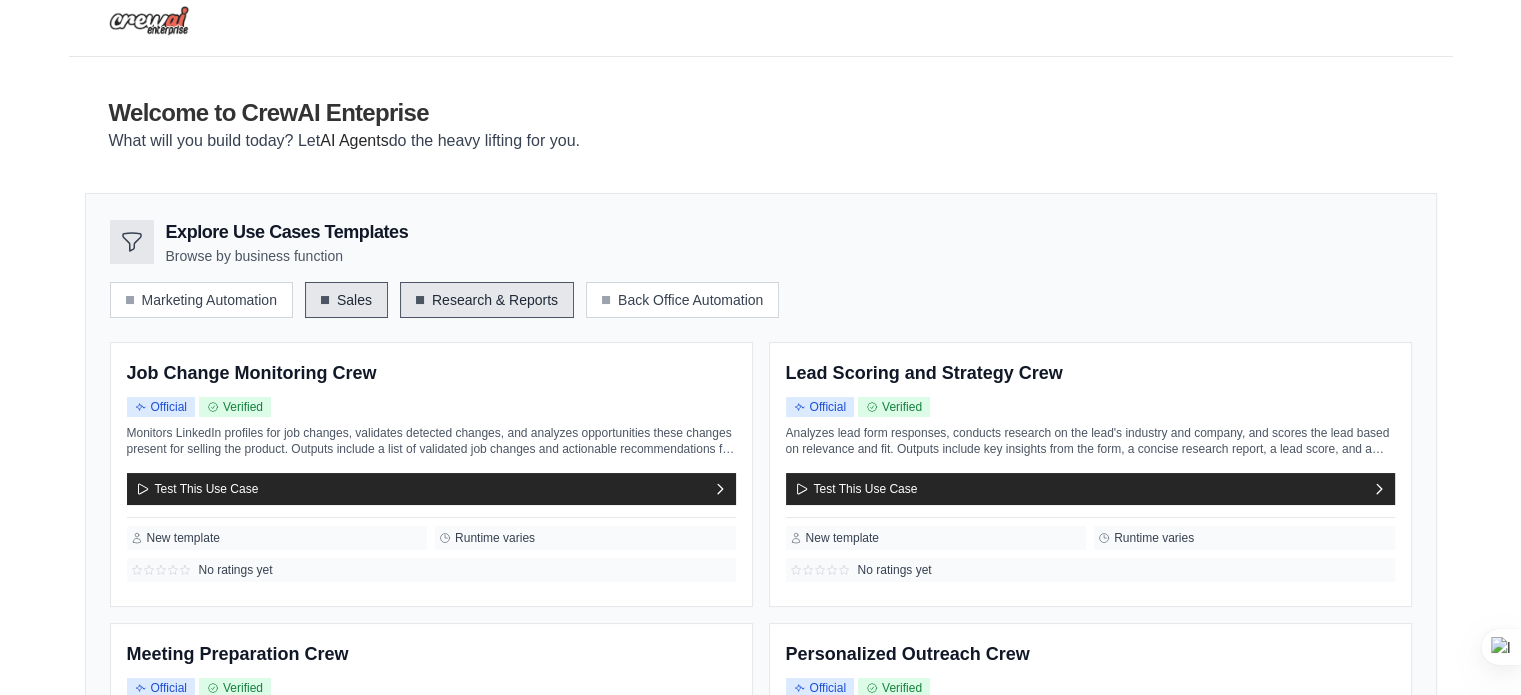 click on "Sales" at bounding box center (346, 300) 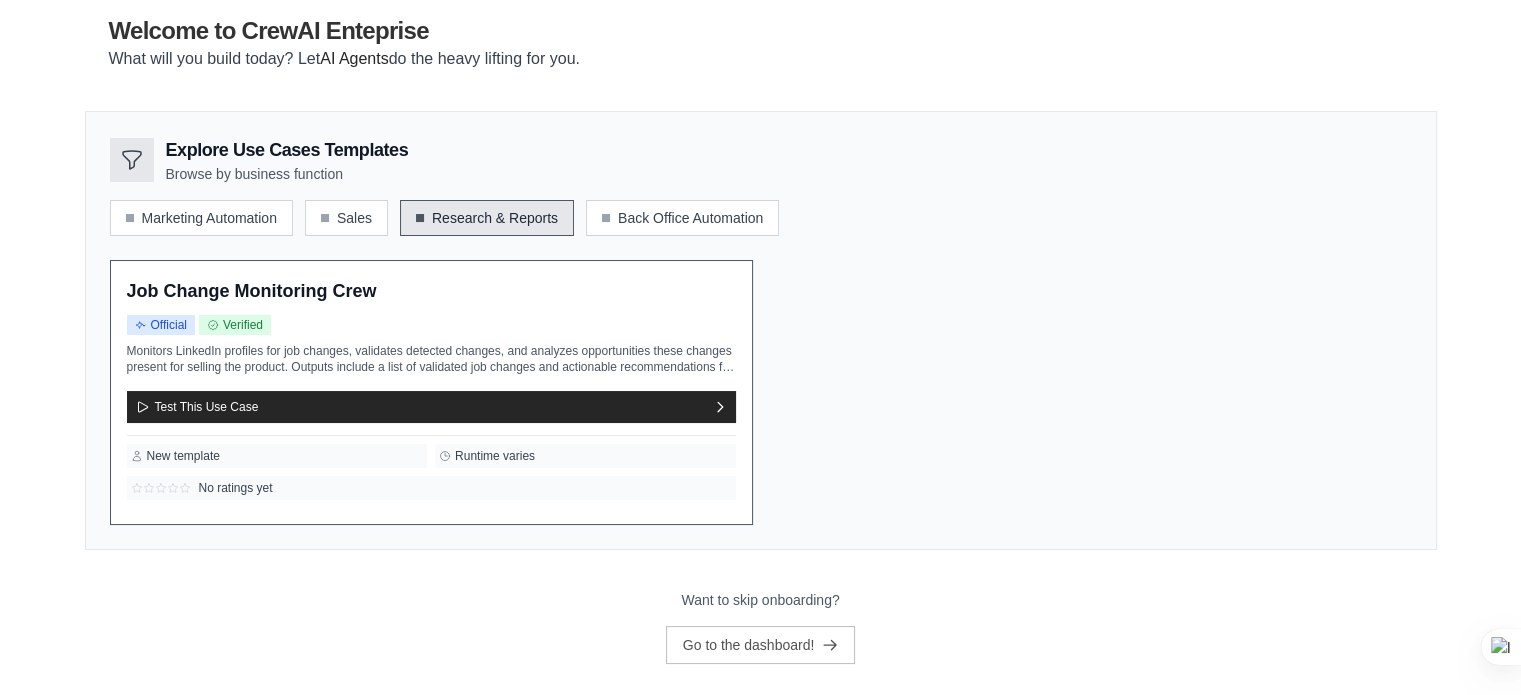 scroll, scrollTop: 117, scrollLeft: 0, axis: vertical 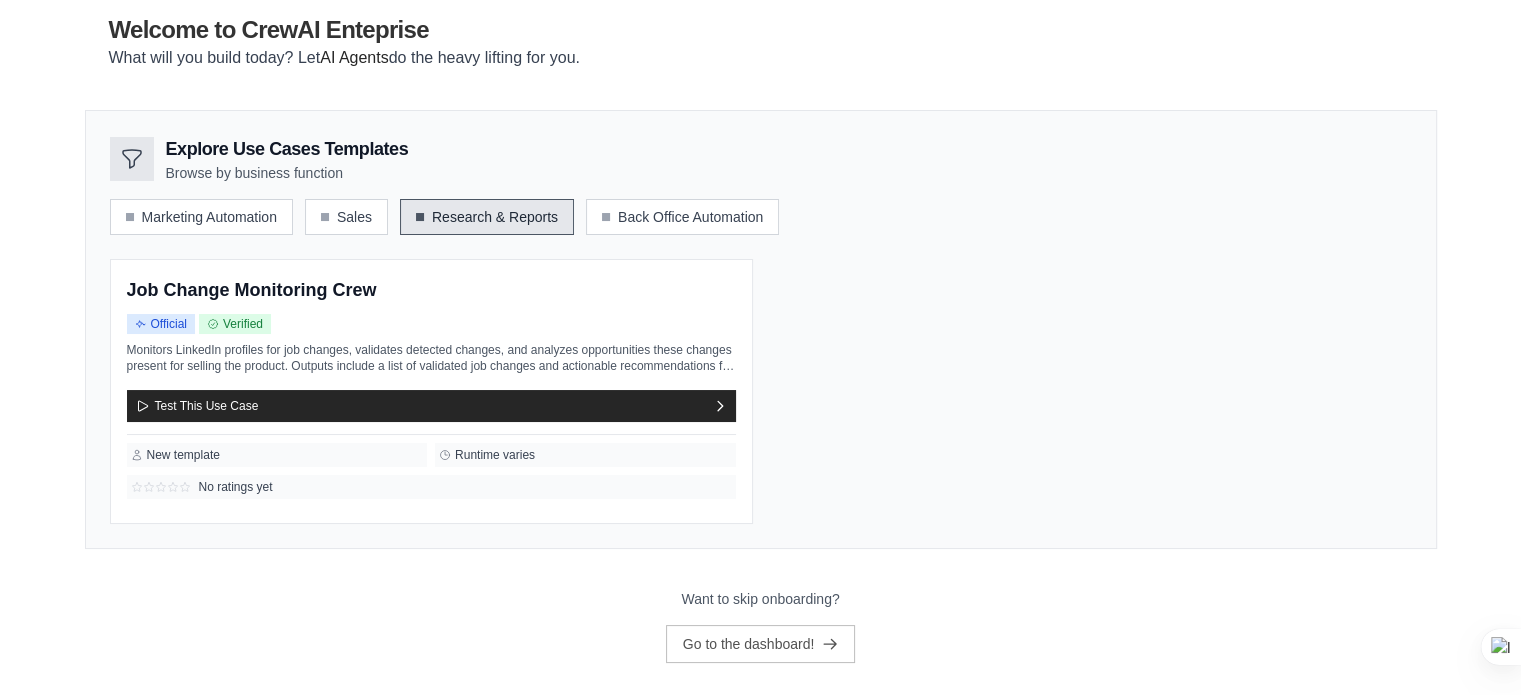 click on "Research & Reports" at bounding box center [487, 217] 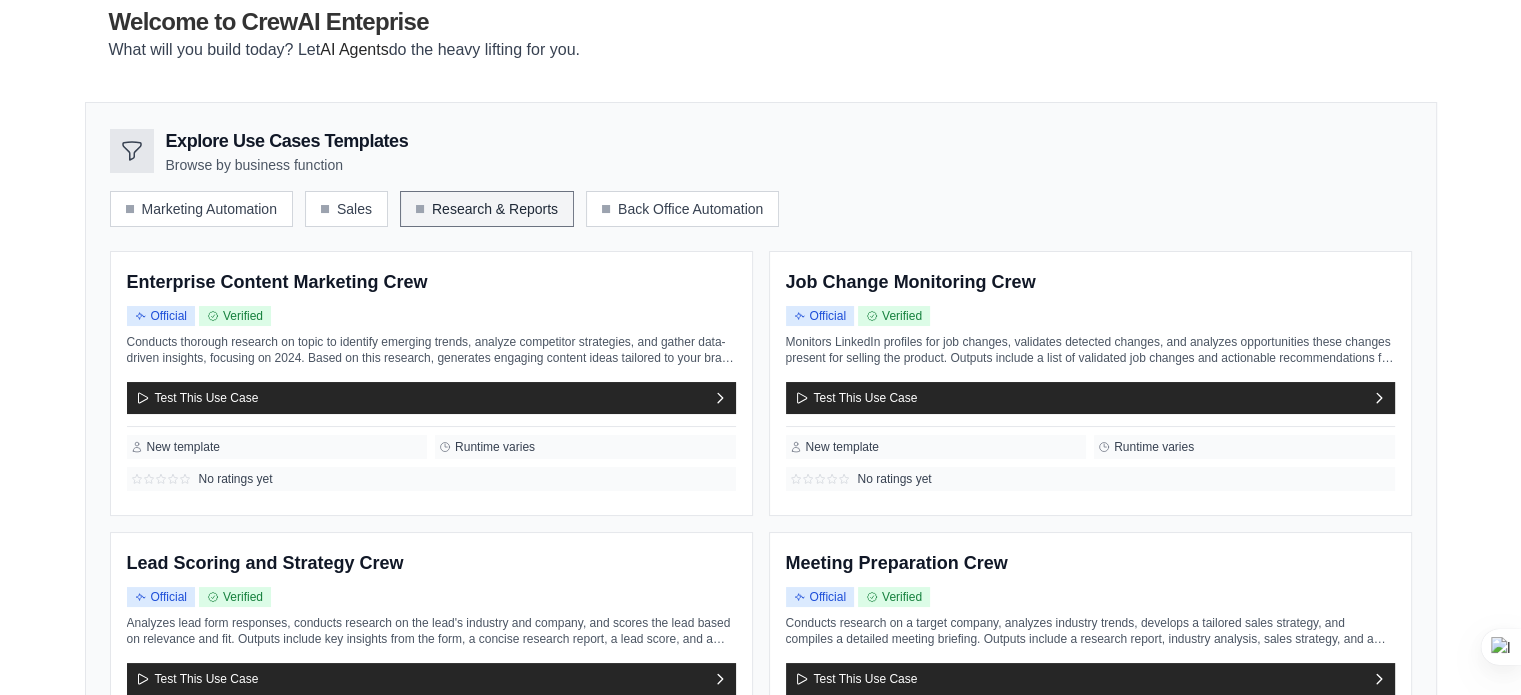 scroll, scrollTop: 86, scrollLeft: 0, axis: vertical 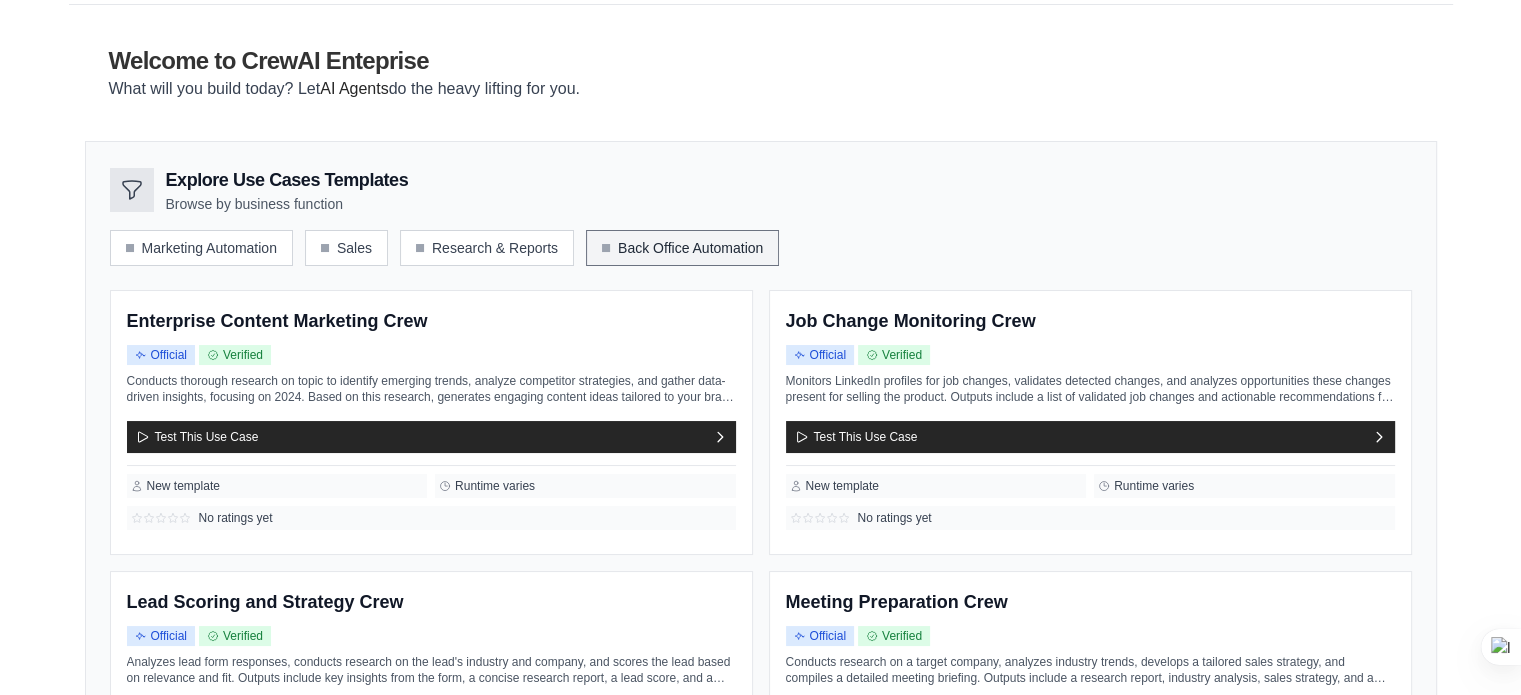 click on "Back Office Automation" at bounding box center [682, 248] 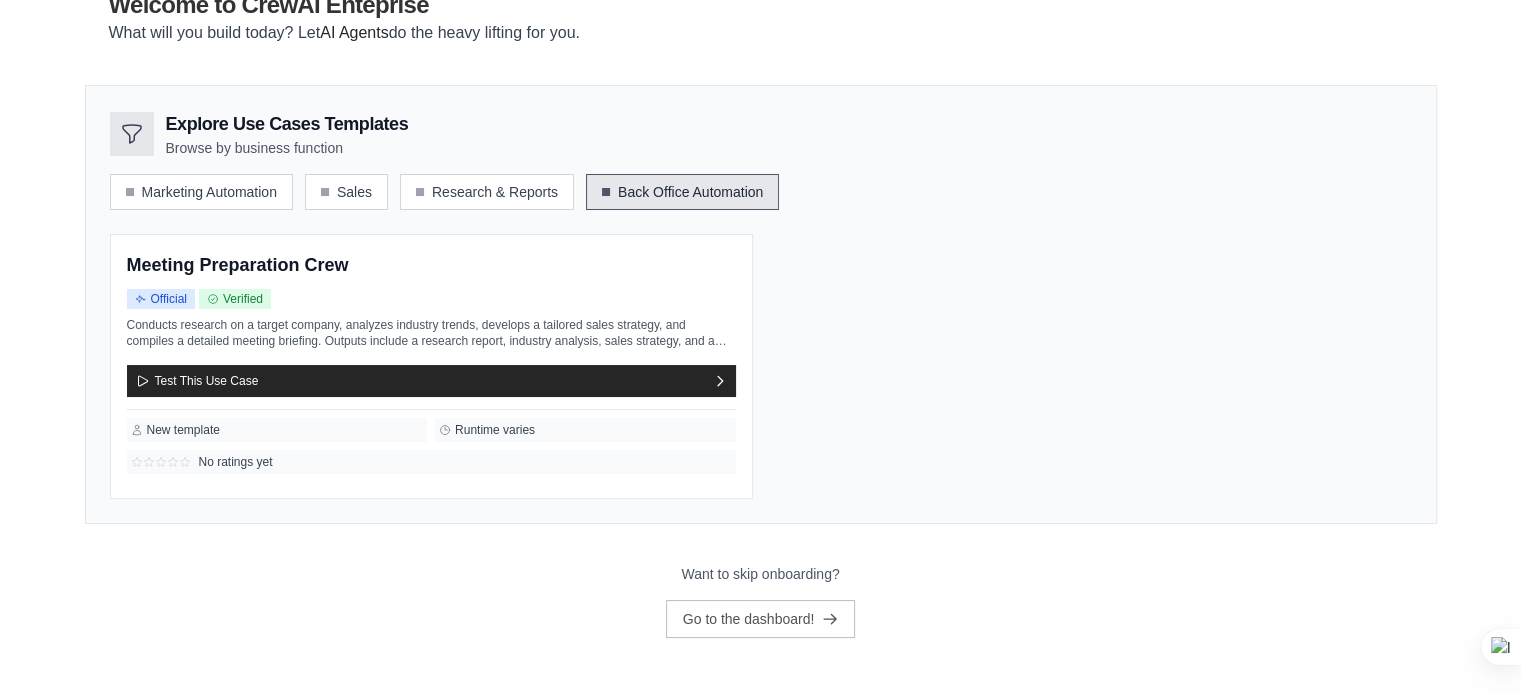 scroll, scrollTop: 143, scrollLeft: 0, axis: vertical 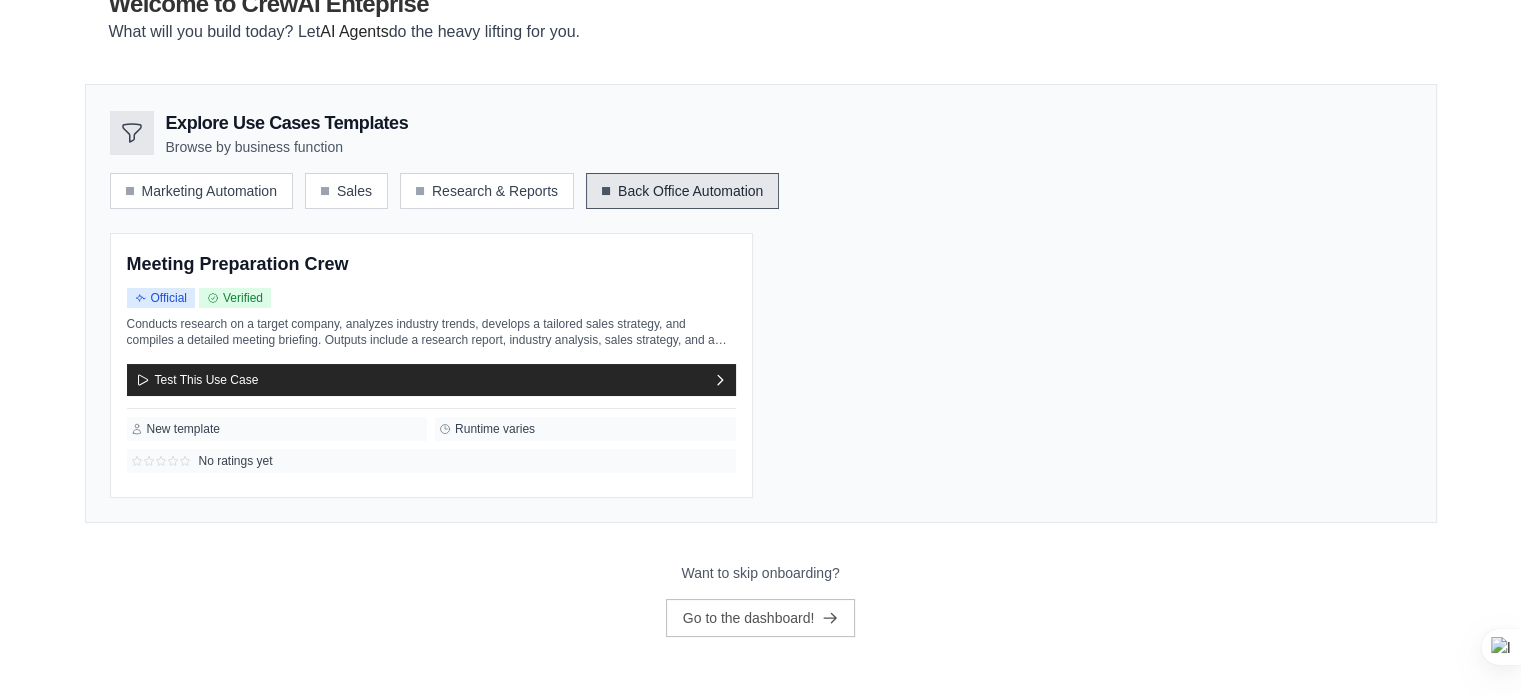 click on "Back Office Automation" at bounding box center (682, 191) 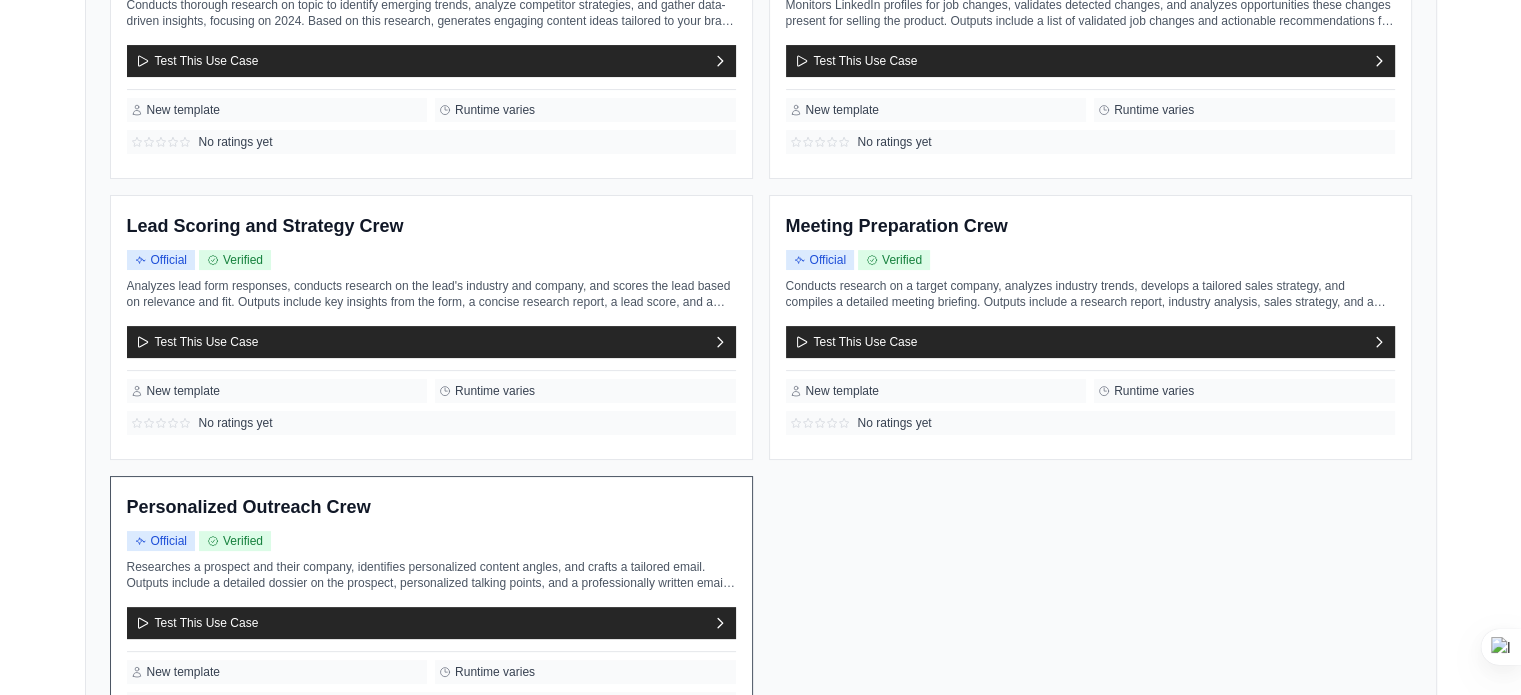 scroll, scrollTop: 0, scrollLeft: 0, axis: both 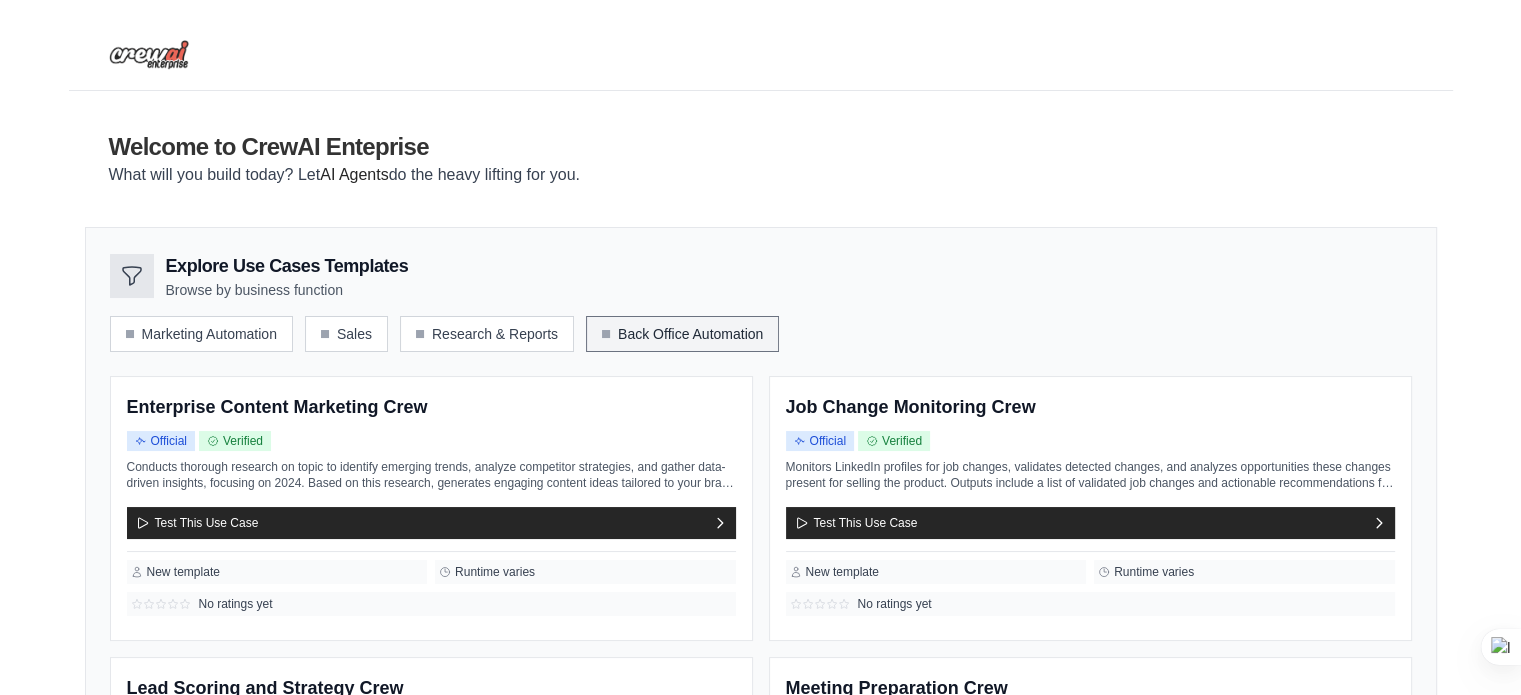click on "Back Office Automation" at bounding box center [682, 334] 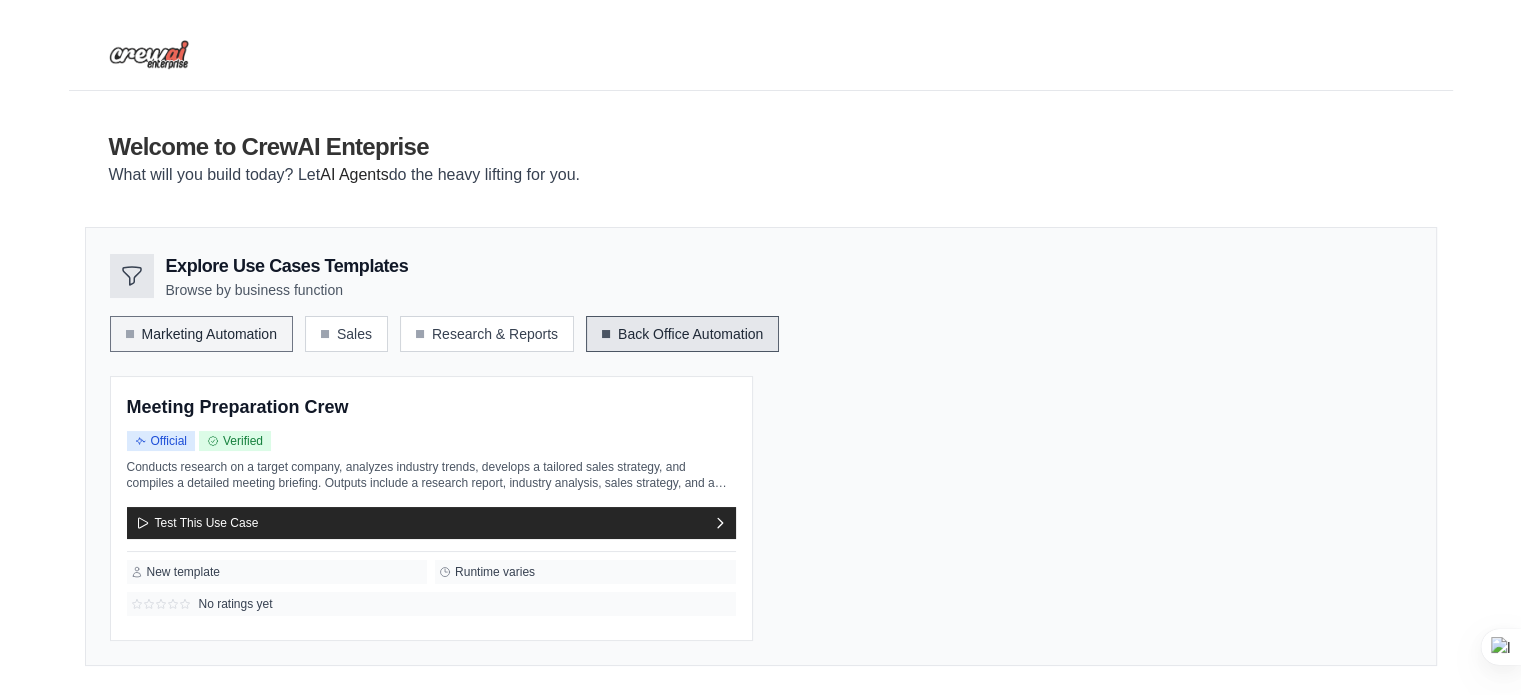 click on "Marketing Automation" at bounding box center [201, 334] 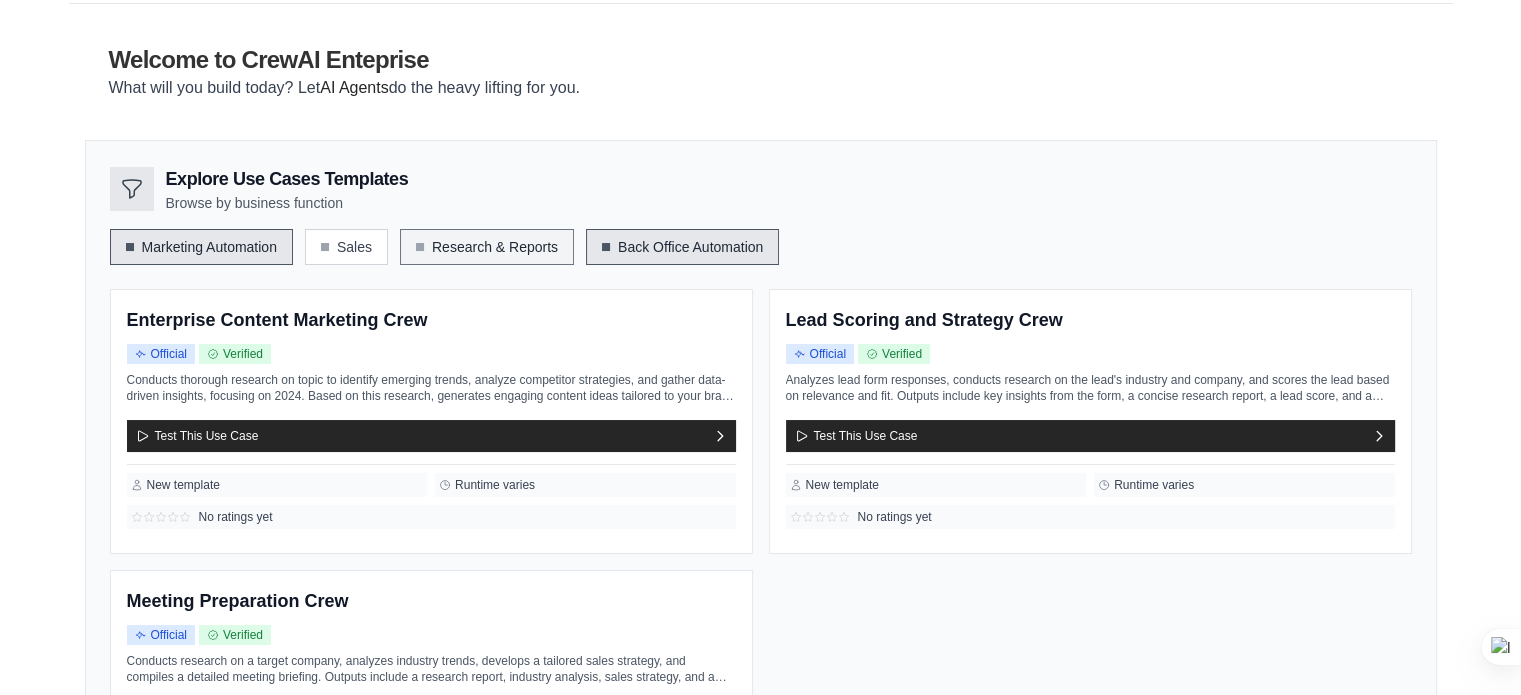 scroll, scrollTop: 84, scrollLeft: 0, axis: vertical 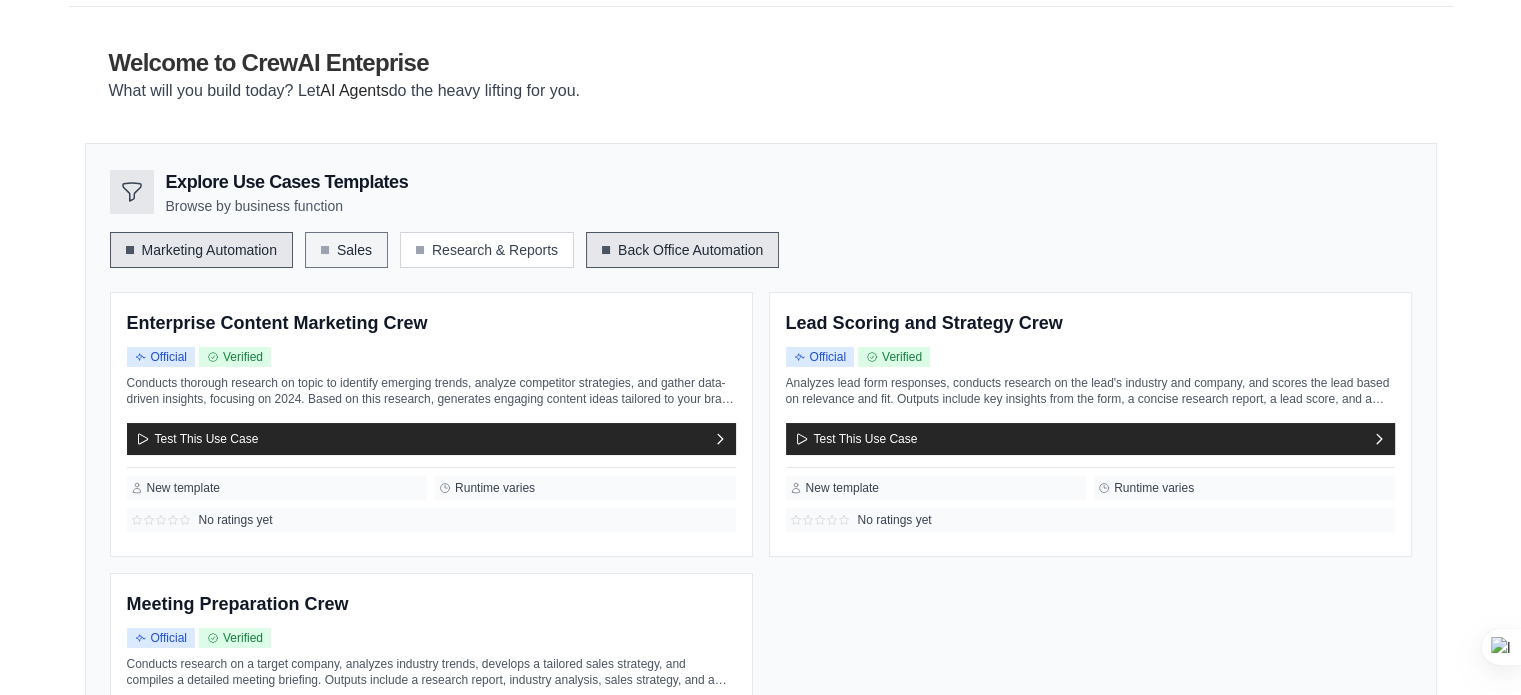 click on "Sales" at bounding box center [346, 250] 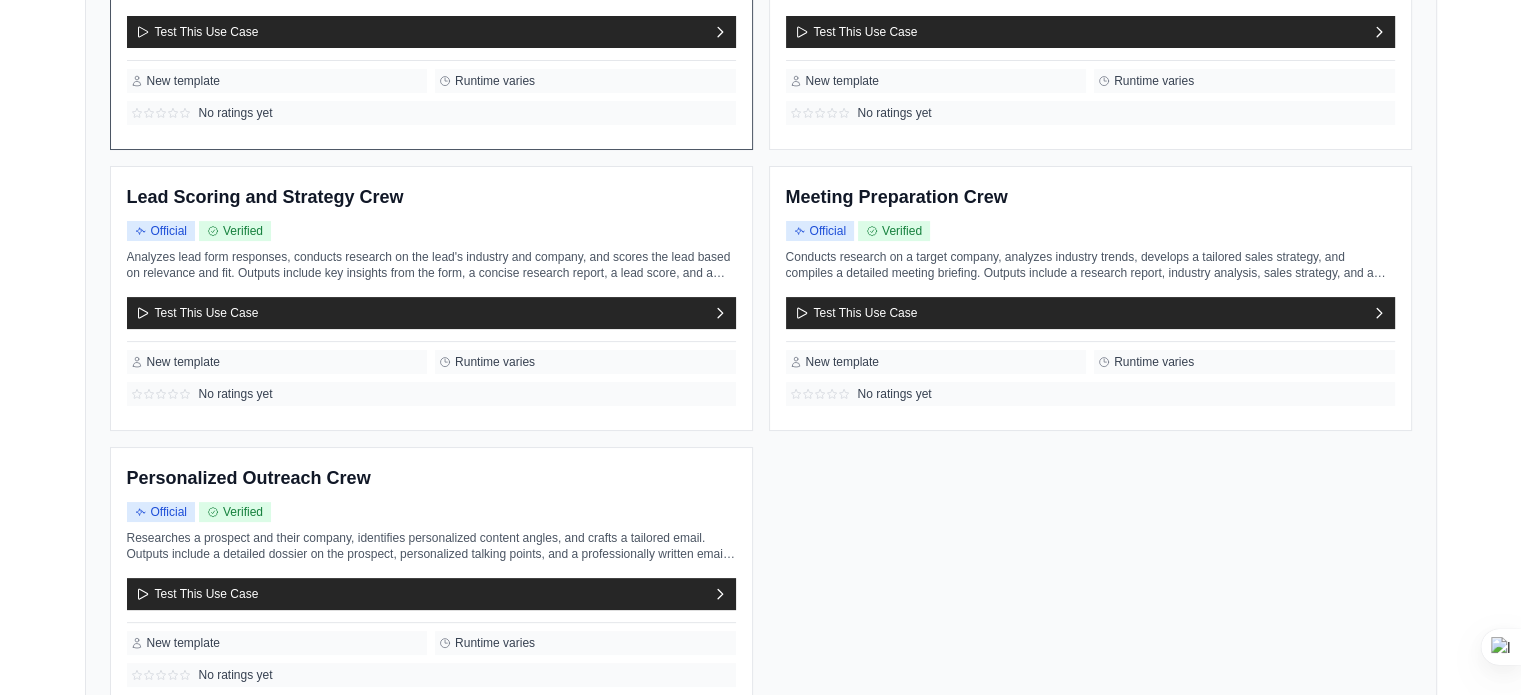 scroll, scrollTop: 490, scrollLeft: 0, axis: vertical 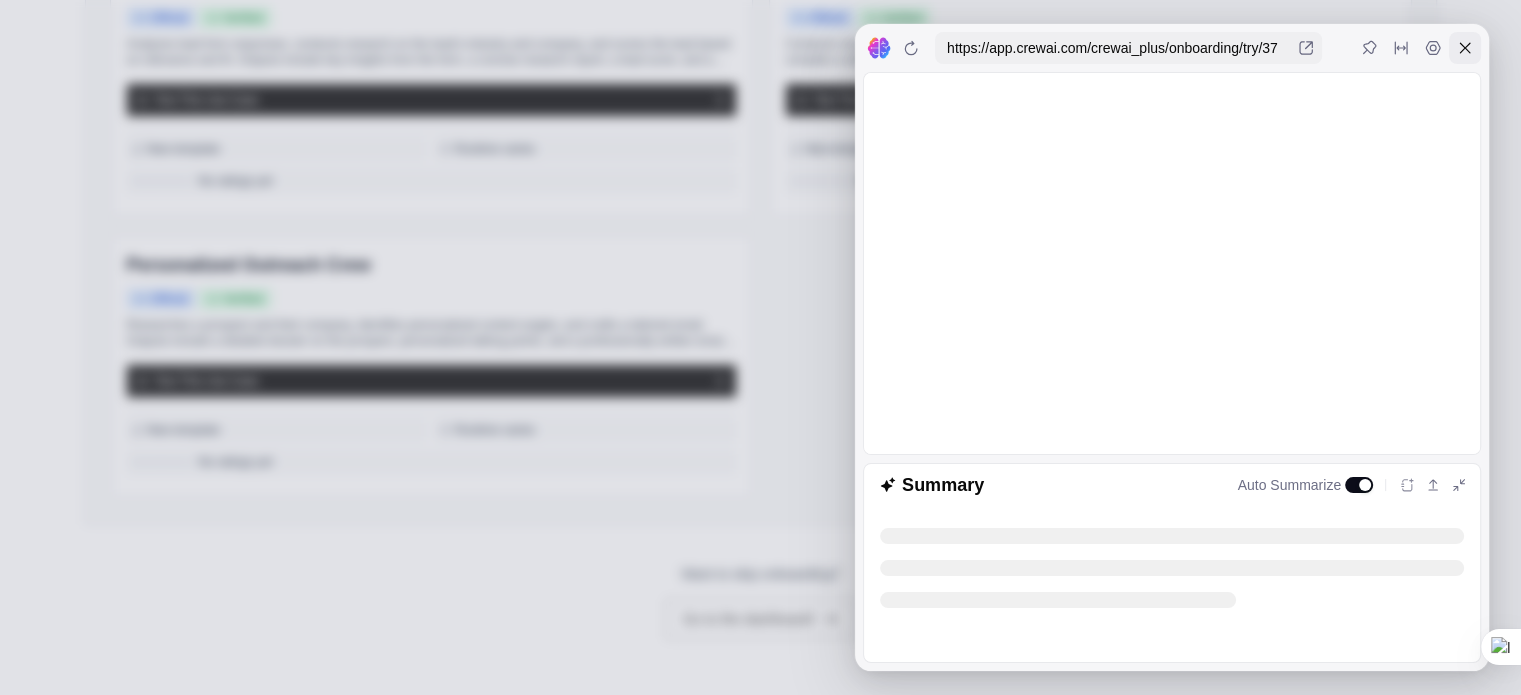 click at bounding box center [1465, 48] 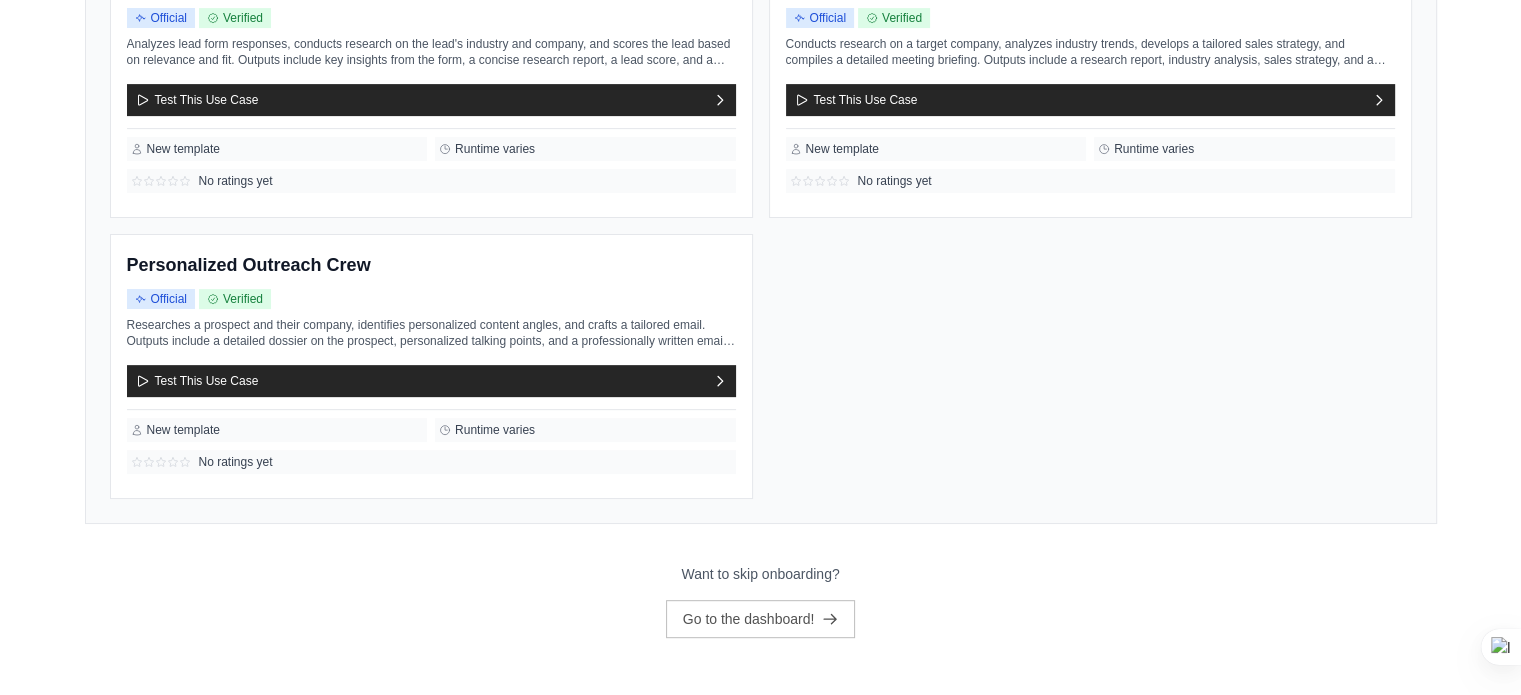 click on "Want to skip onboarding?" at bounding box center [760, 574] 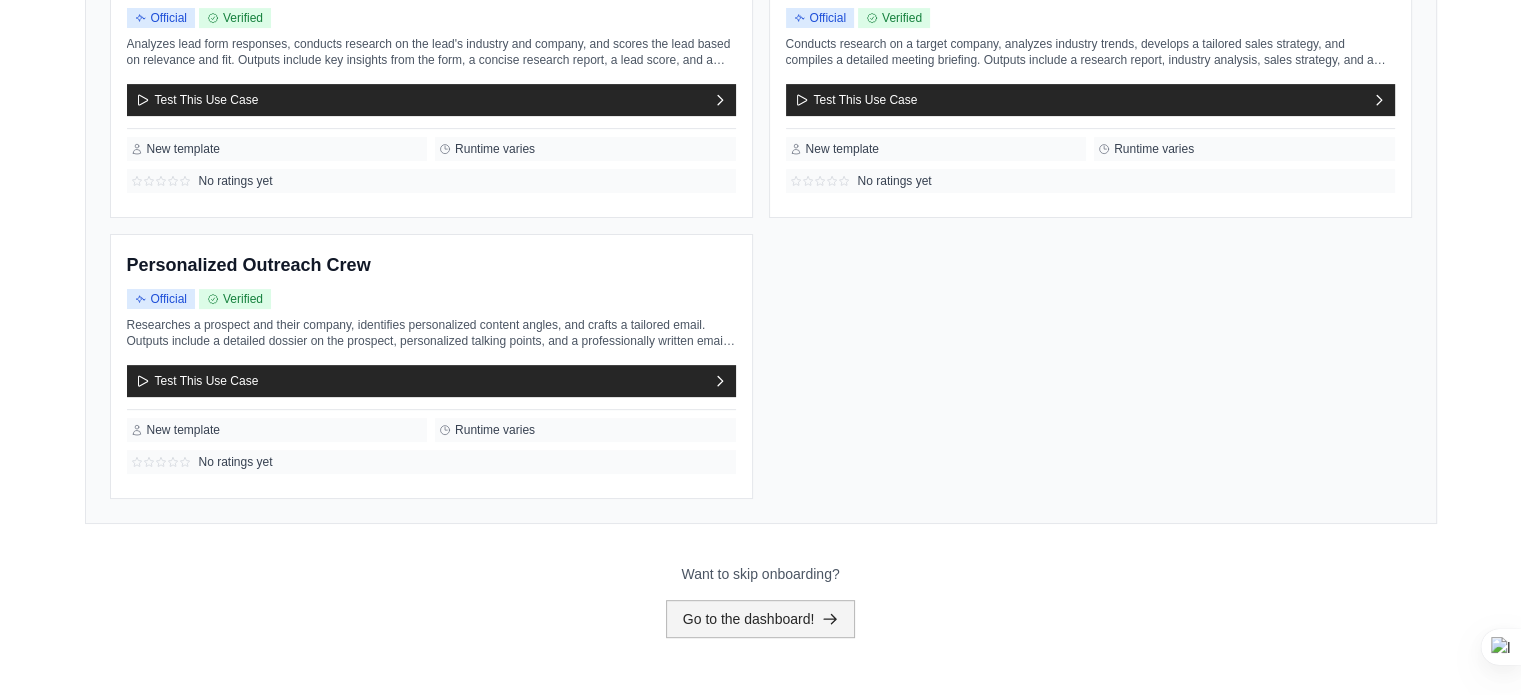 click on "Go to the dashboard!" at bounding box center (761, 619) 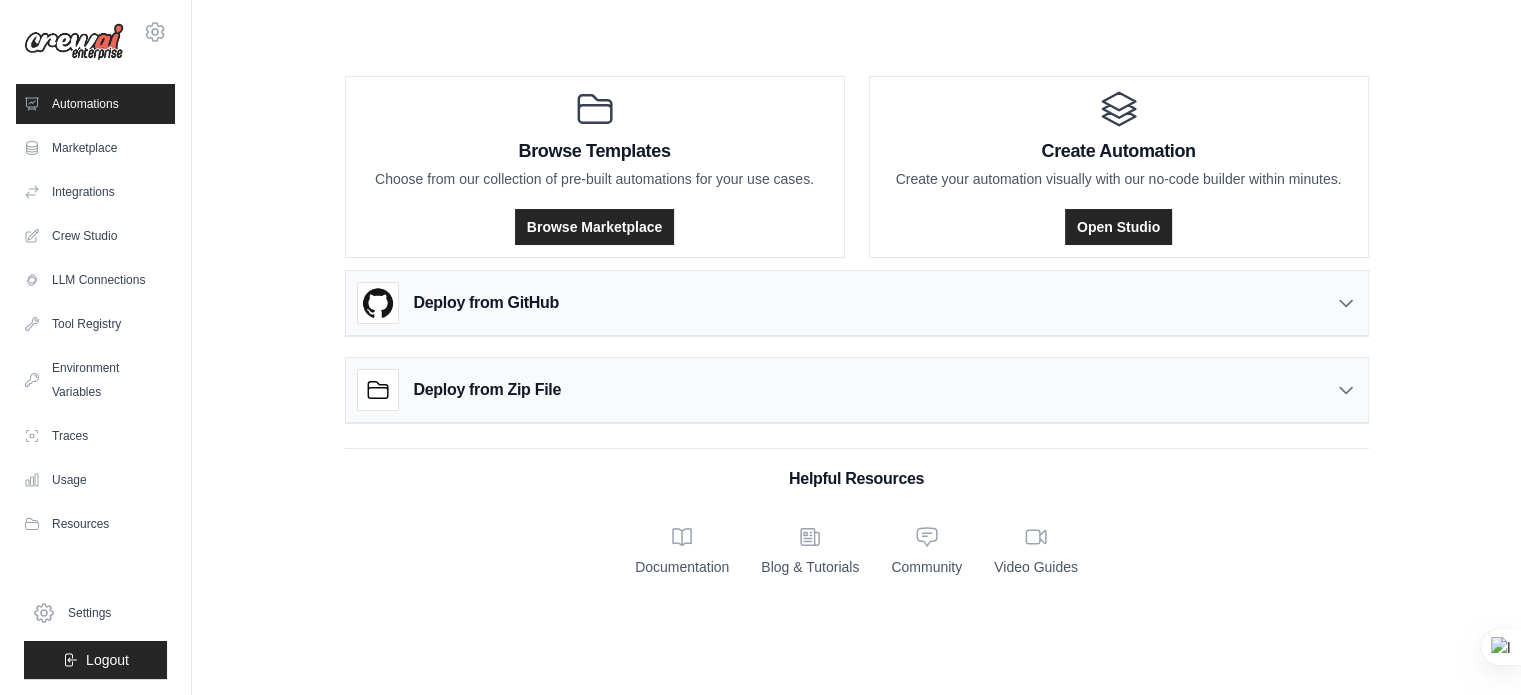 scroll, scrollTop: 0, scrollLeft: 0, axis: both 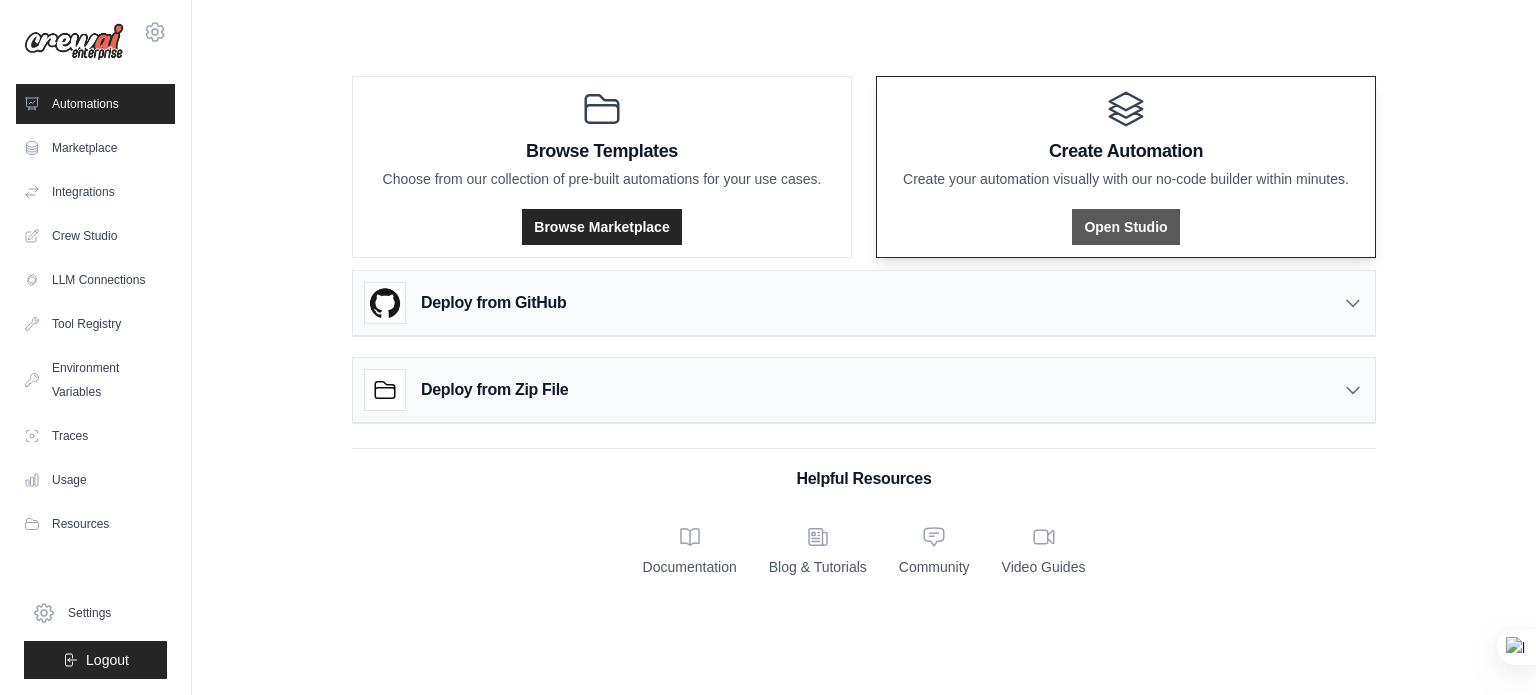 click on "Open Studio" at bounding box center [1125, 227] 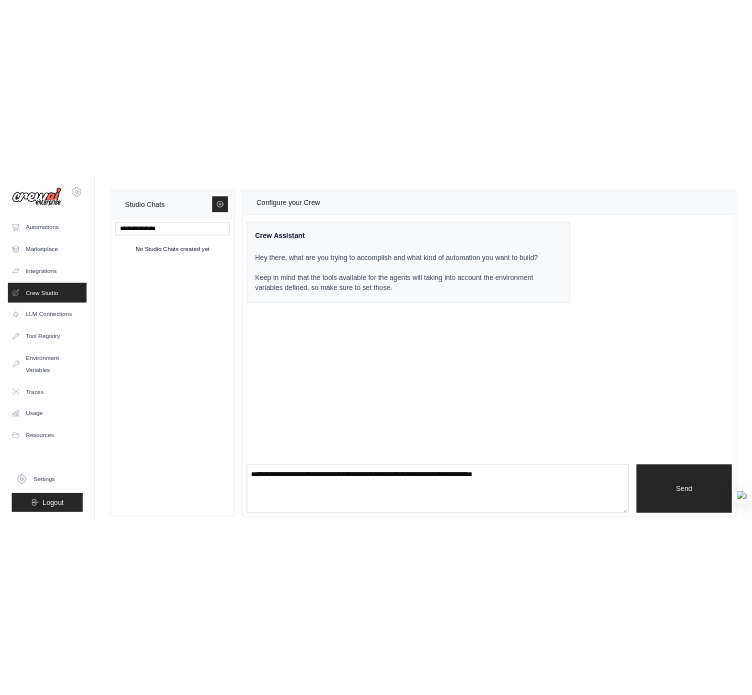 scroll, scrollTop: 15, scrollLeft: 0, axis: vertical 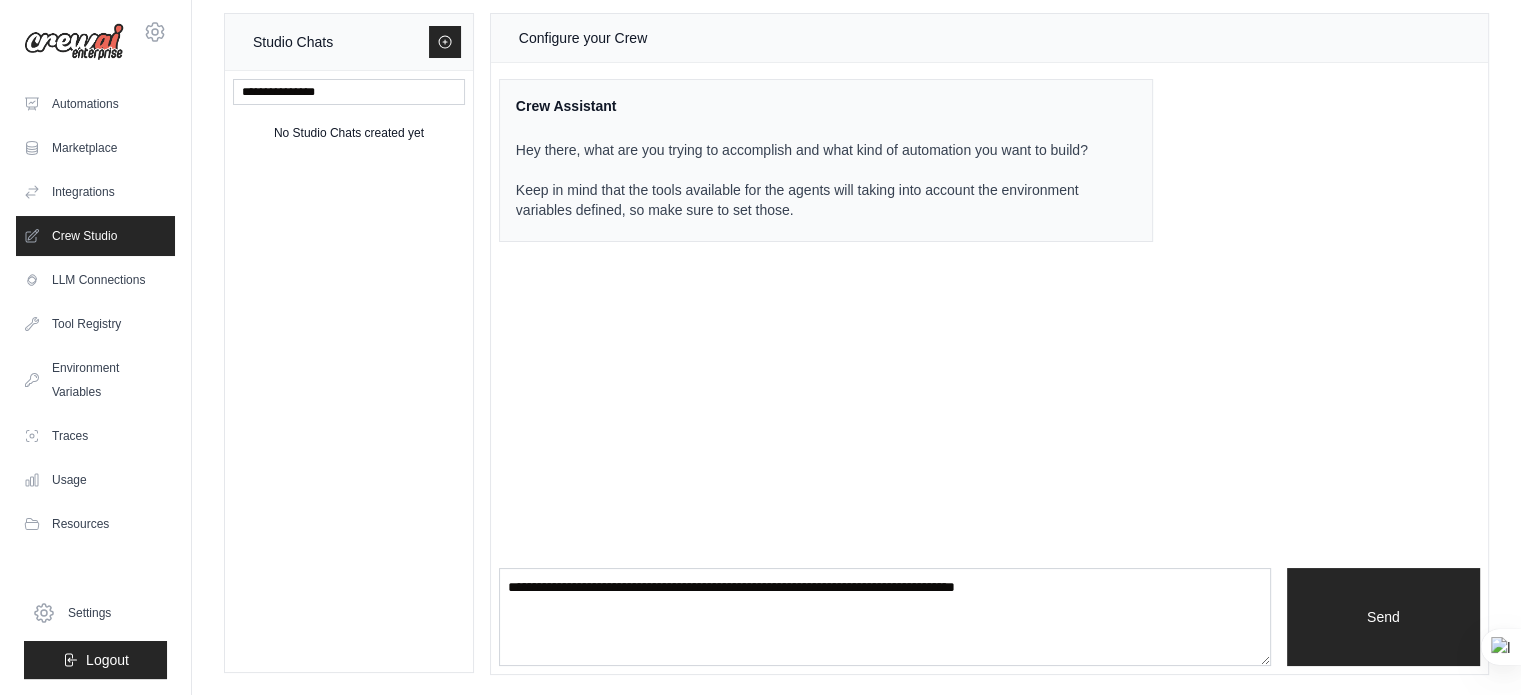 click on "Configure your Crew Crew Assistant Hey there, what are you trying to accomplish and what kind of automation you want to build? Keep in mind that the tools available for the agents will taking into account the environment variables defined, so make sure to set those. Send" at bounding box center [989, 344] 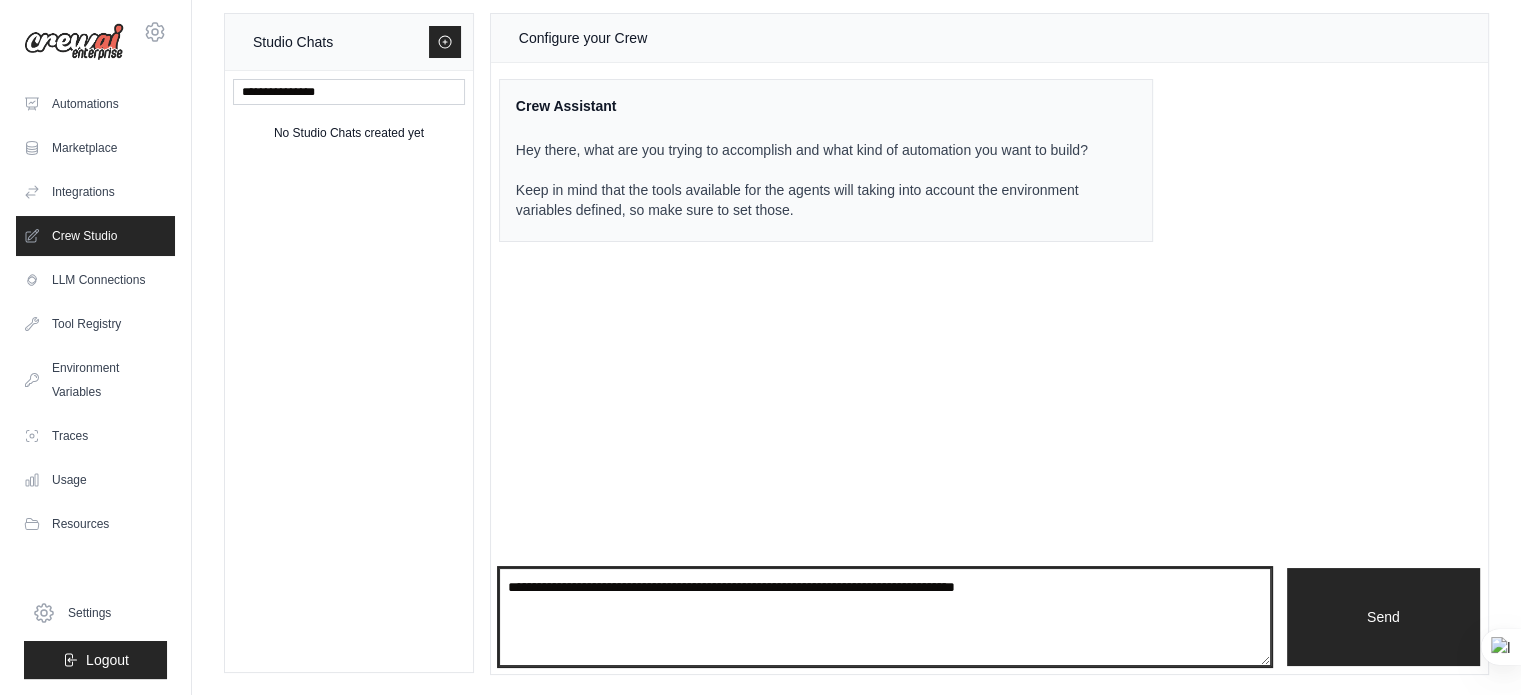 click at bounding box center (885, 617) 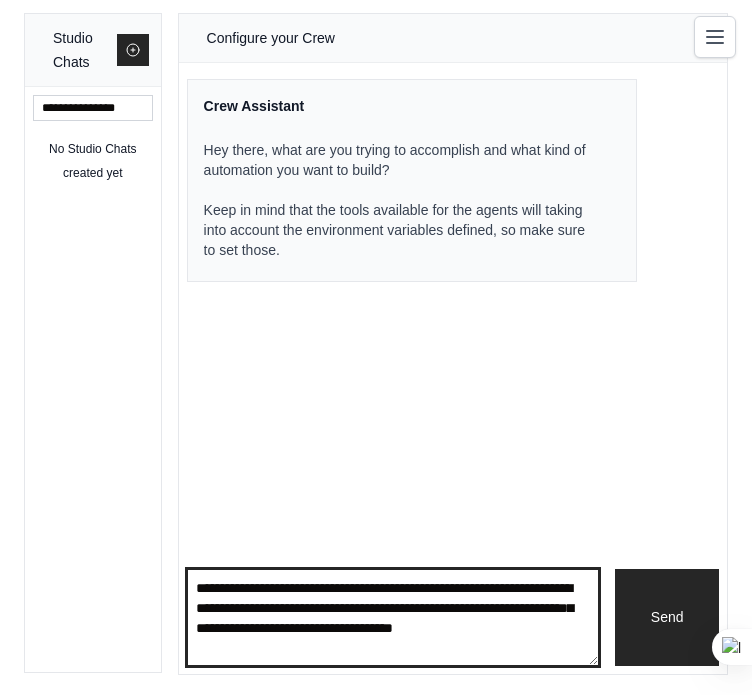click on "**********" at bounding box center [393, 618] 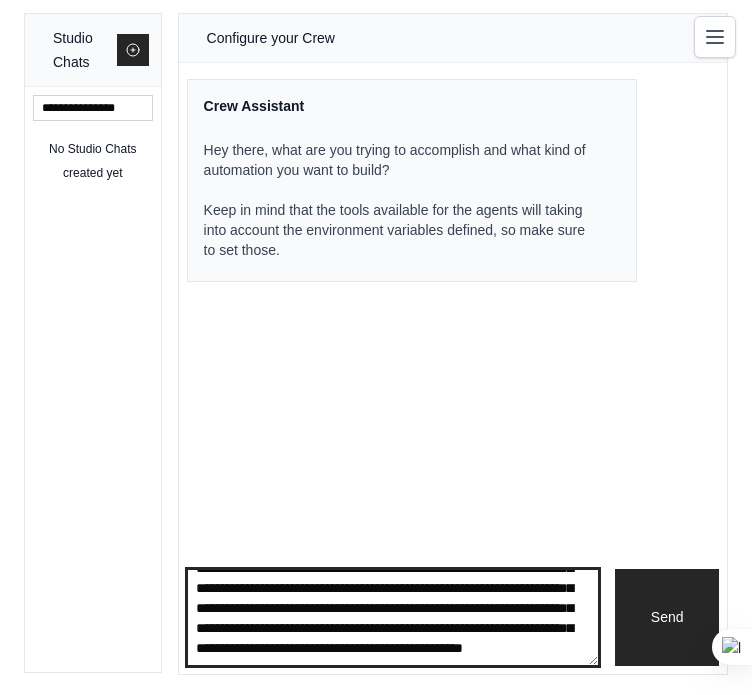 scroll, scrollTop: 369, scrollLeft: 0, axis: vertical 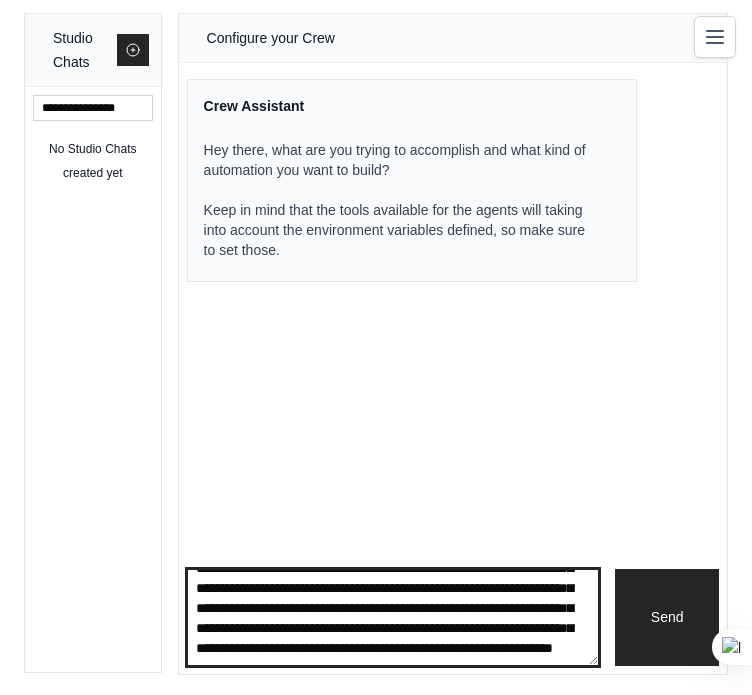 click at bounding box center (393, 618) 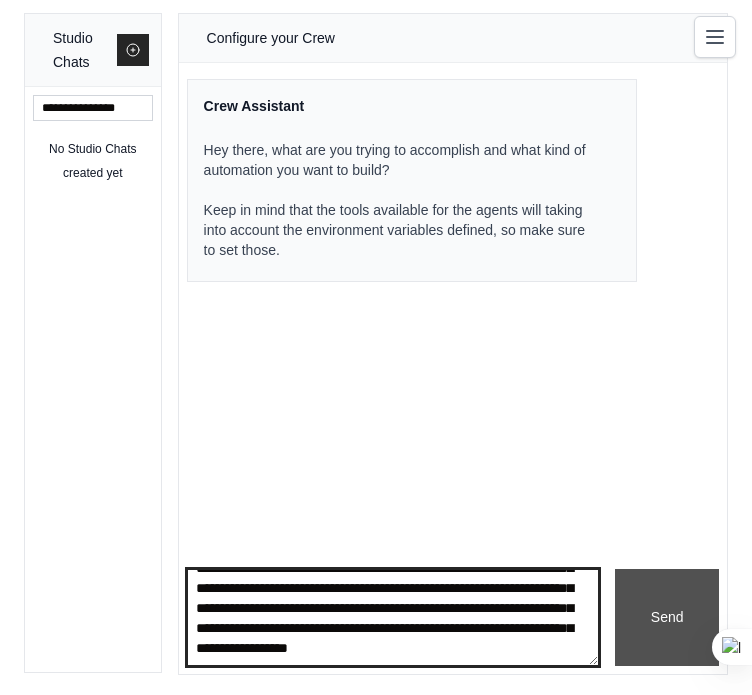 type on "**********" 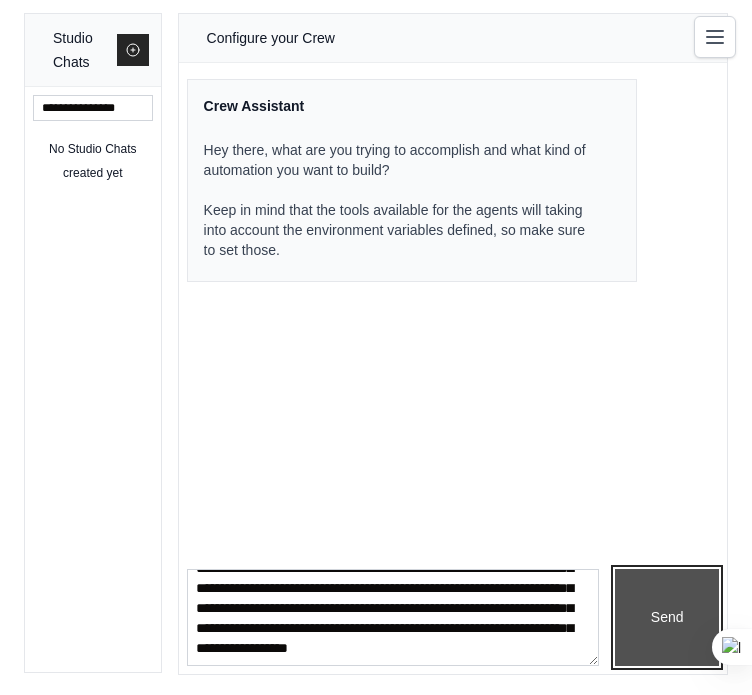 click on "Send" at bounding box center (667, 618) 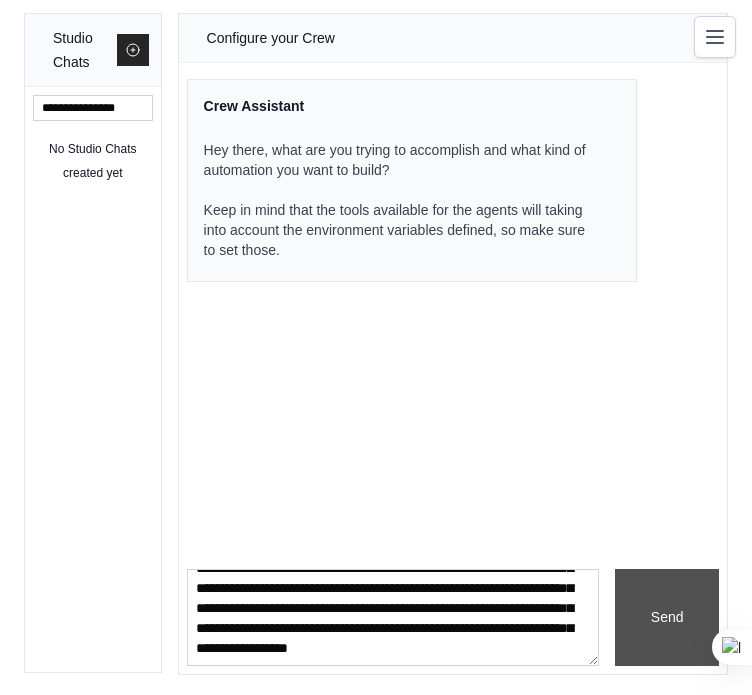 type 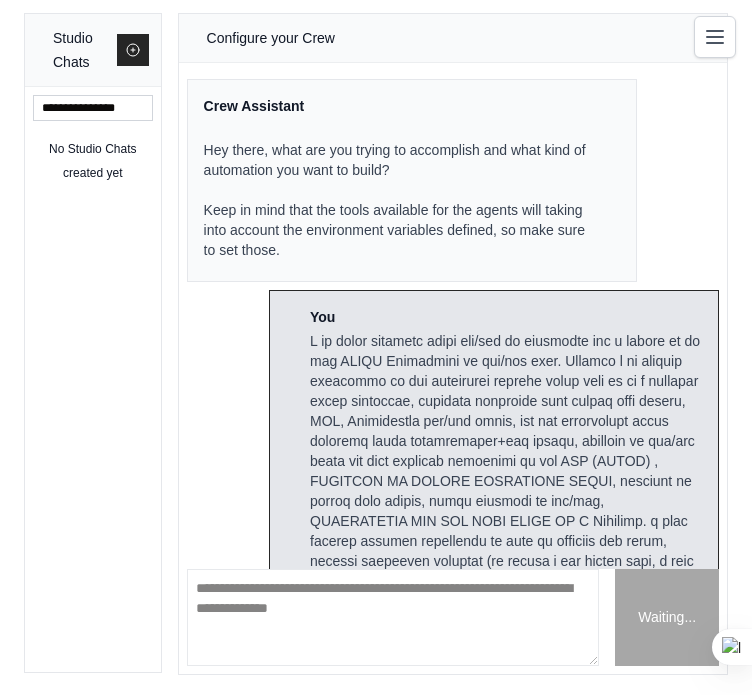 scroll, scrollTop: 0, scrollLeft: 0, axis: both 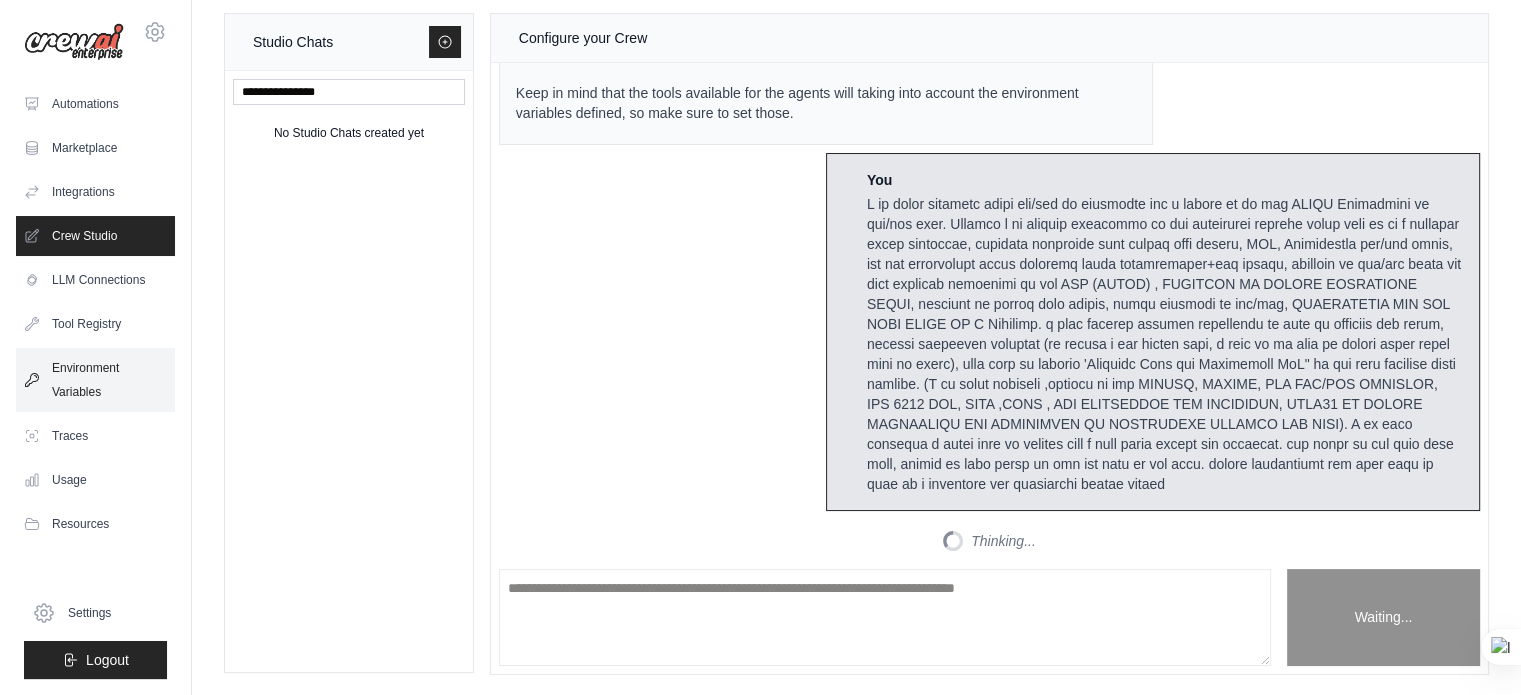 click on "Environment Variables" at bounding box center [95, 380] 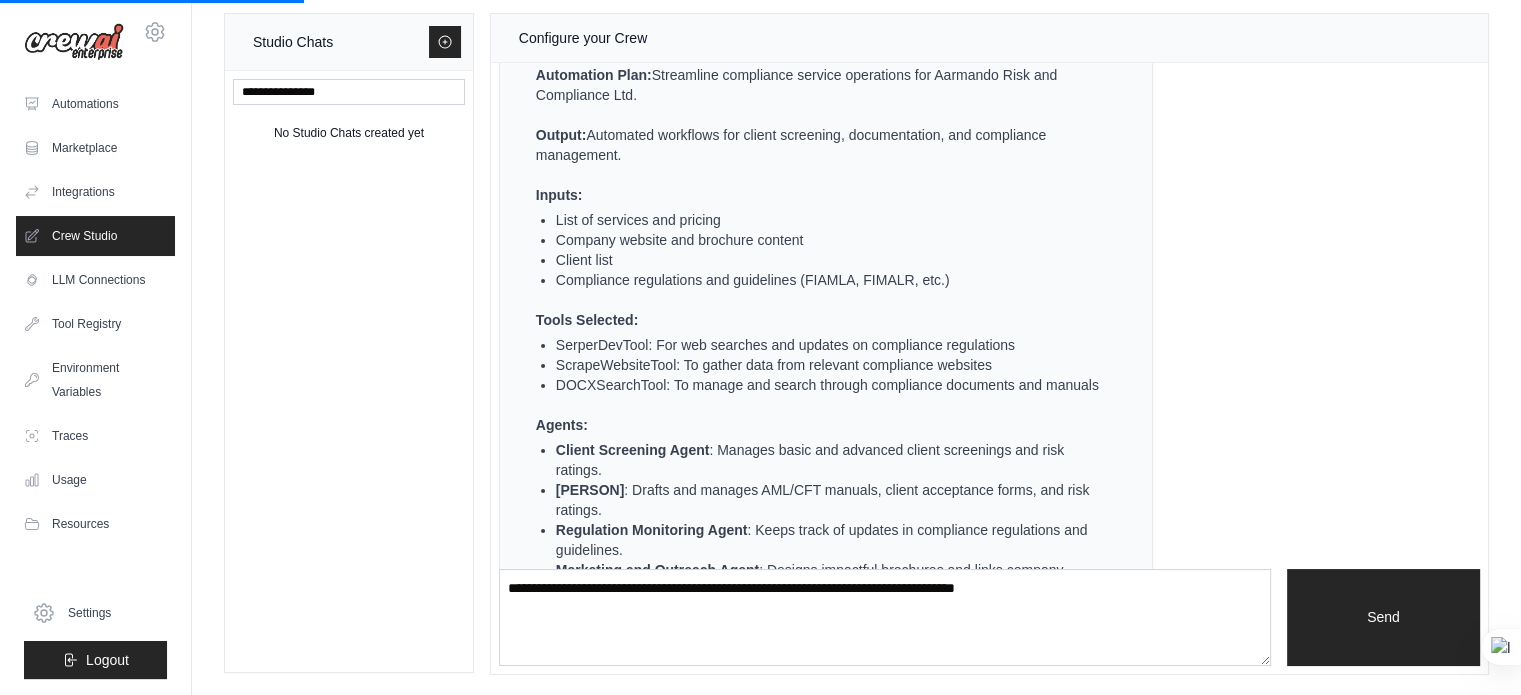 scroll, scrollTop: 712, scrollLeft: 0, axis: vertical 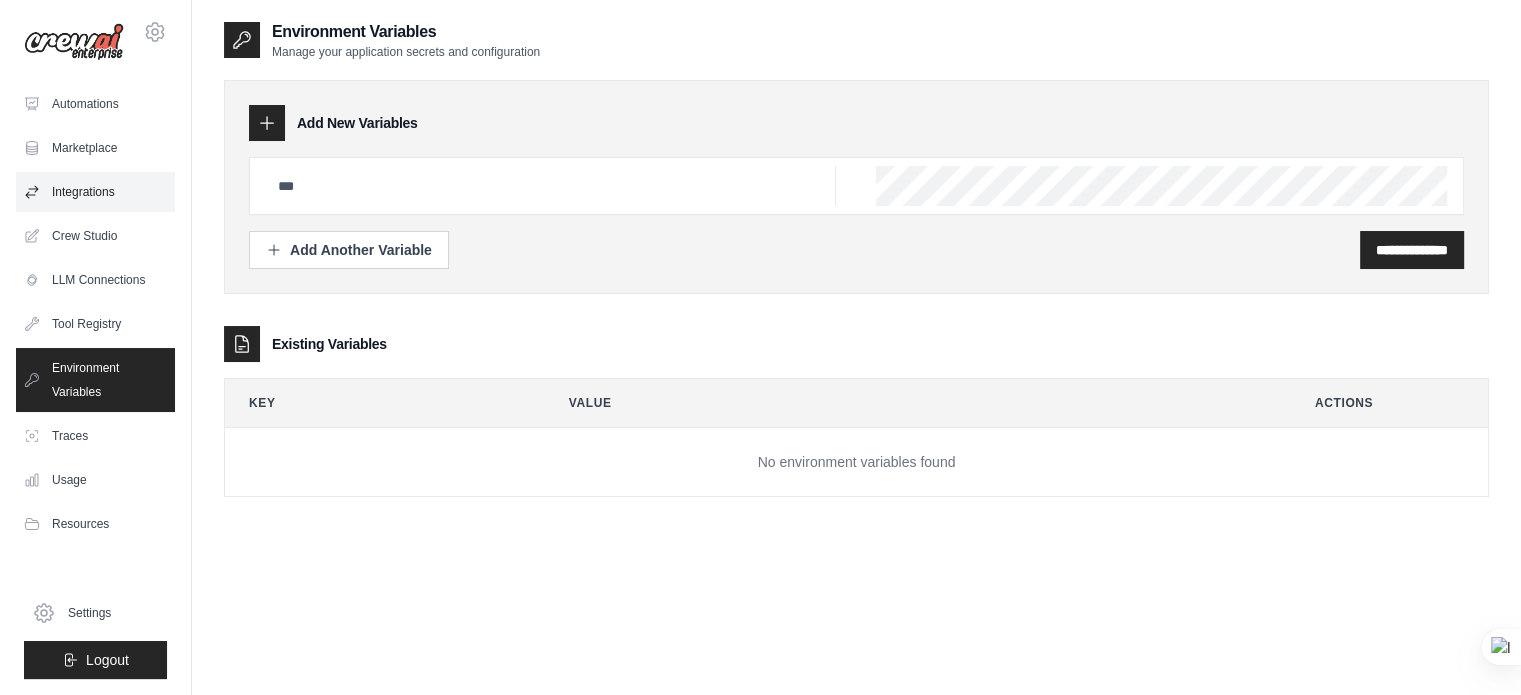 click on "Integrations" at bounding box center [95, 192] 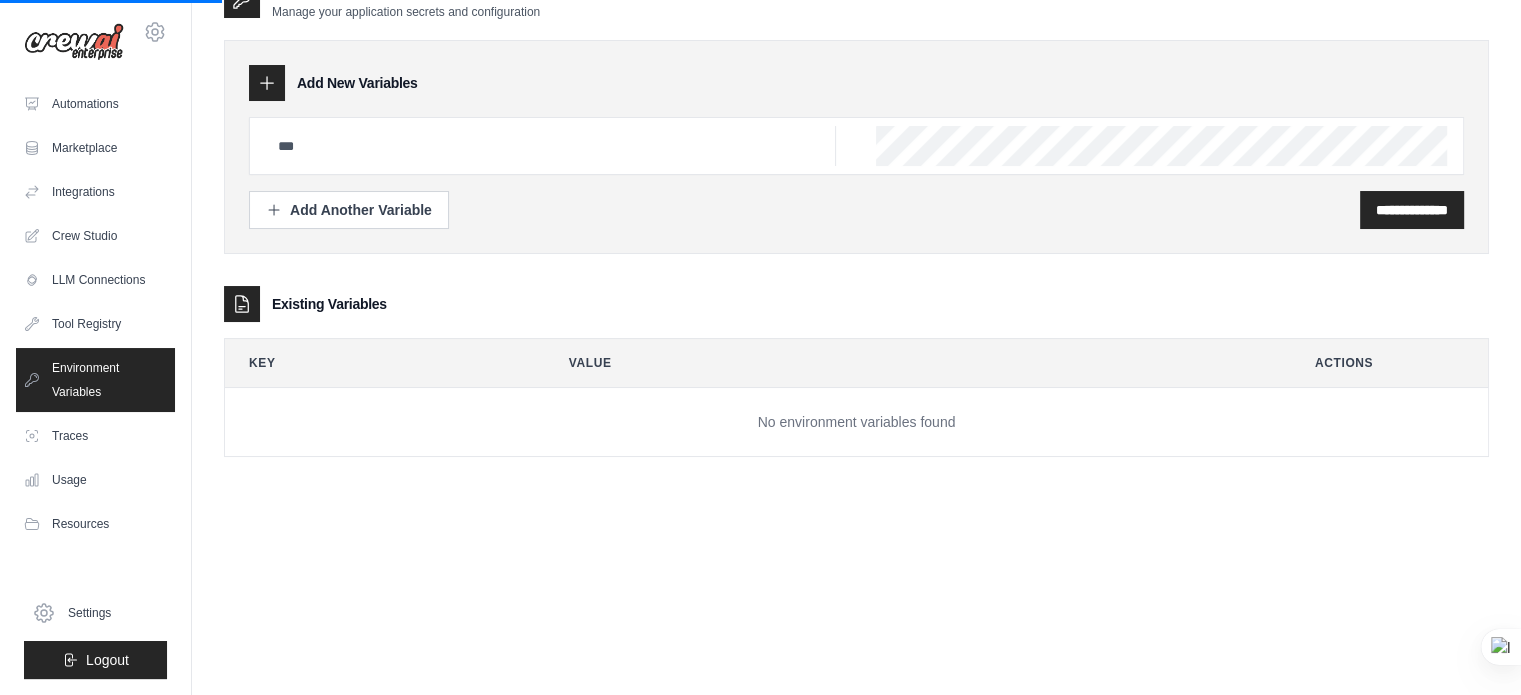 scroll, scrollTop: 0, scrollLeft: 0, axis: both 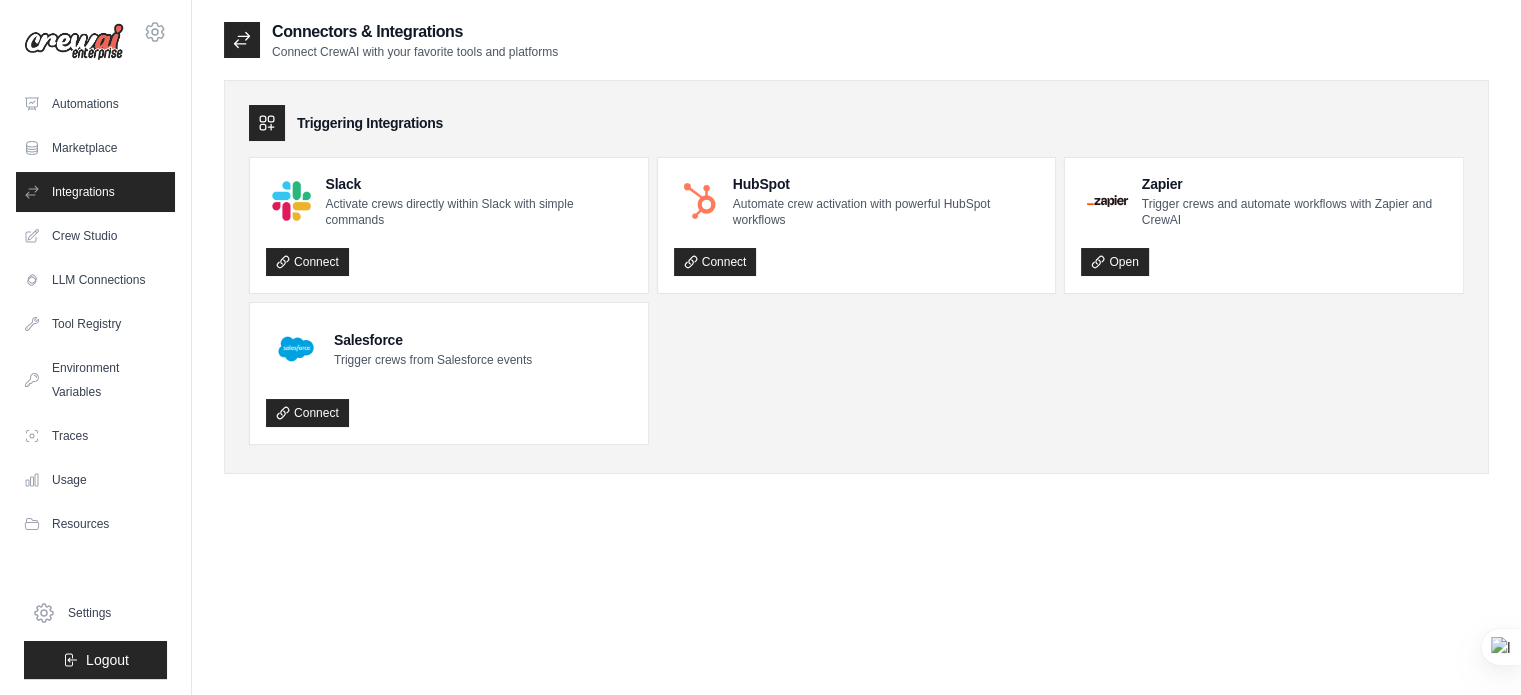 click on "yearooa@yahoo.com
Settings
Automations
Marketplace
Integrations
Crew Studio
GitHub" at bounding box center [96, 347] 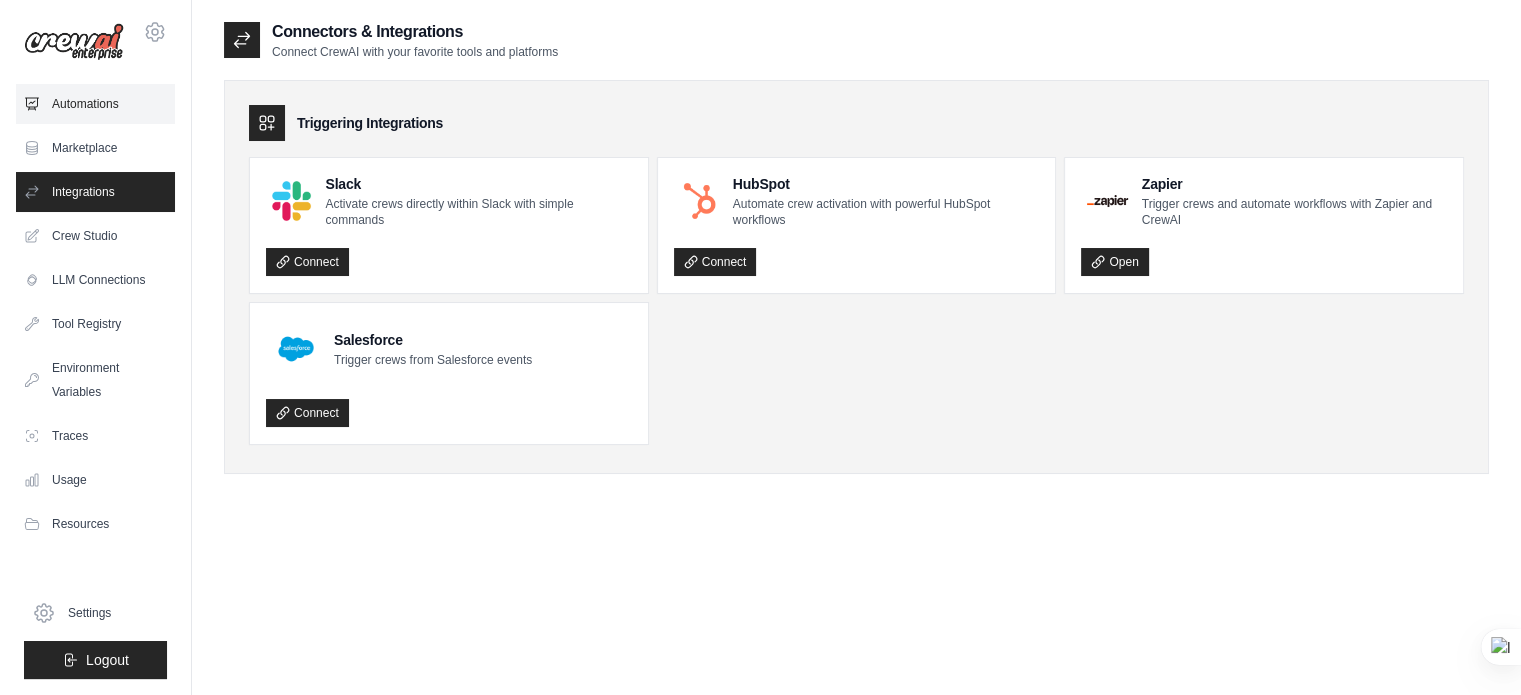 click on "Automations" at bounding box center [95, 104] 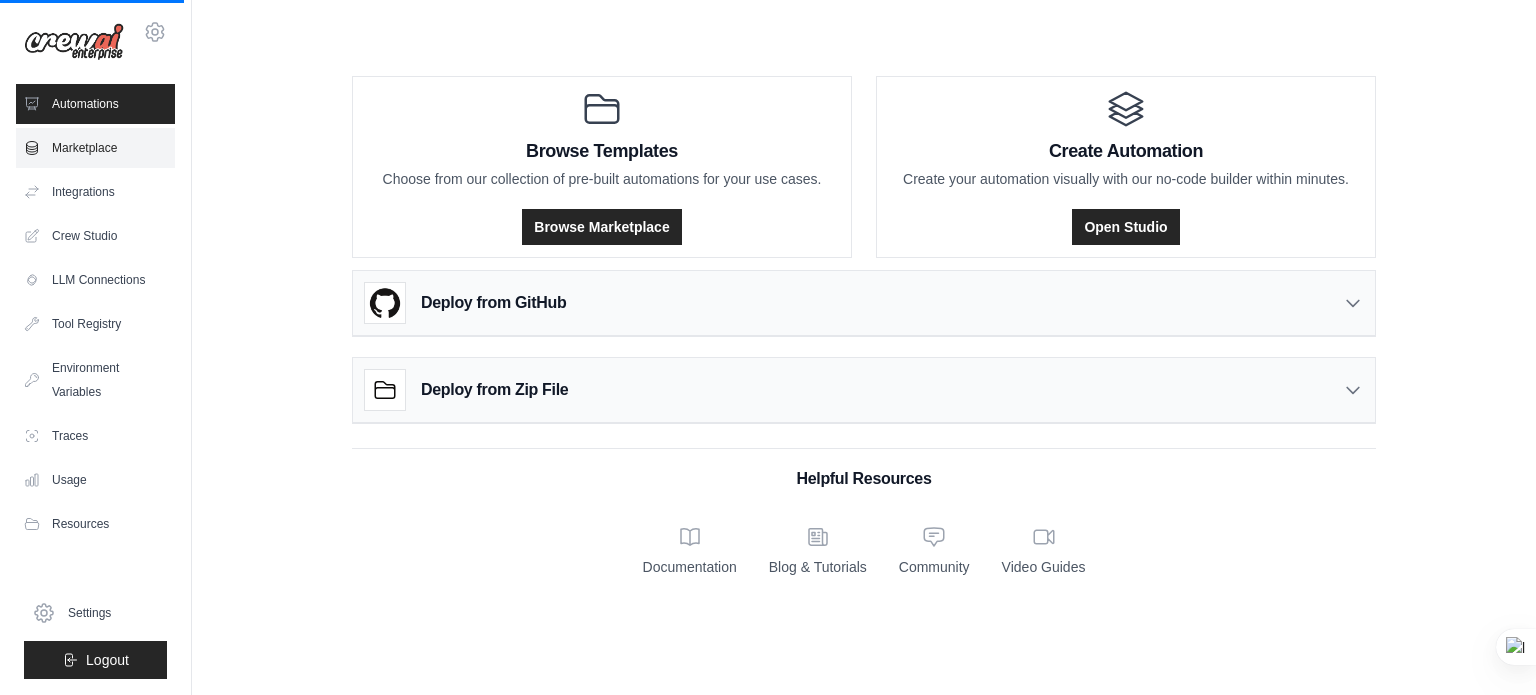 click on "Marketplace" at bounding box center [95, 148] 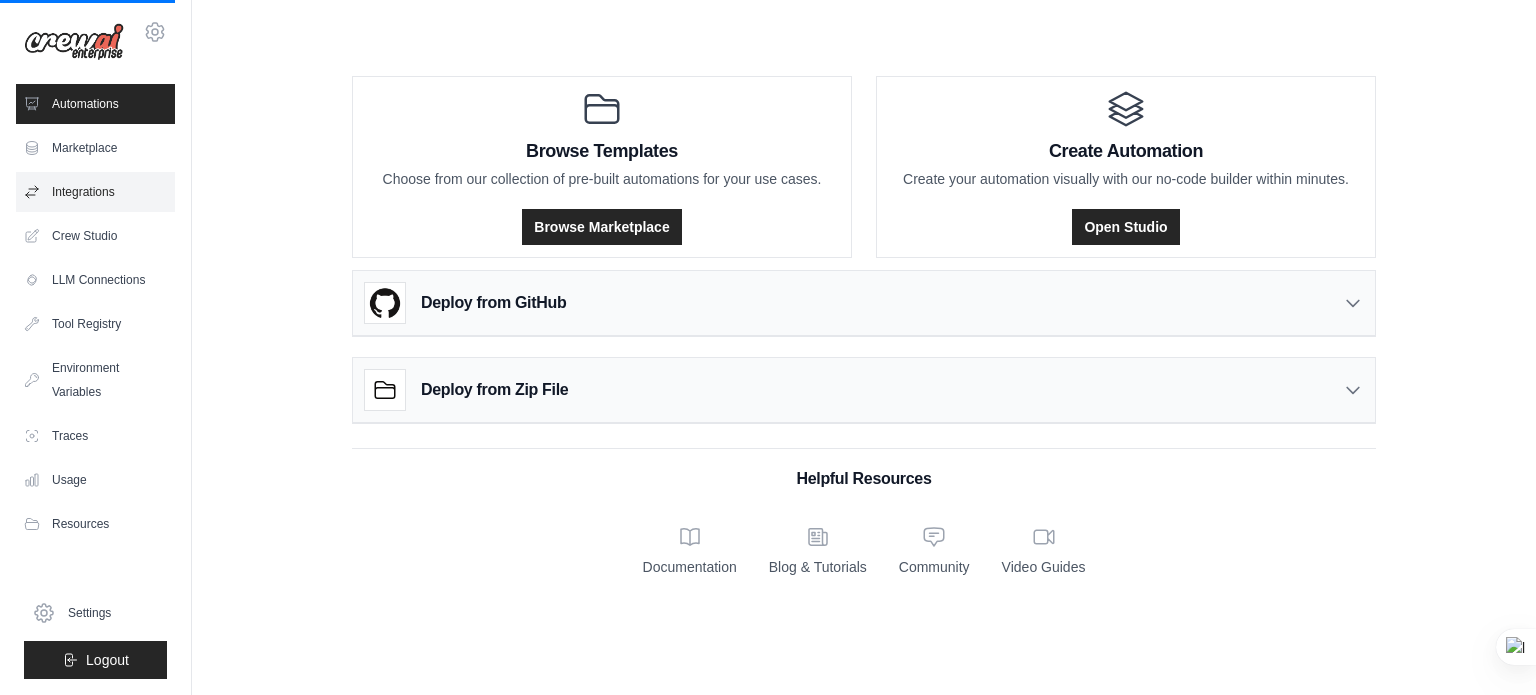 click on "Integrations" at bounding box center [95, 192] 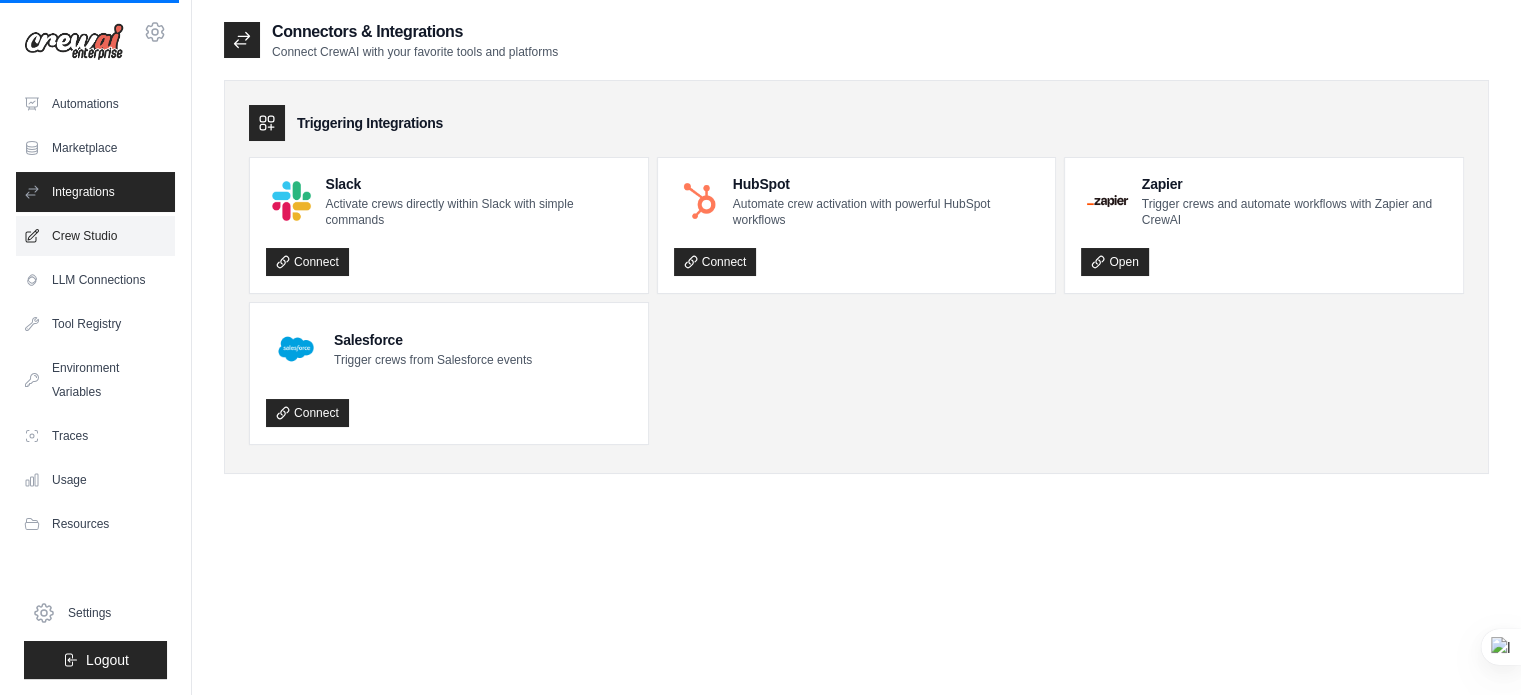 click on "Crew Studio" at bounding box center [95, 236] 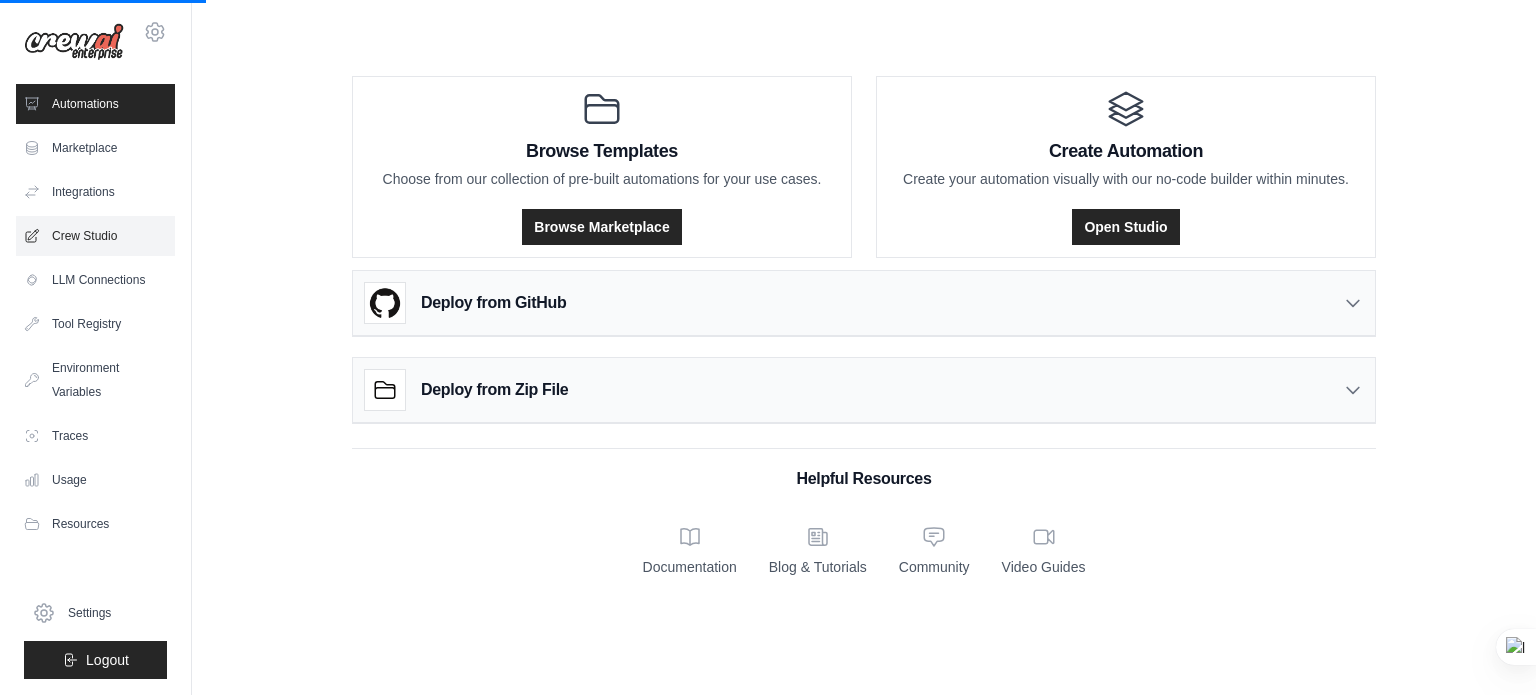click on "Crew Studio" at bounding box center (95, 236) 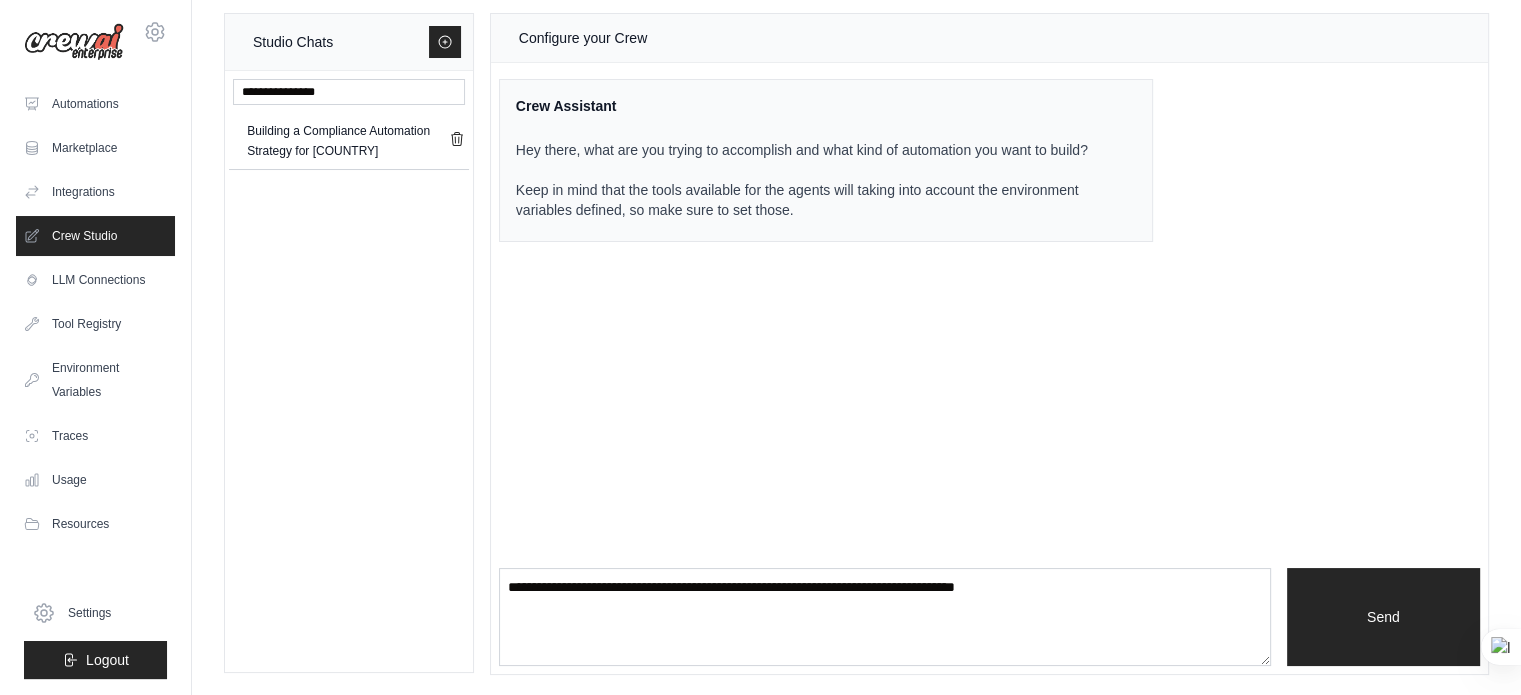 scroll, scrollTop: 0, scrollLeft: 0, axis: both 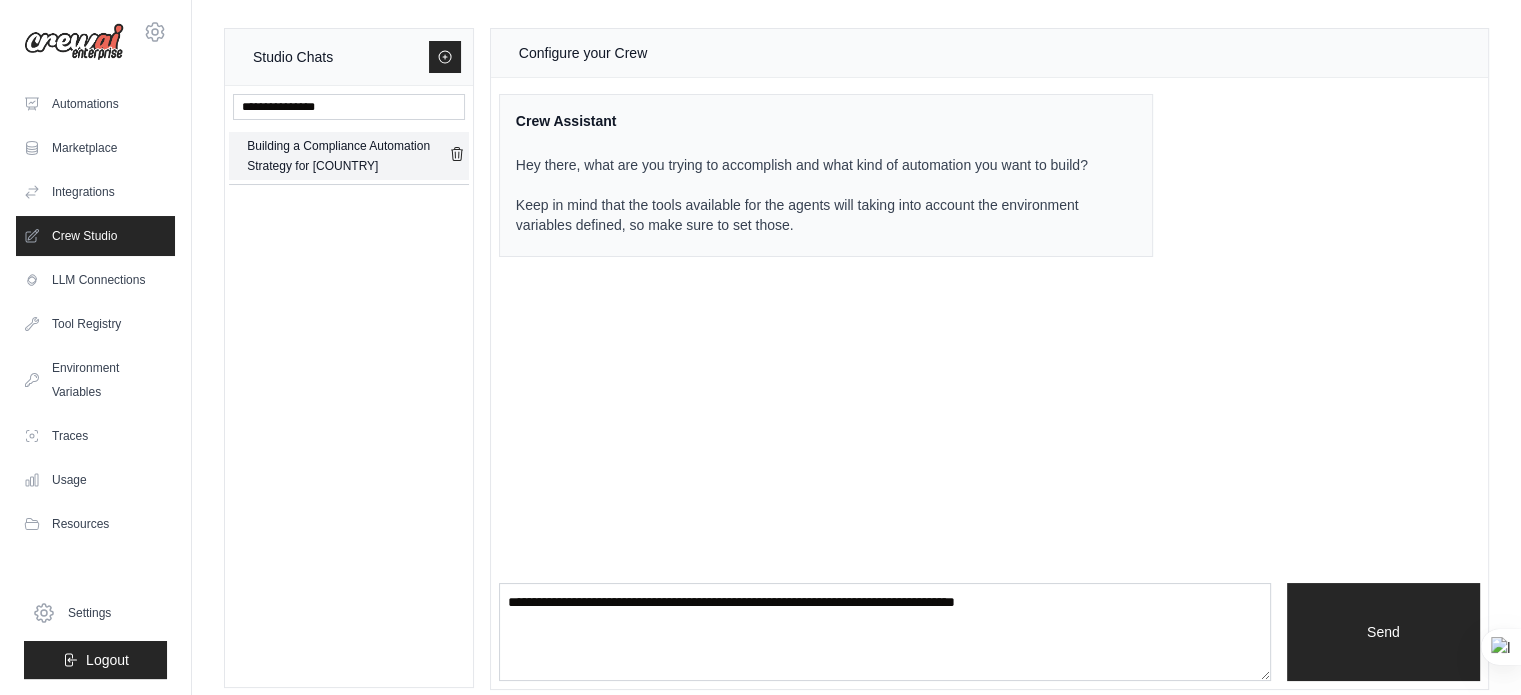 click on "Building a Compliance Automation Strategy for Mauritius" at bounding box center (348, 156) 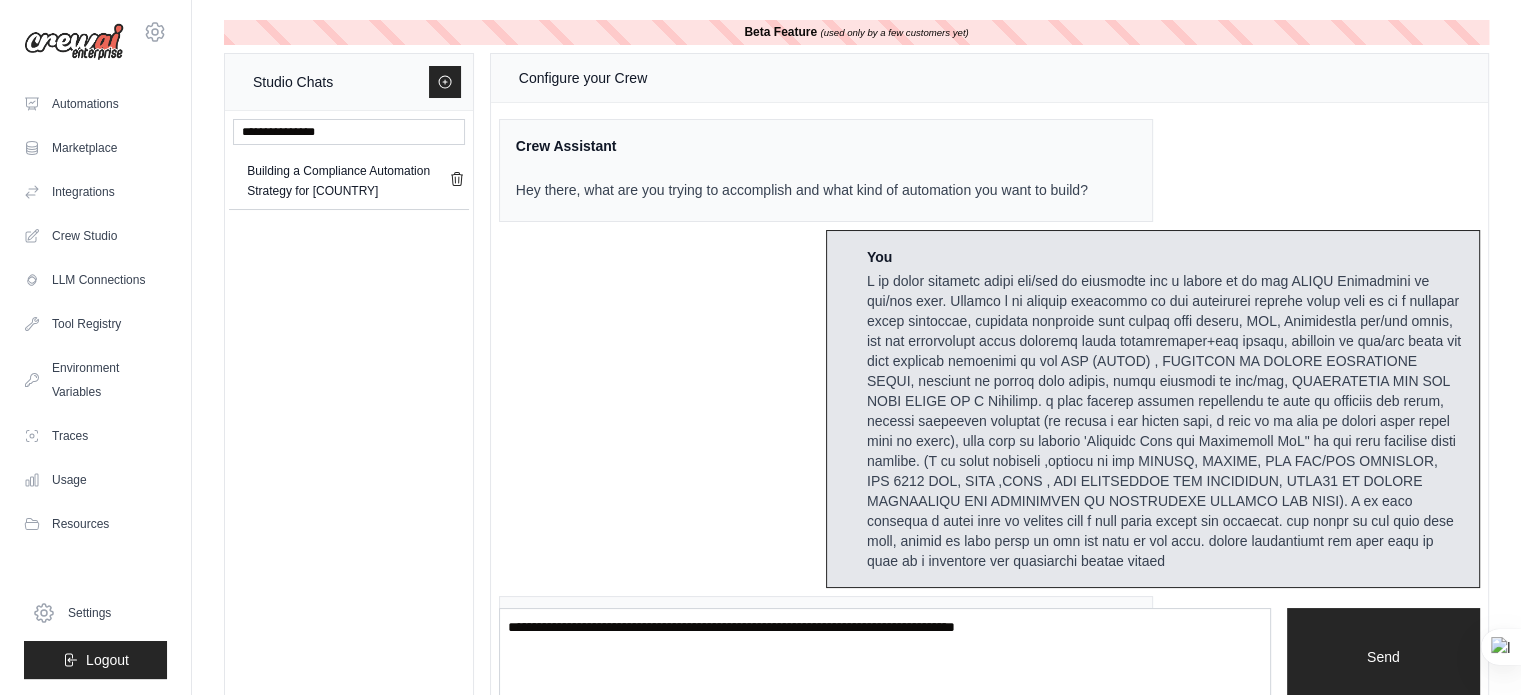 scroll, scrollTop: 1024, scrollLeft: 0, axis: vertical 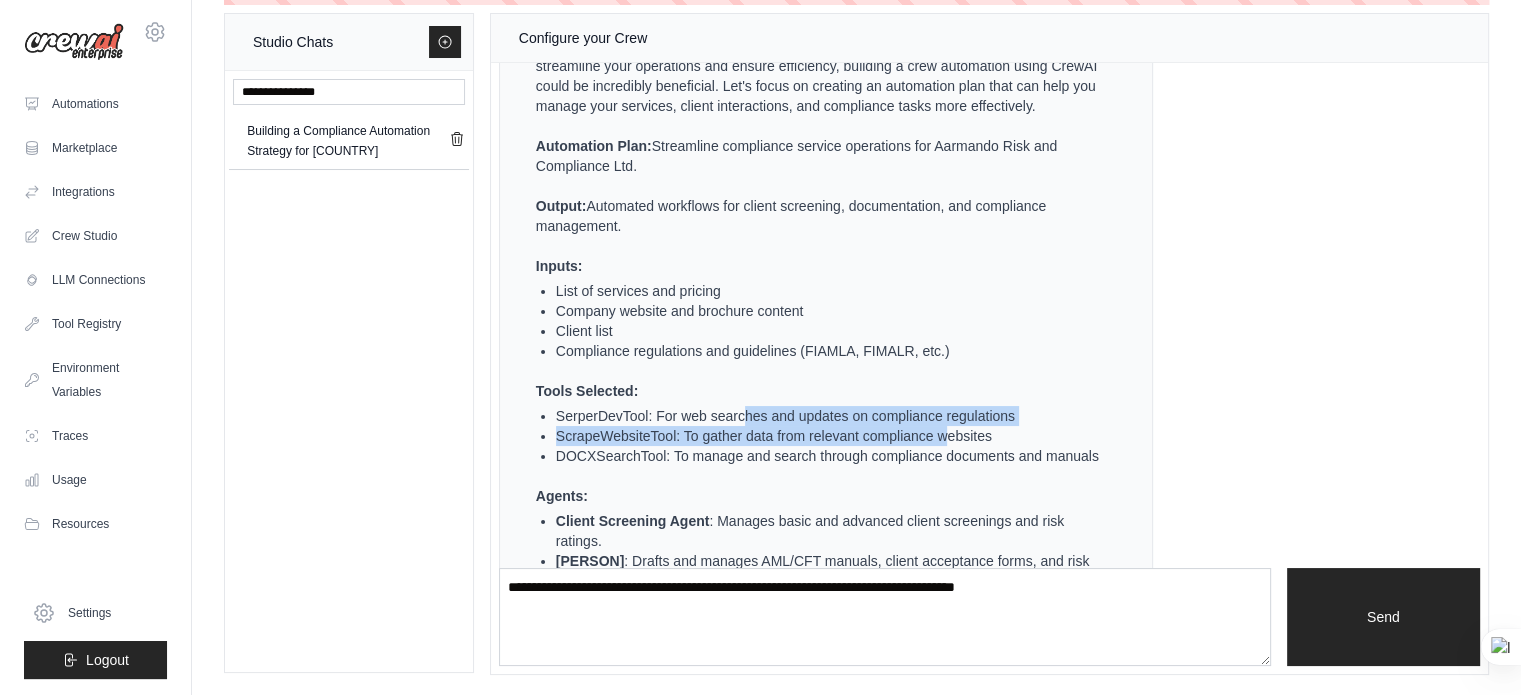 drag, startPoint x: 746, startPoint y: 412, endPoint x: 946, endPoint y: 423, distance: 200.30228 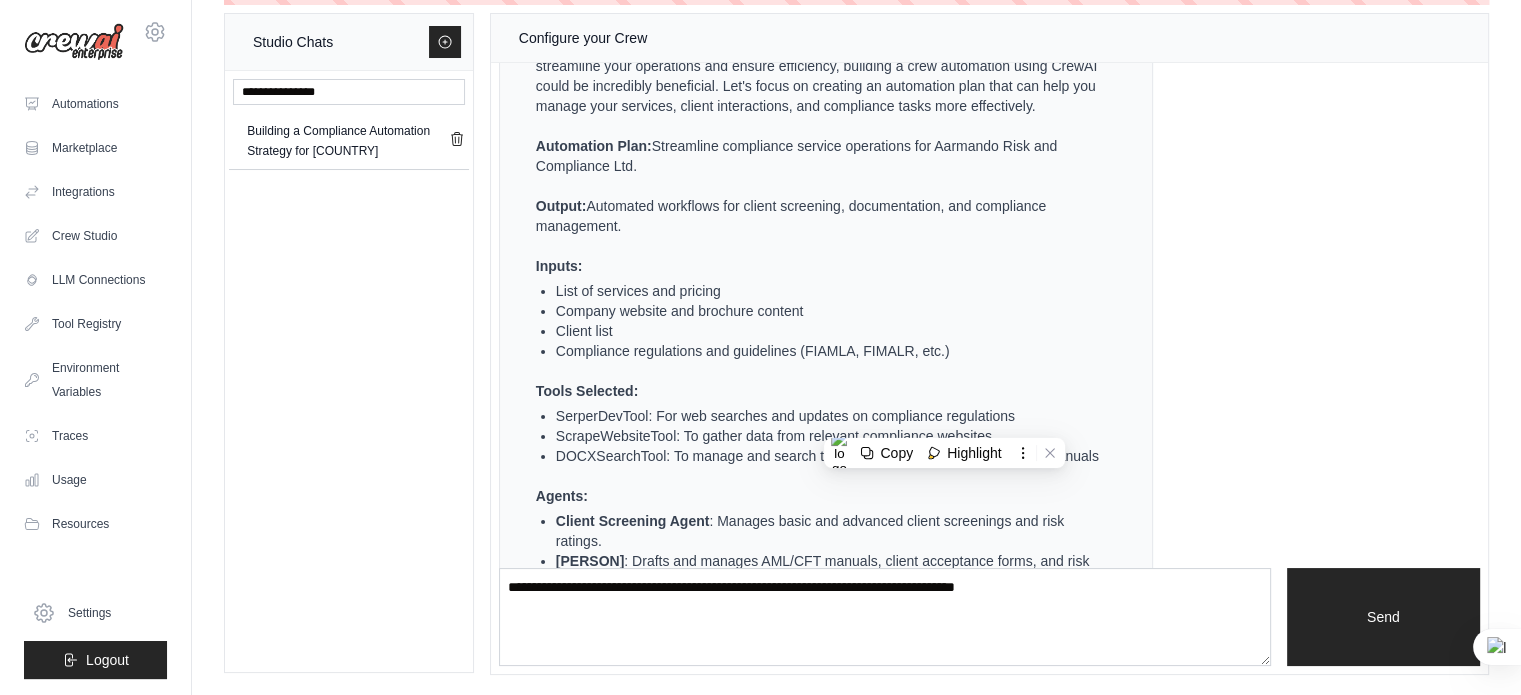 click on "It sounds like you have a lot on your plate with launching your compliance company. To streamline your operations and ensure efficiency, building a crew automation using CrewAI could be incredibly beneficial. Let's focus on creating an automation plan that can help you manage your services, client interactions, and compliance tasks more effectively.
Automation Plan:
Streamline compliance service operations for Aarmando Risk and Compliance Ltd.
Output:
Automated workflows for client screening, documentation, and compliance management.
Inputs:
List of services and pricing Company website and brochure content Client list Compliance regulations and guidelines (FIAMLA, FIMALR, etc.)
Tools Selected:
SerperDevTool: For web searches and updates on compliance regulations ScrapeWebsiteTool: To gather data from relevant compliance websites DOCXSearchTool: To manage and search through compliance documents and manuals
Agents:
Client Screening Agent Compliance Documentation Agent
Tasks:" at bounding box center [814, 486] 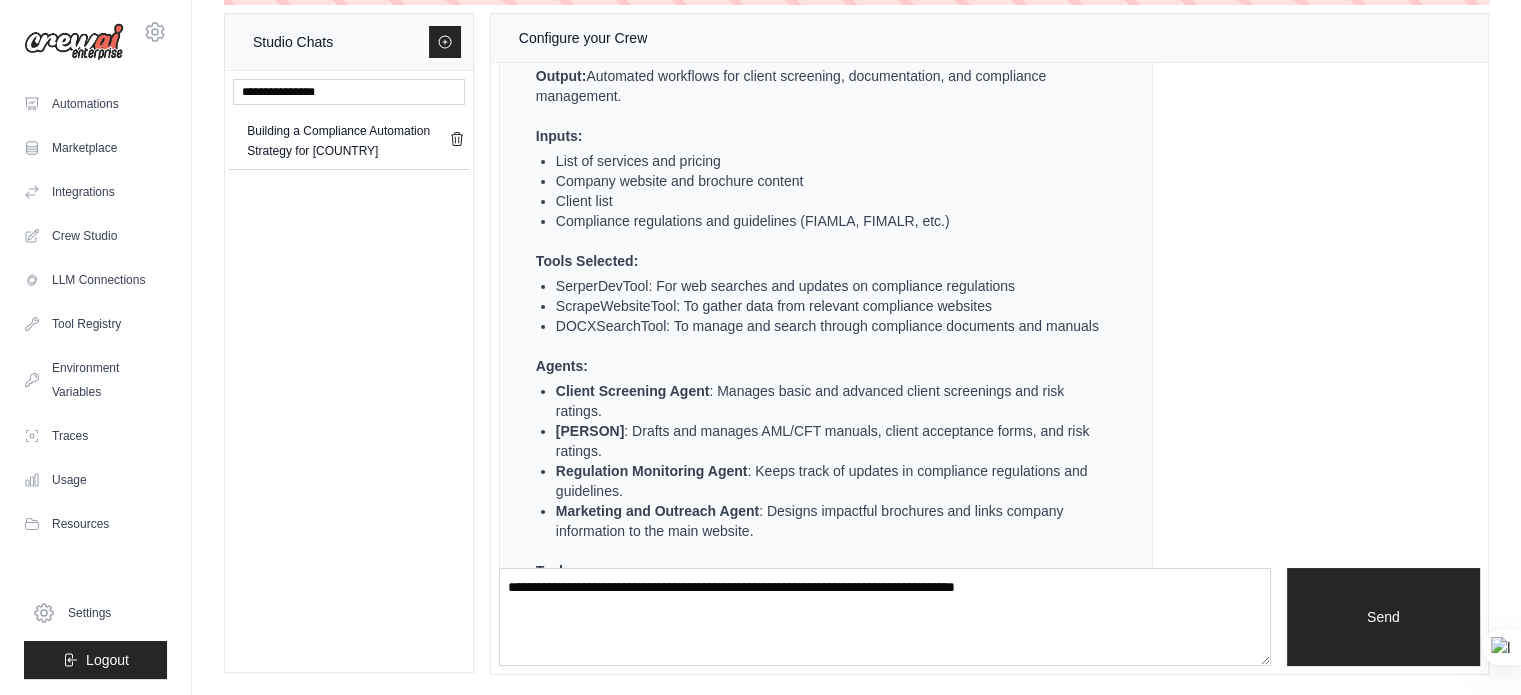 scroll, scrollTop: 716, scrollLeft: 0, axis: vertical 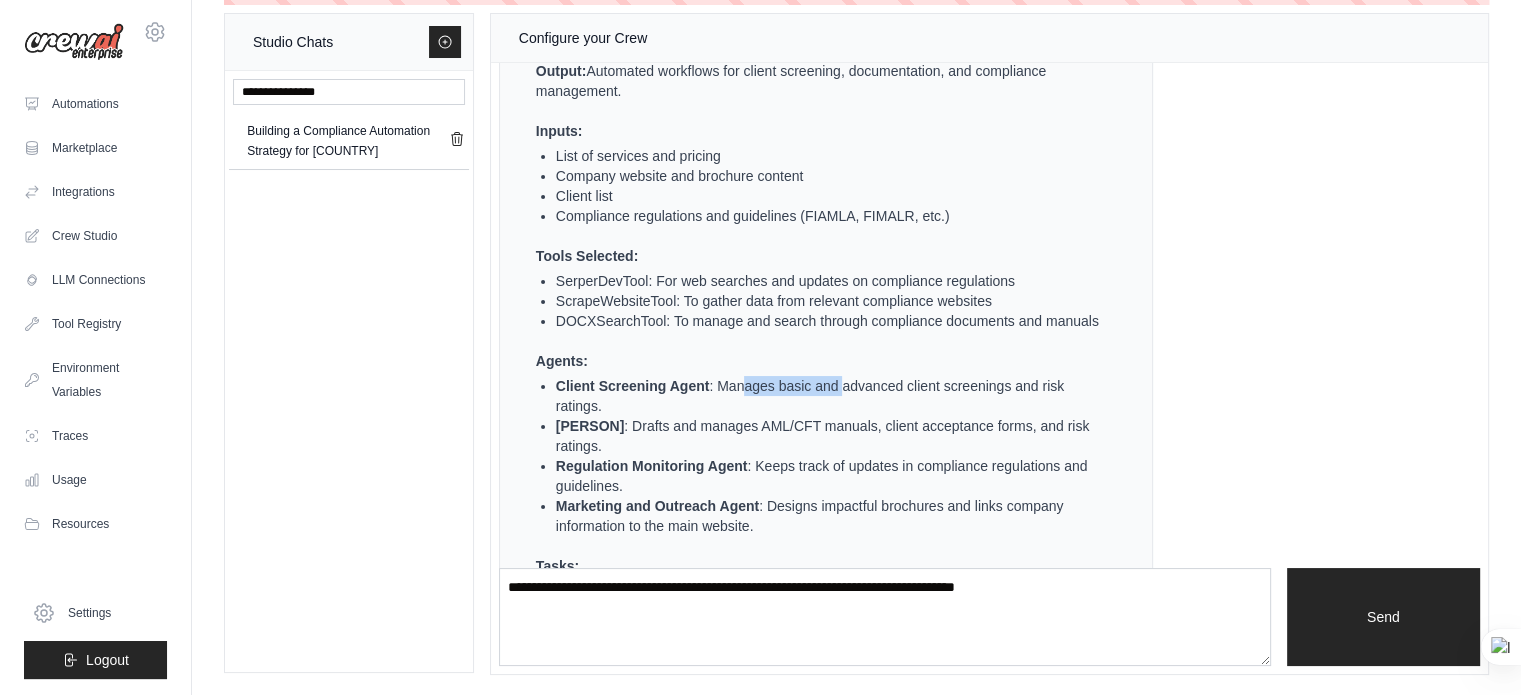 drag, startPoint x: 744, startPoint y: 382, endPoint x: 840, endPoint y: 383, distance: 96.00521 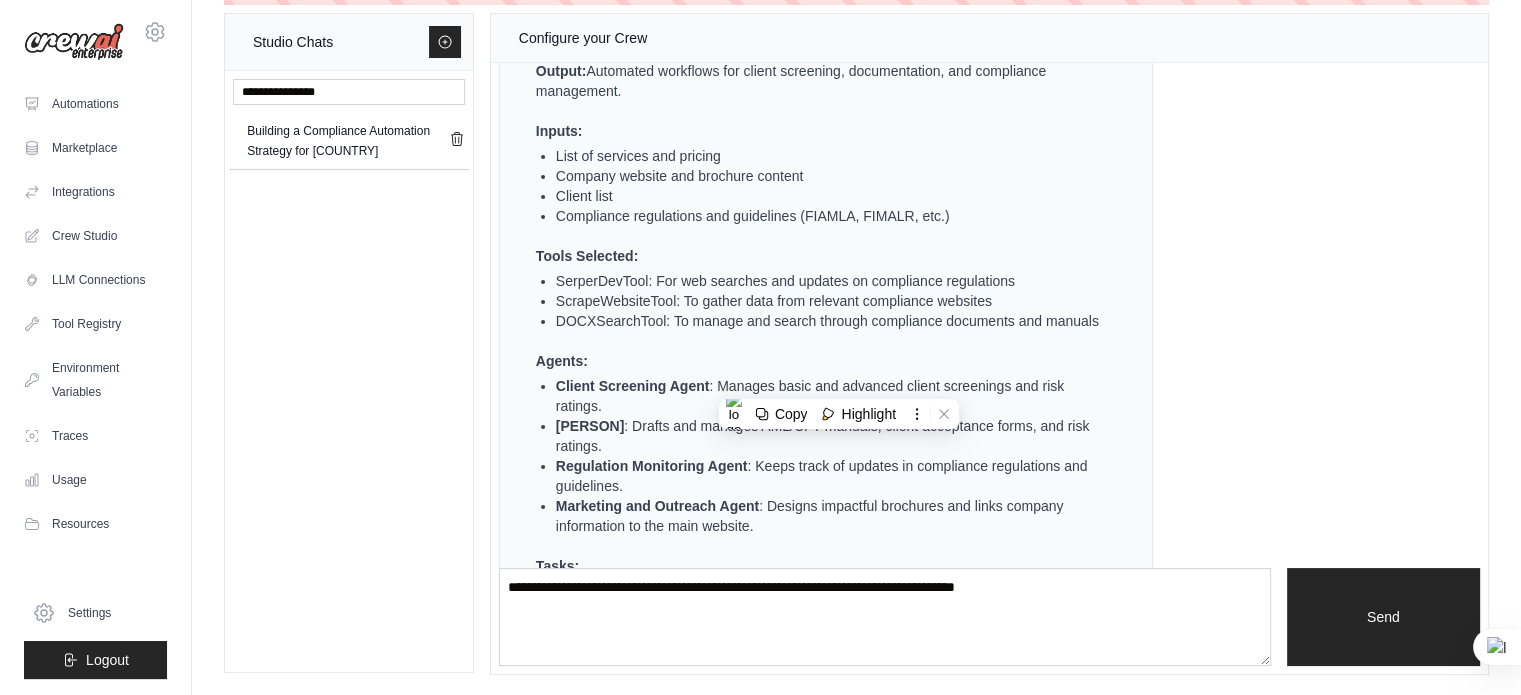 click on "DOCXSearchTool: To manage and search through compliance documents and manuals" at bounding box center (834, 321) 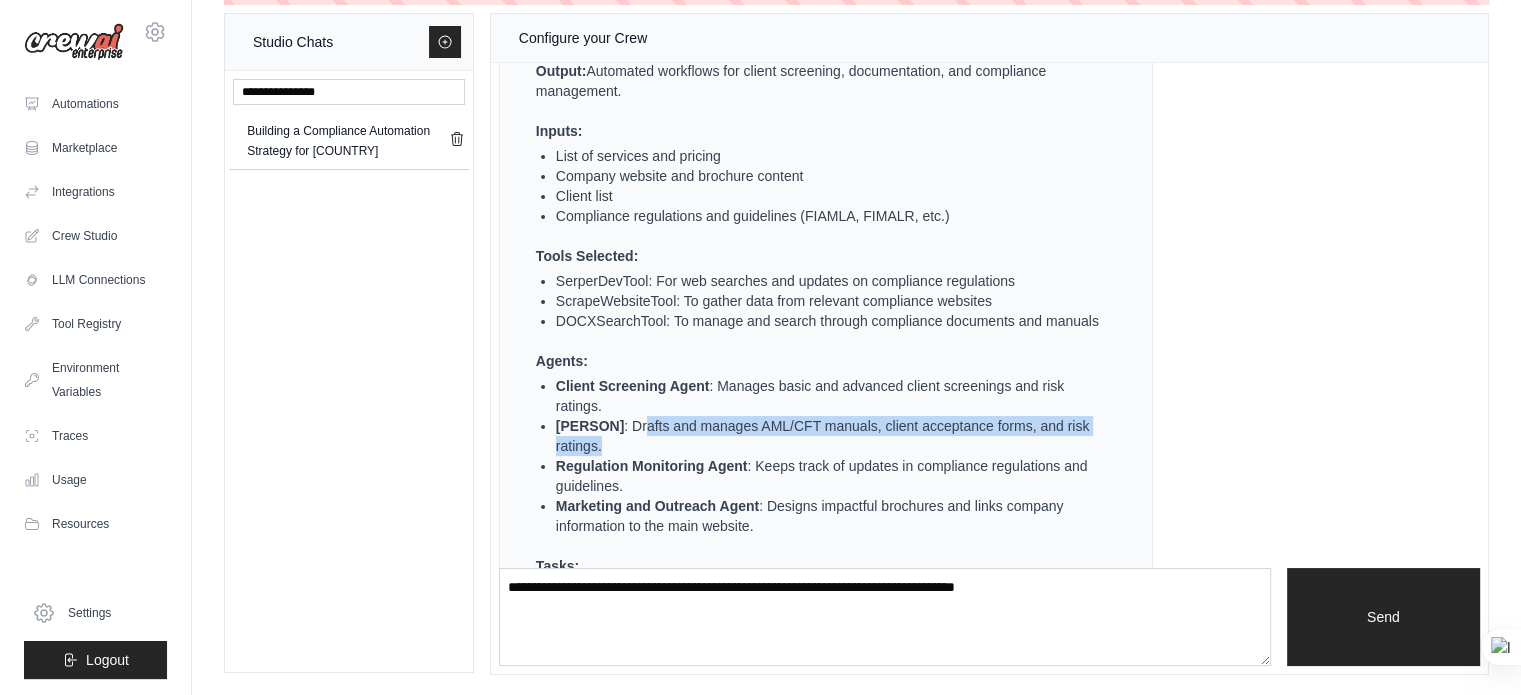 drag, startPoint x: 808, startPoint y: 419, endPoint x: 992, endPoint y: 440, distance: 185.19449 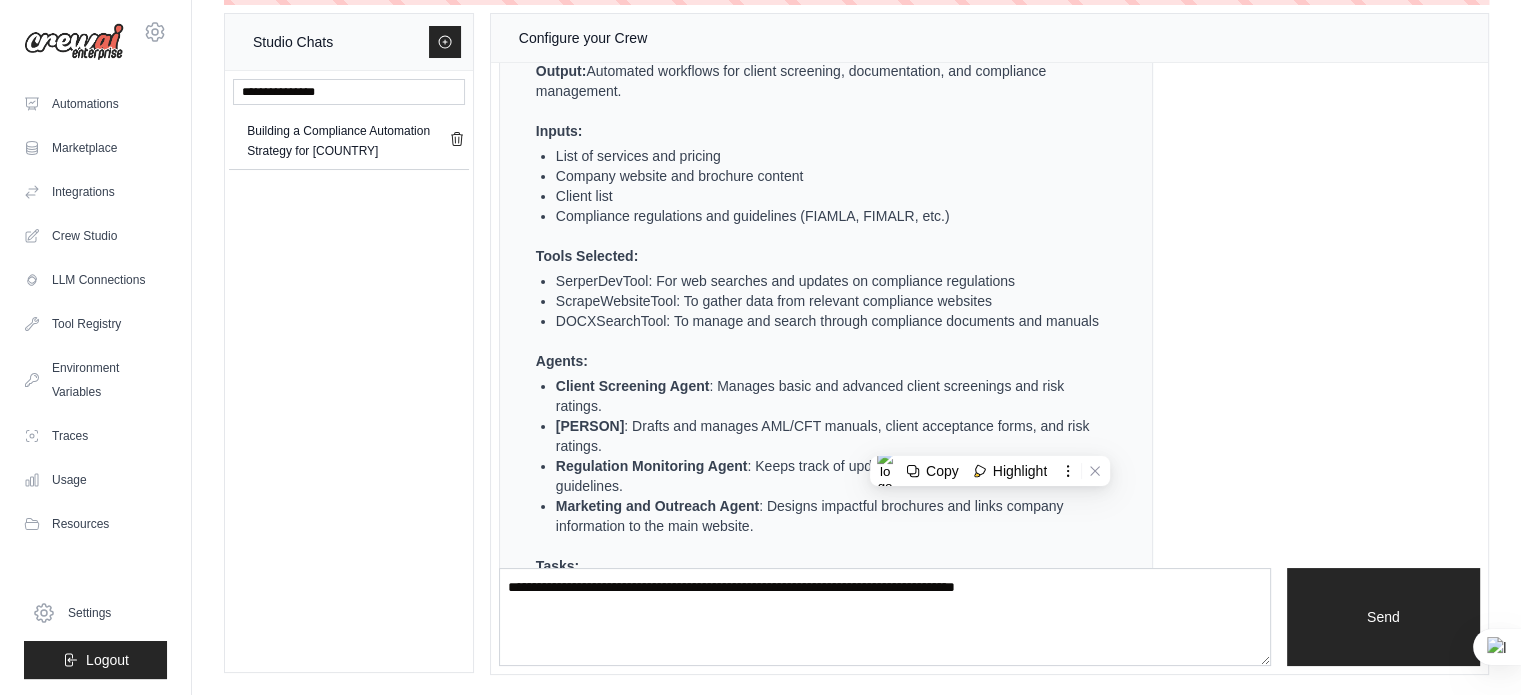 click on "Client Screening Agent : Manages basic and advanced client screenings and risk ratings." at bounding box center (834, 396) 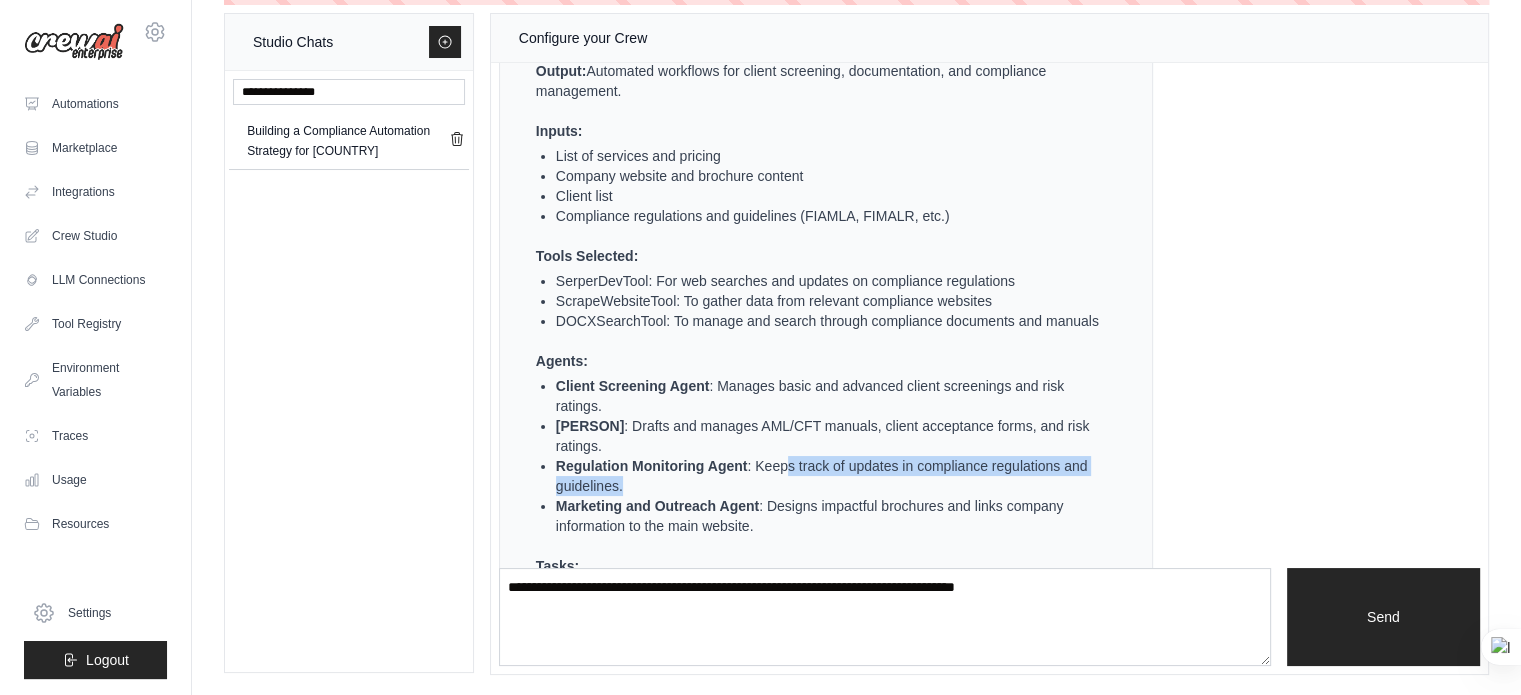 drag, startPoint x: 789, startPoint y: 467, endPoint x: 941, endPoint y: 479, distance: 152.47295 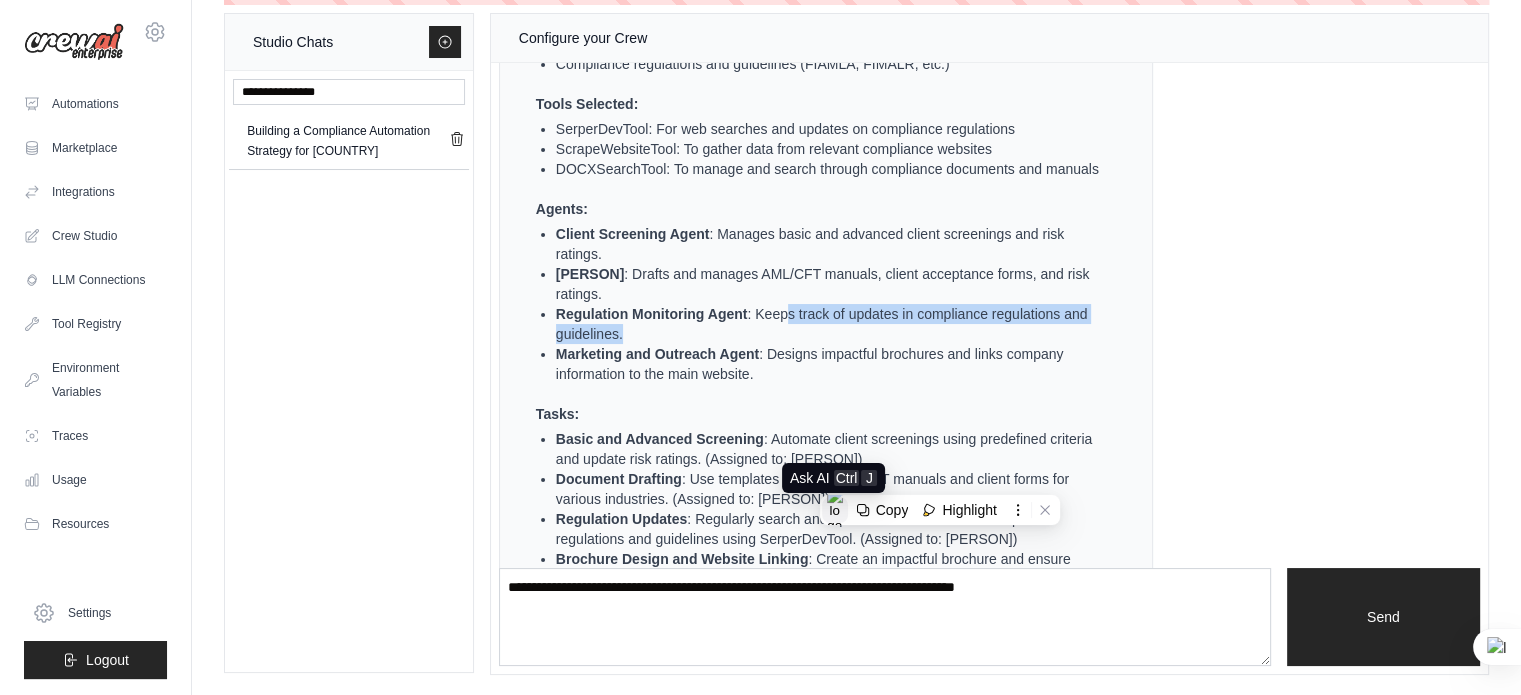 scroll, scrollTop: 879, scrollLeft: 0, axis: vertical 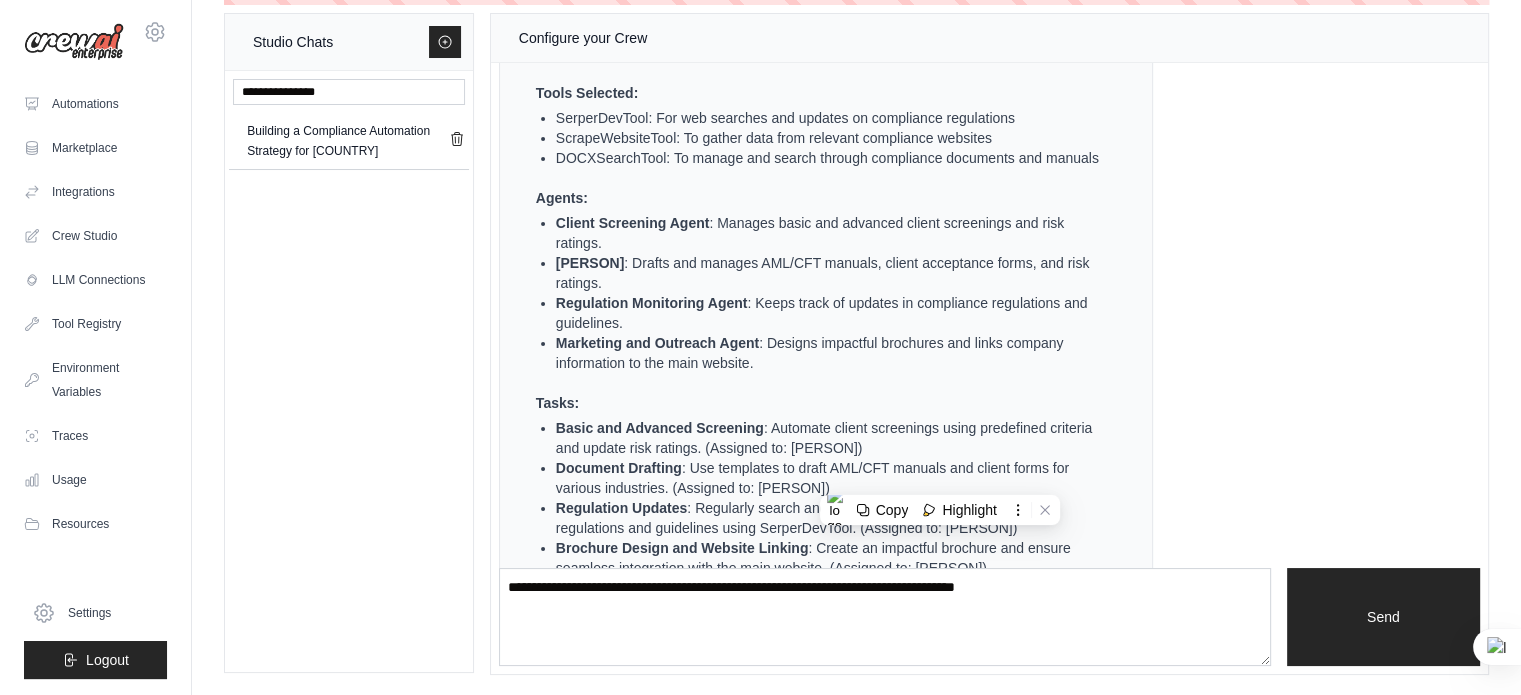click on "Basic and Advanced Screening" at bounding box center (660, 428) 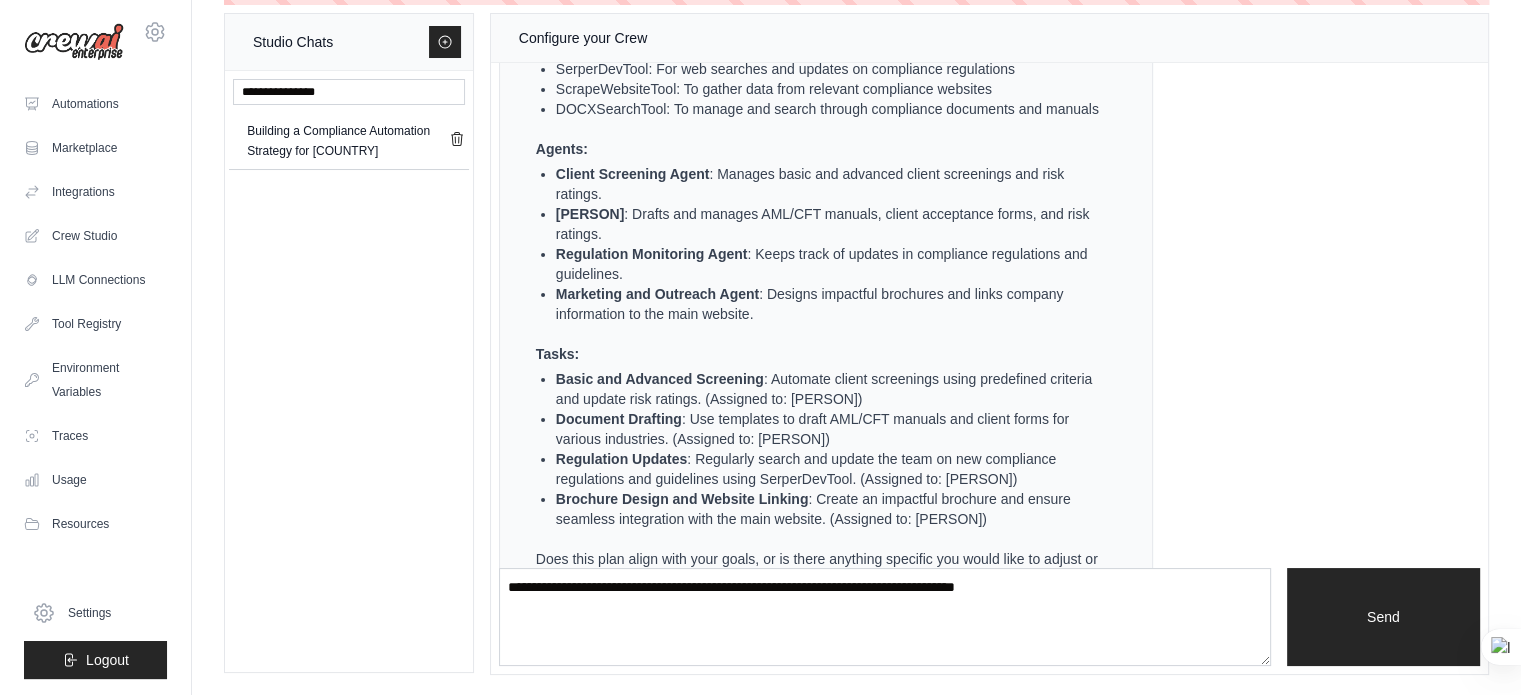 scroll, scrollTop: 968, scrollLeft: 0, axis: vertical 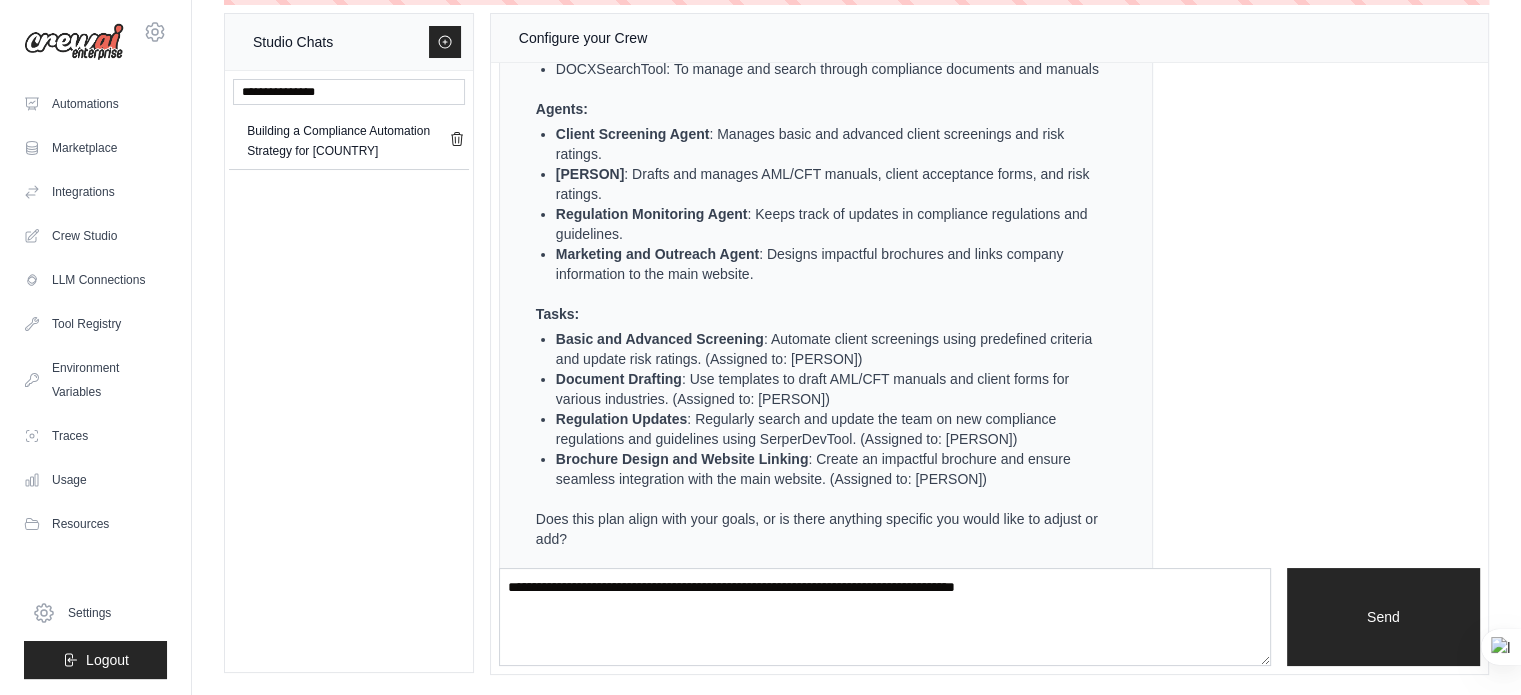 drag, startPoint x: 776, startPoint y: 335, endPoint x: 936, endPoint y: 349, distance: 160.61133 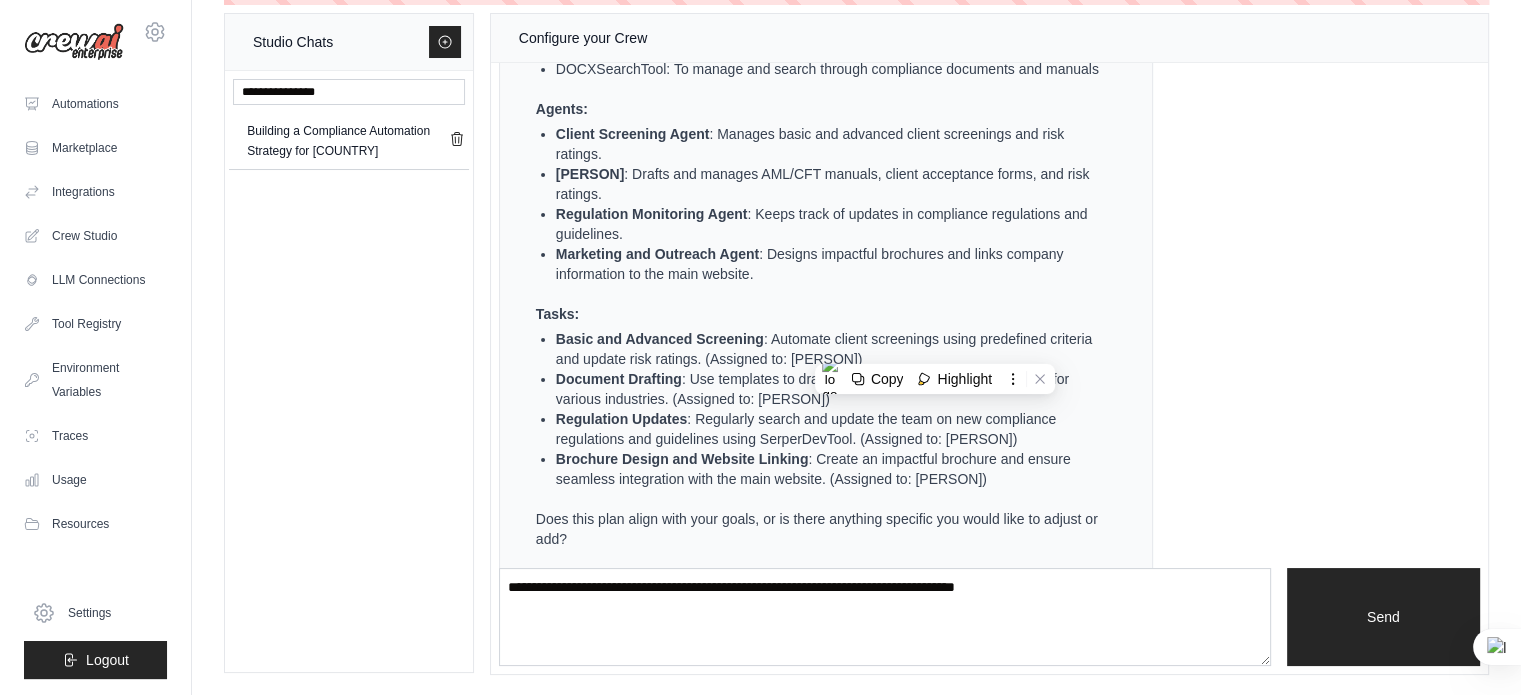 click on "Document Drafting : Use templates to draft AML/CFT manuals and client forms for various industries. (Assigned to: Compliance Documentation Agent)" at bounding box center [834, 389] 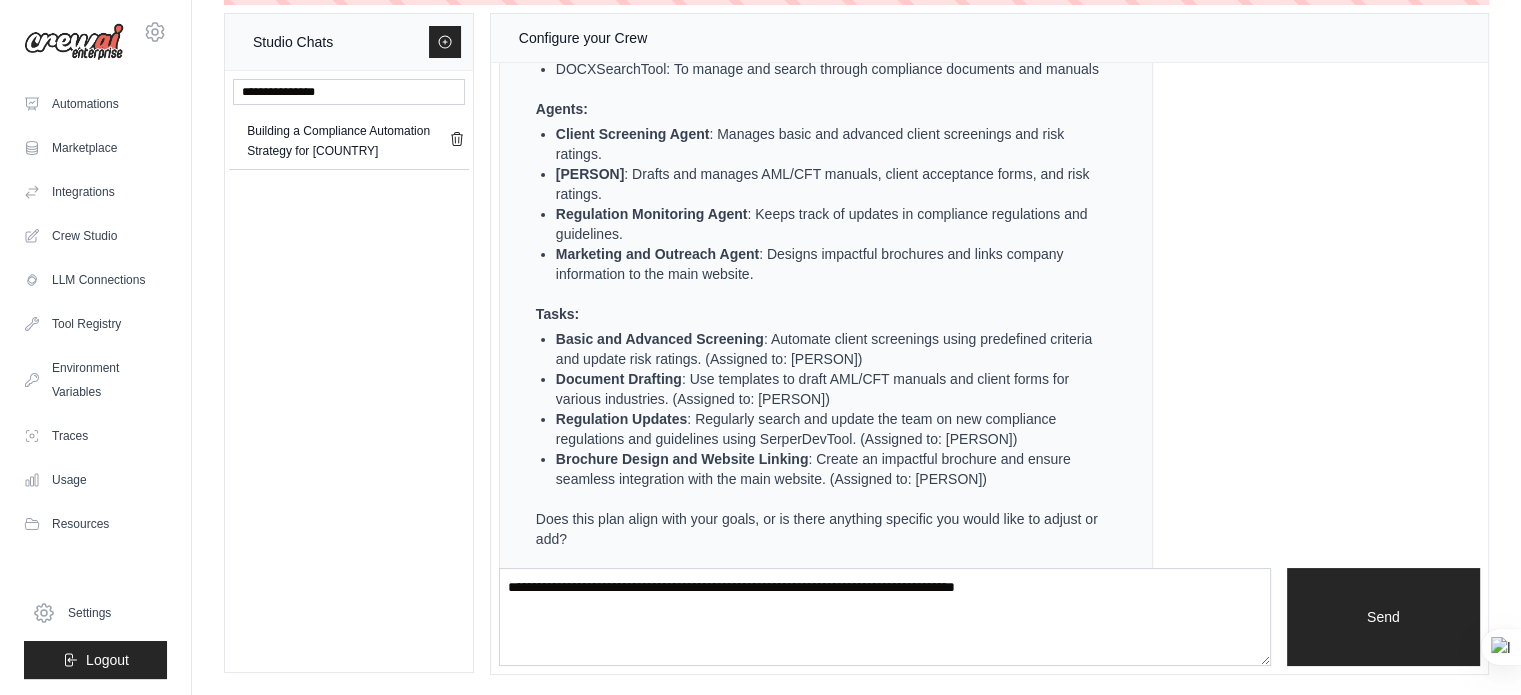 drag, startPoint x: 704, startPoint y: 373, endPoint x: 995, endPoint y: 398, distance: 292.0719 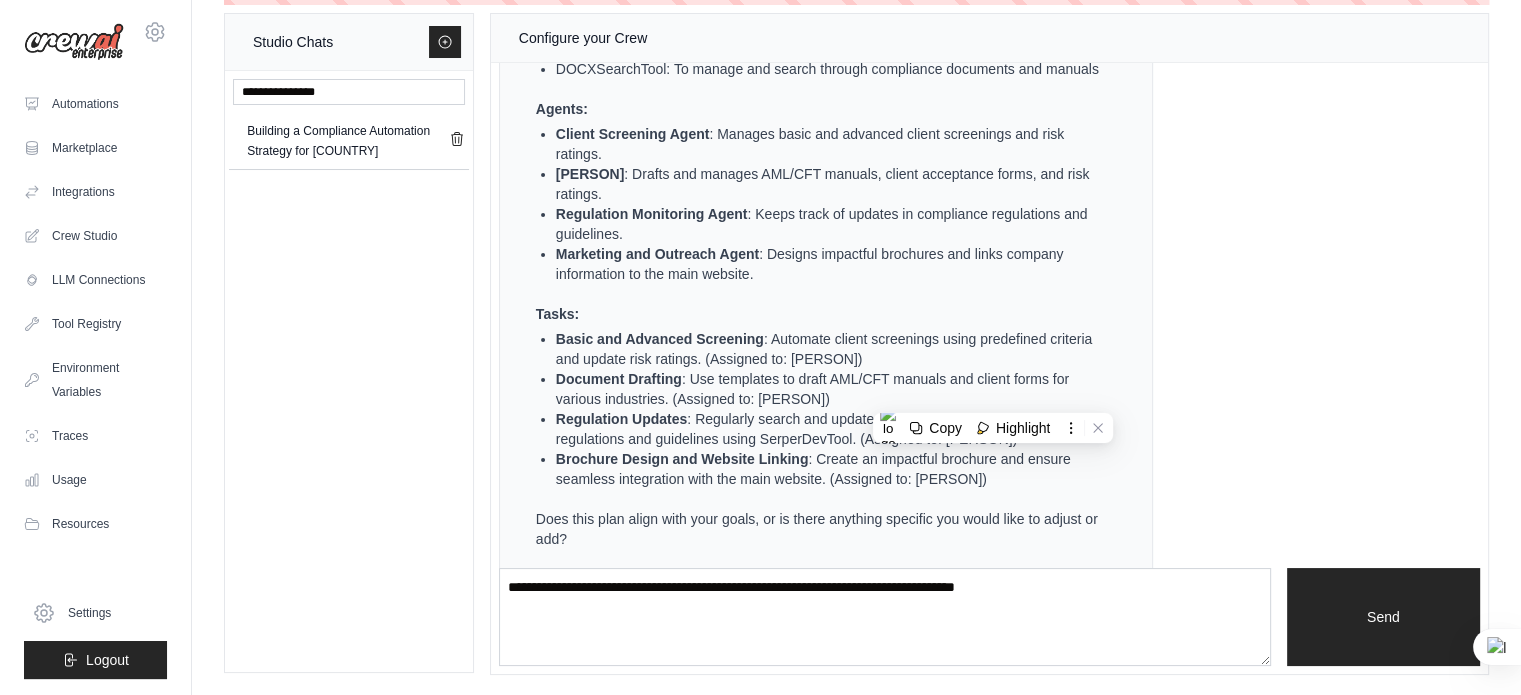 click on "Regulation Updates : Regularly search and update the team on new compliance regulations and guidelines using SerperDevTool. (Assigned to: Regulation Monitoring Agent)" at bounding box center [834, 429] 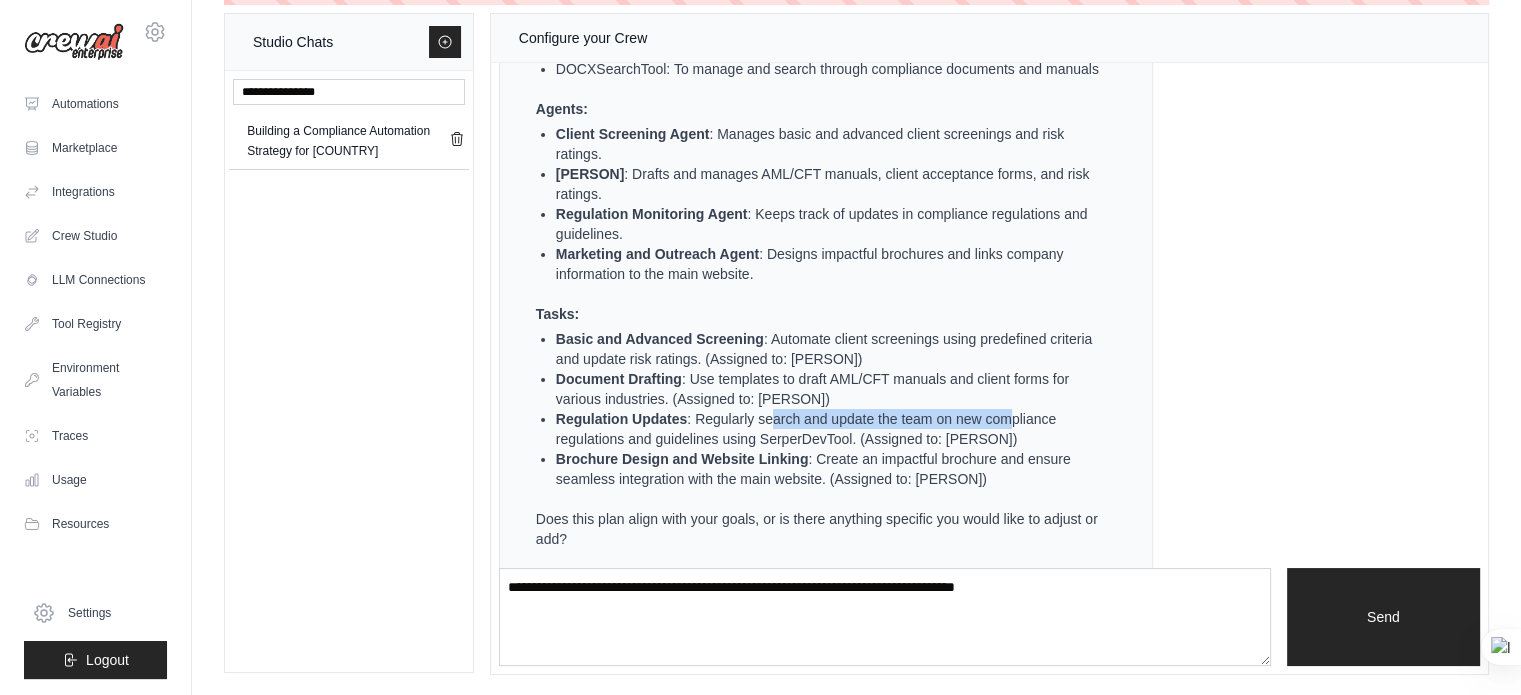 drag, startPoint x: 768, startPoint y: 415, endPoint x: 1010, endPoint y: 425, distance: 242.20653 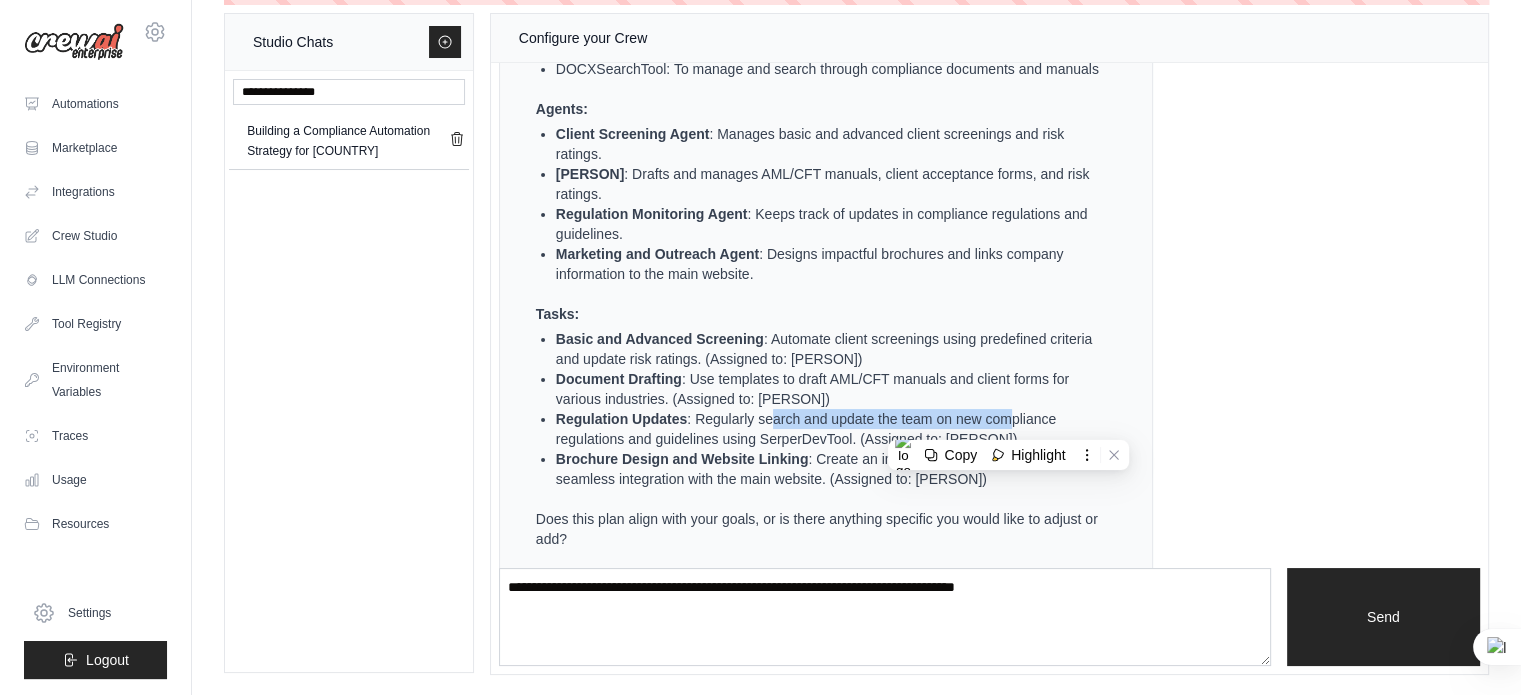scroll, scrollTop: 1024, scrollLeft: 0, axis: vertical 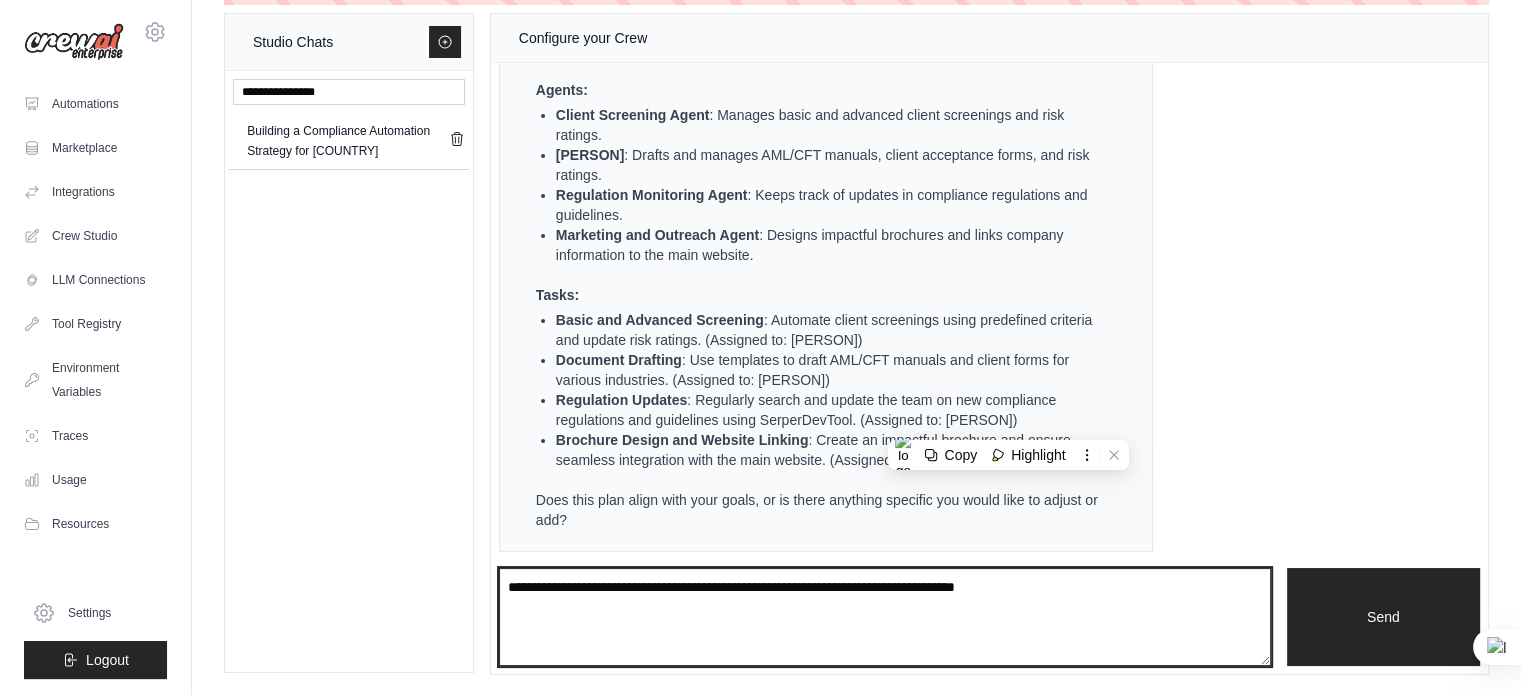 click at bounding box center (885, 617) 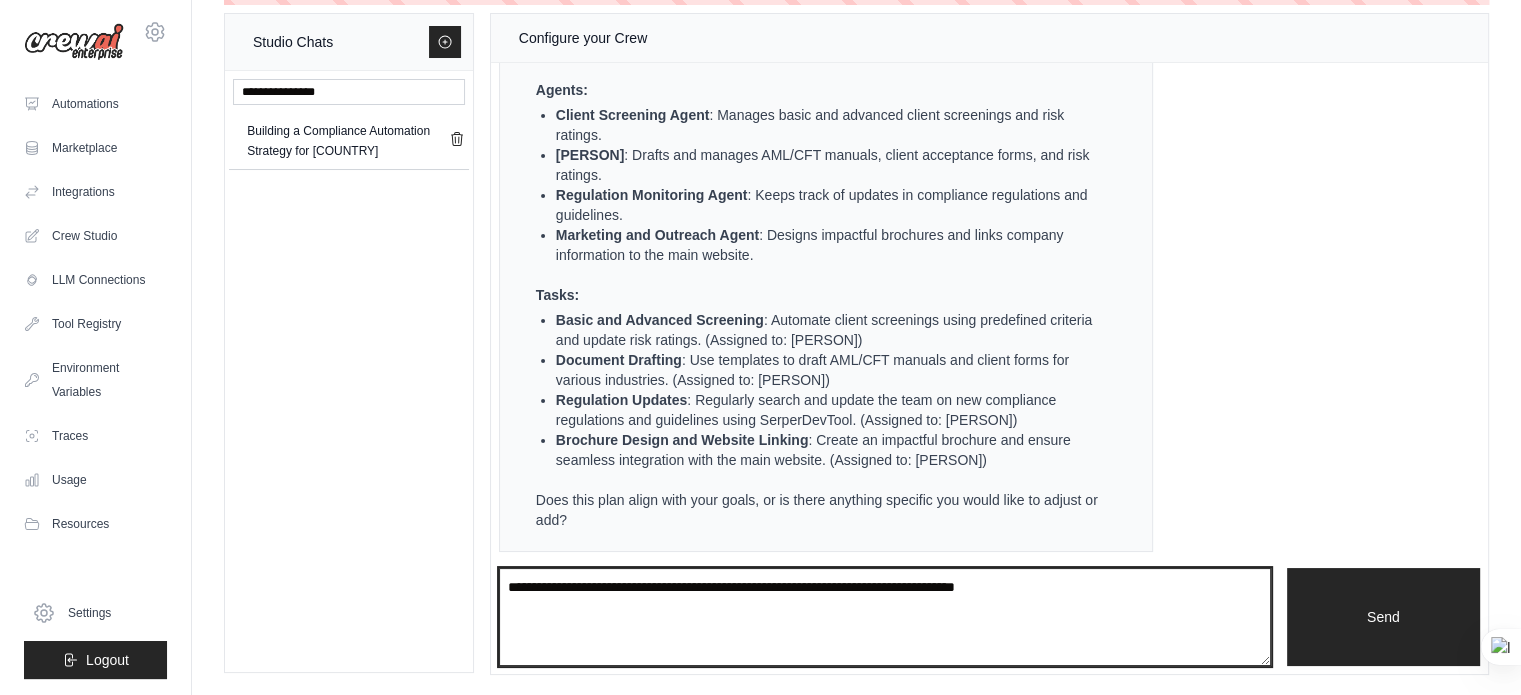 click at bounding box center [885, 617] 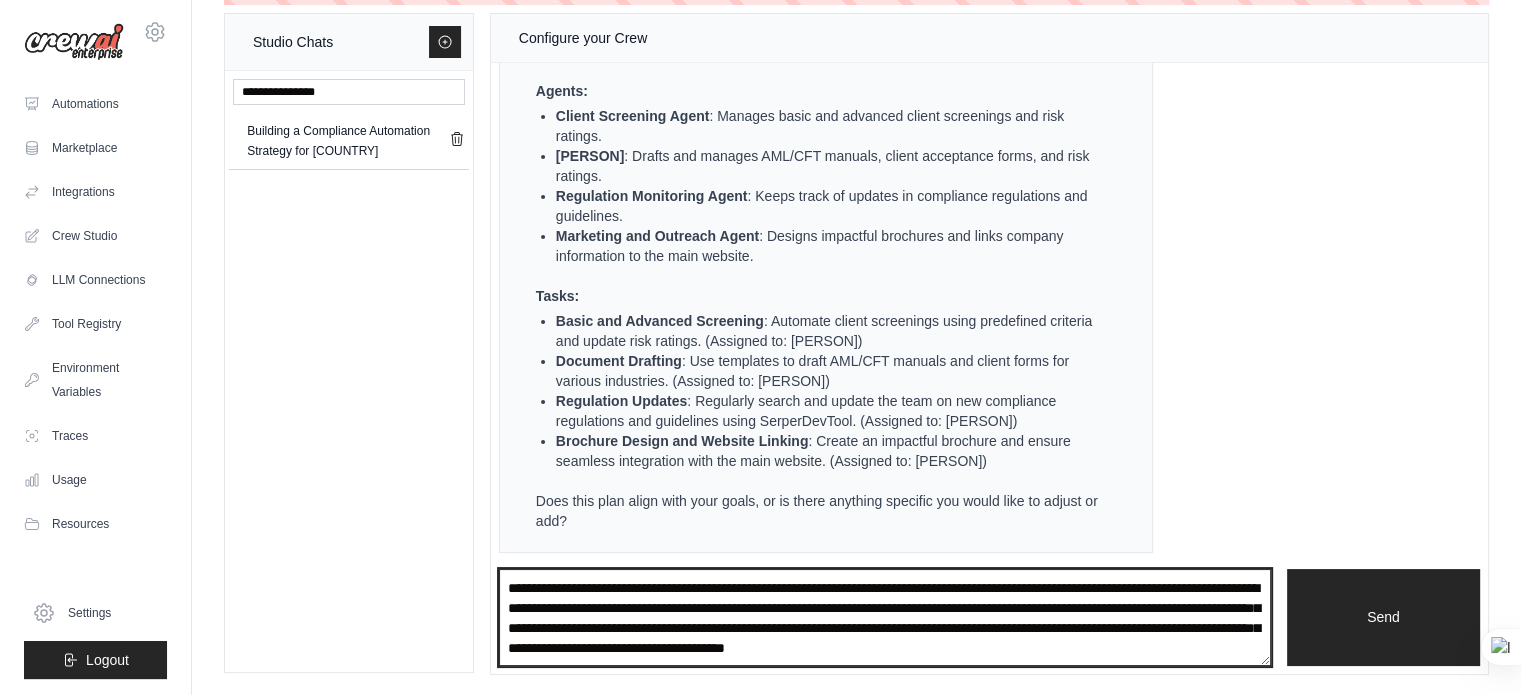 scroll, scrollTop: 9, scrollLeft: 0, axis: vertical 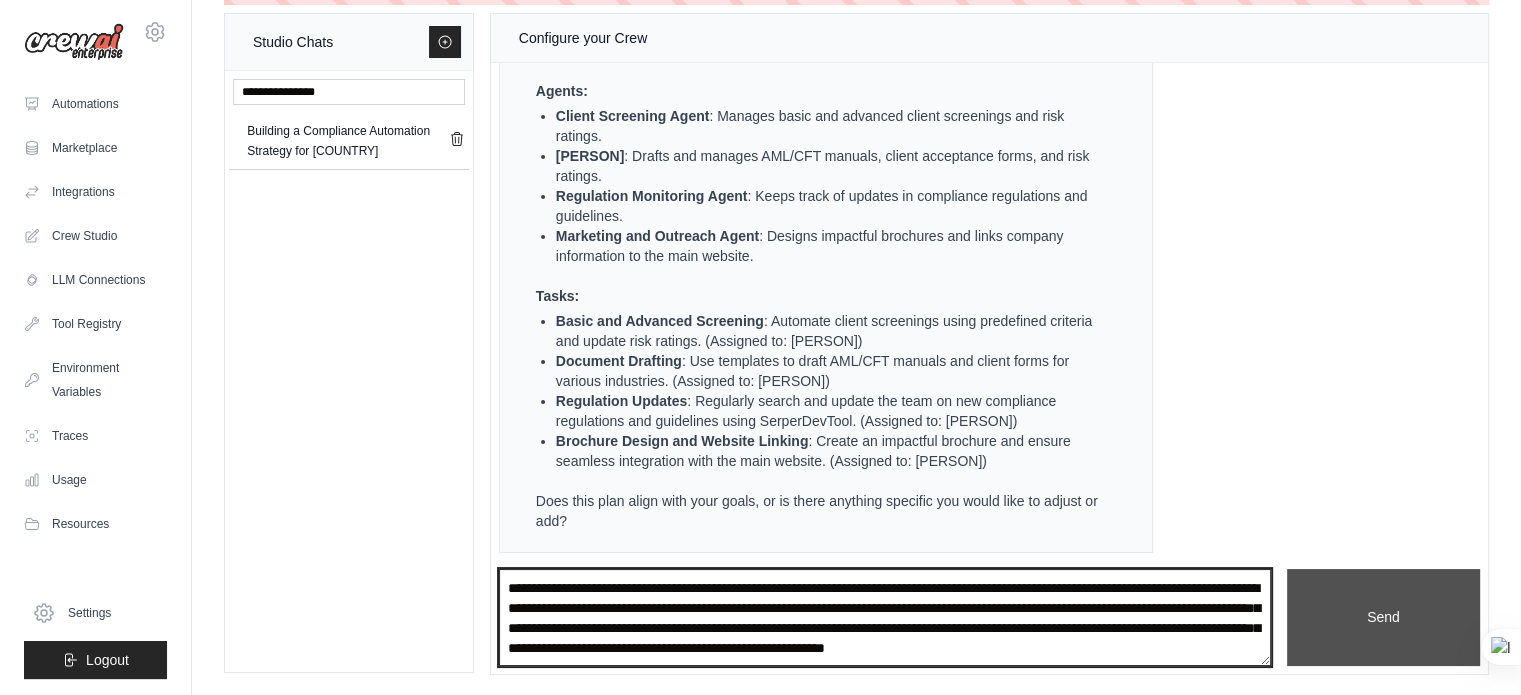 type on "**********" 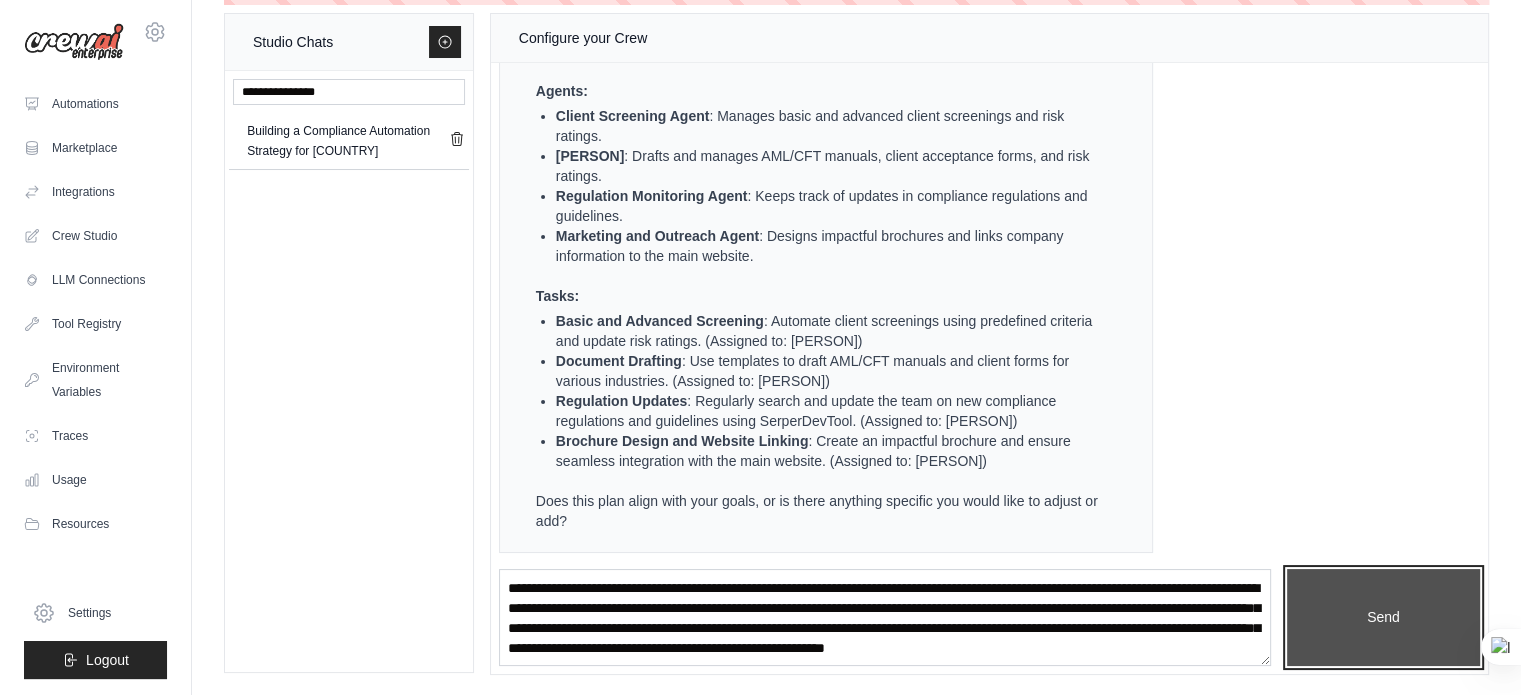 click on "Send" at bounding box center [1383, 618] 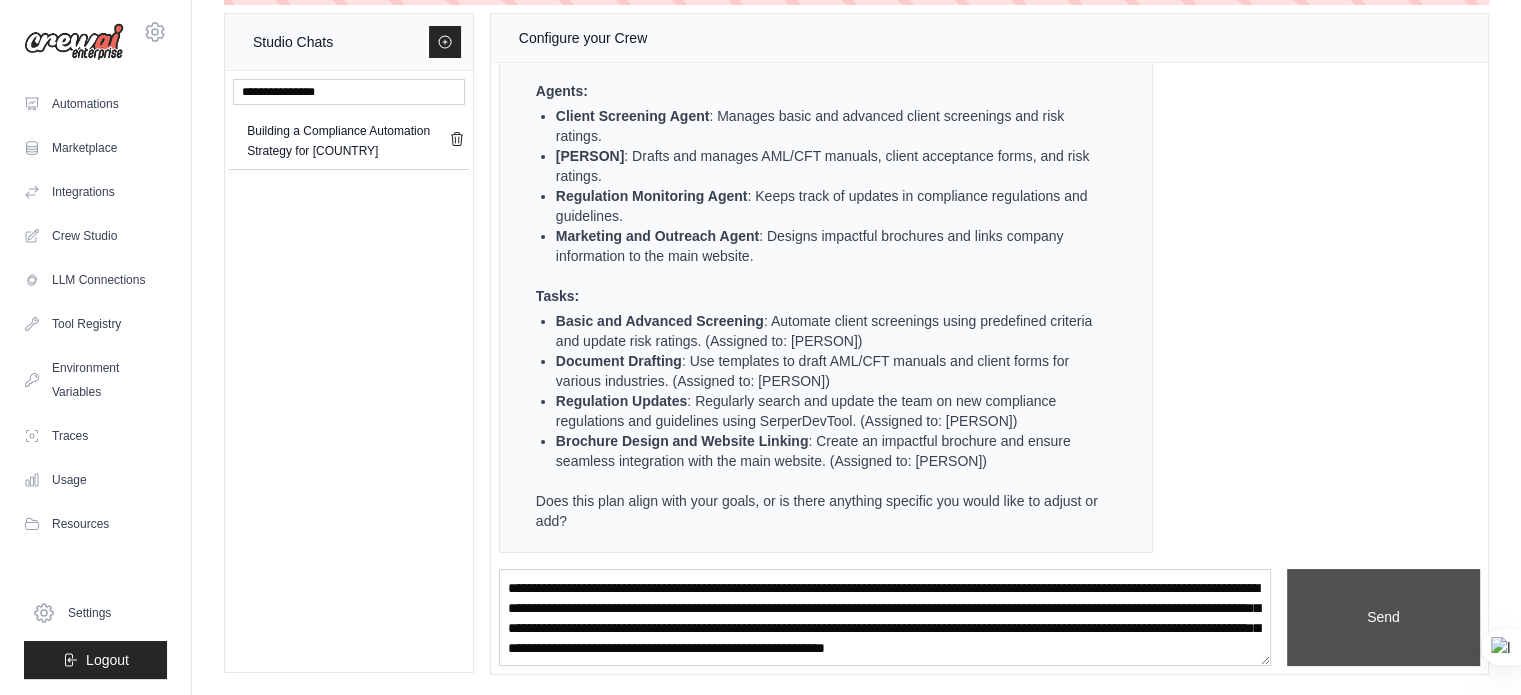 scroll, scrollTop: 0, scrollLeft: 0, axis: both 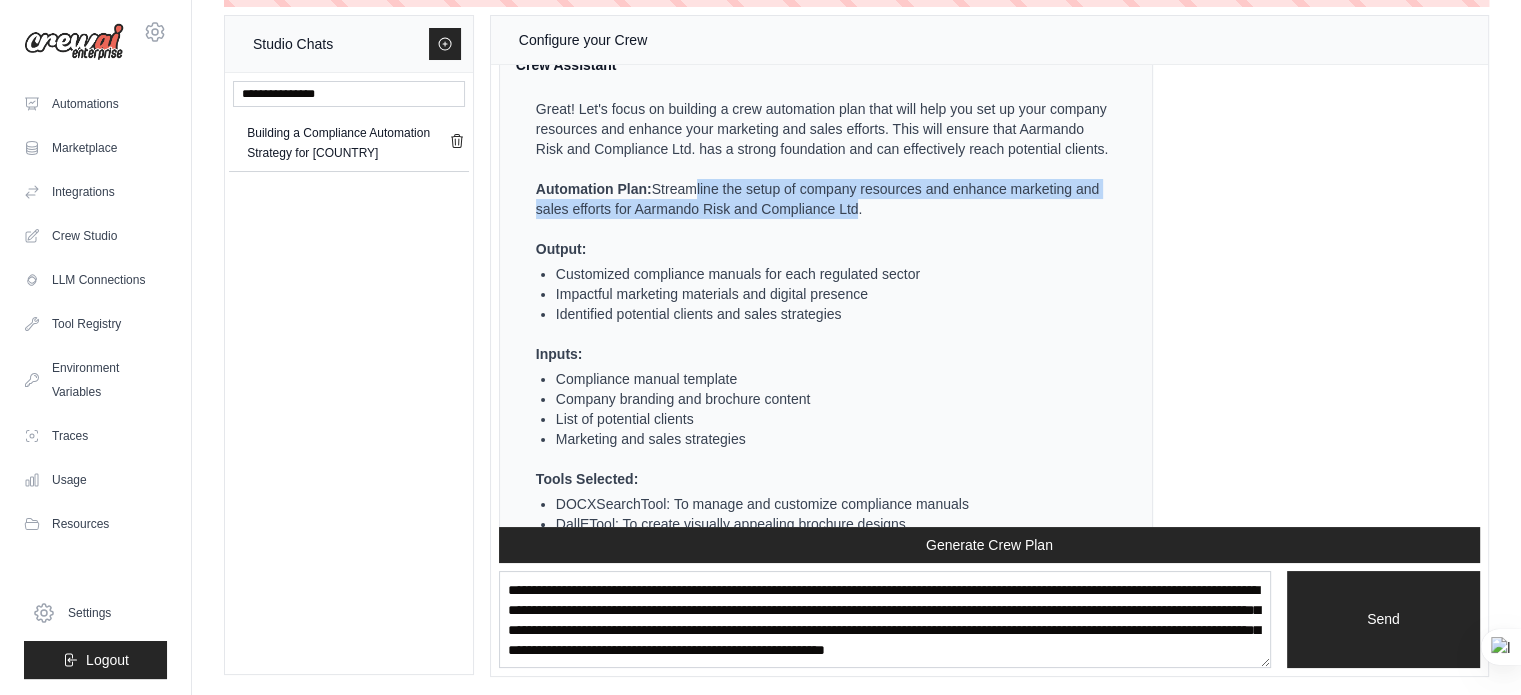 drag, startPoint x: 694, startPoint y: 246, endPoint x: 880, endPoint y: 267, distance: 187.18173 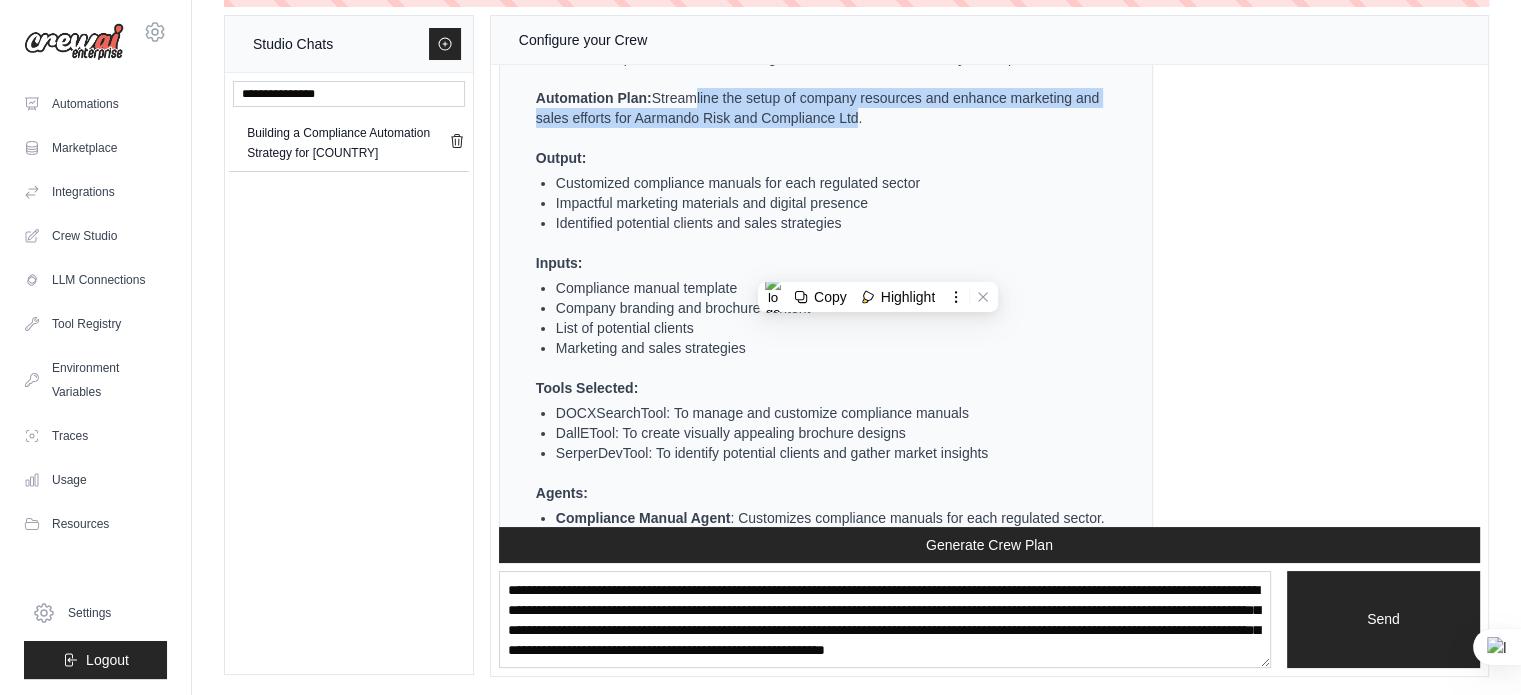 scroll, scrollTop: 1793, scrollLeft: 0, axis: vertical 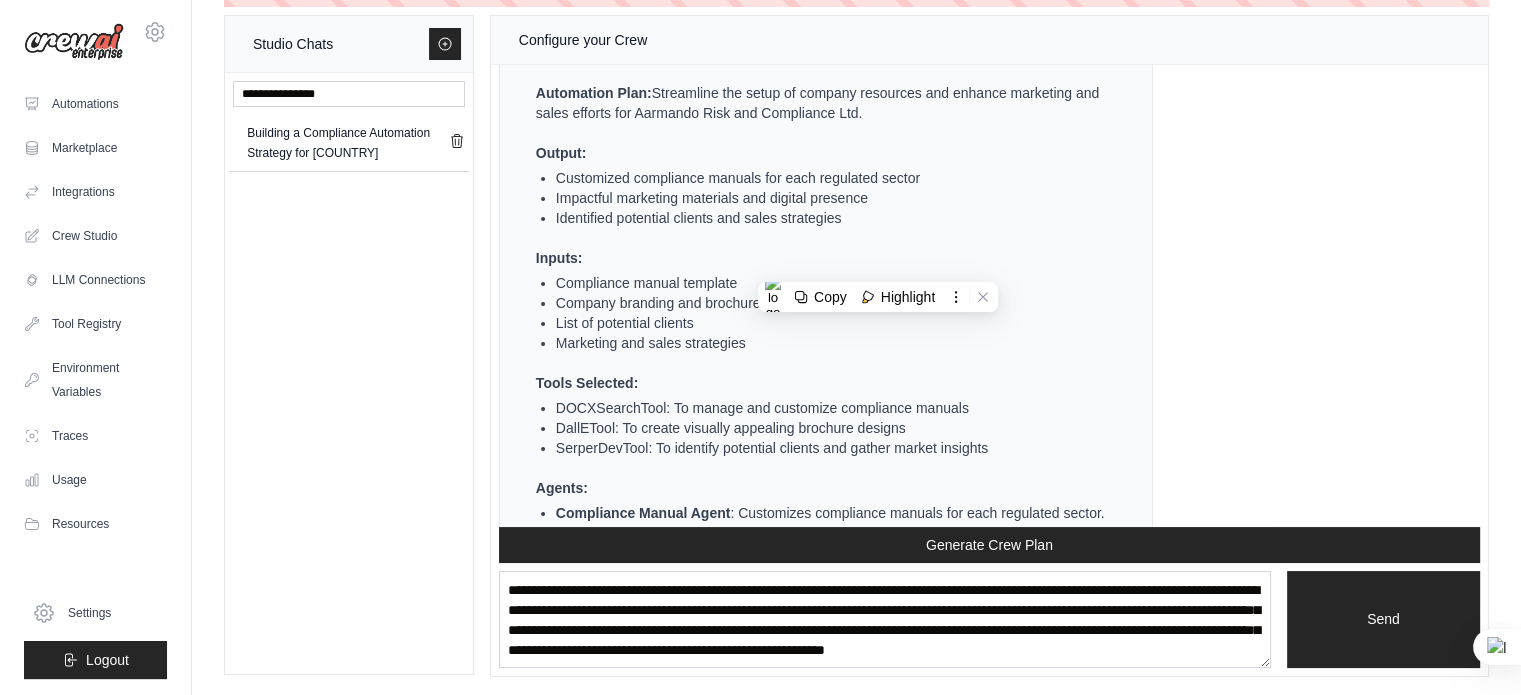 click on "Impactful marketing materials and digital presence" at bounding box center (834, 198) 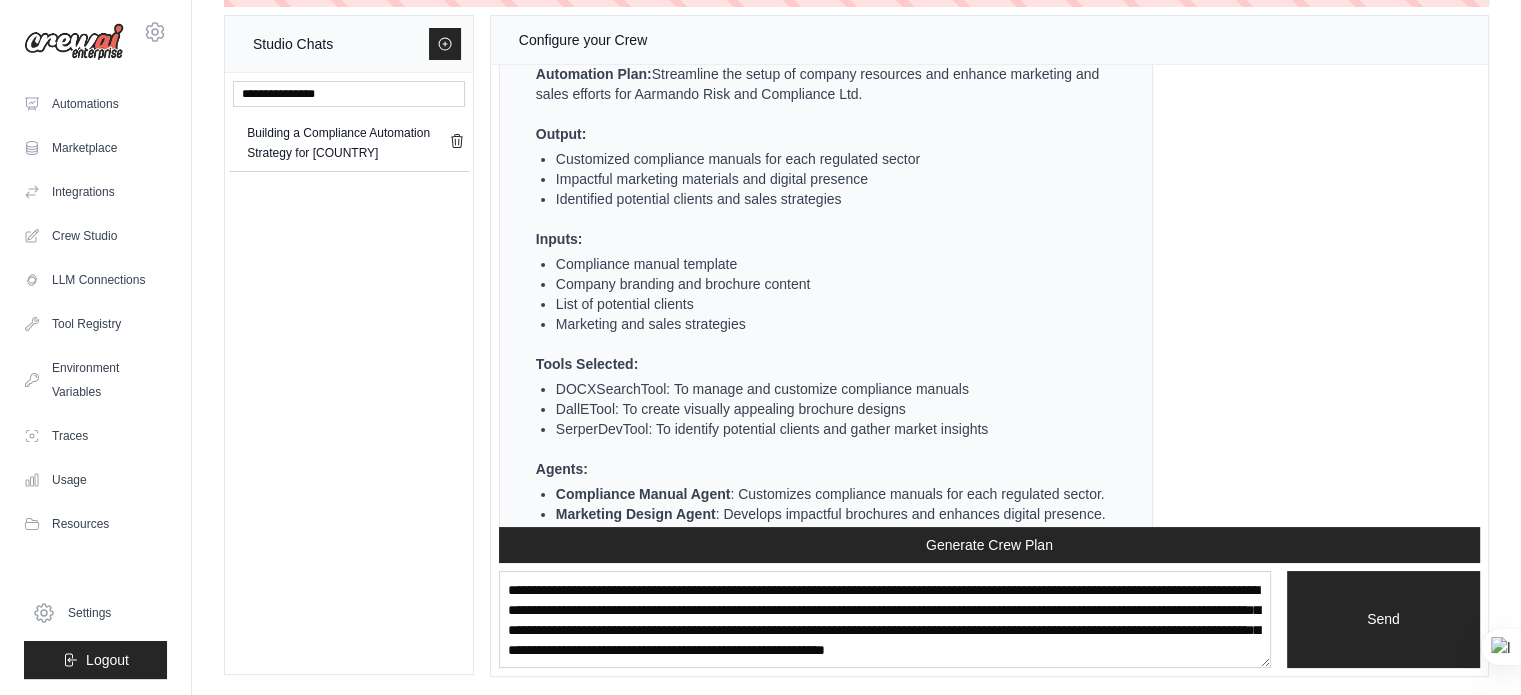 scroll, scrollTop: 1848, scrollLeft: 0, axis: vertical 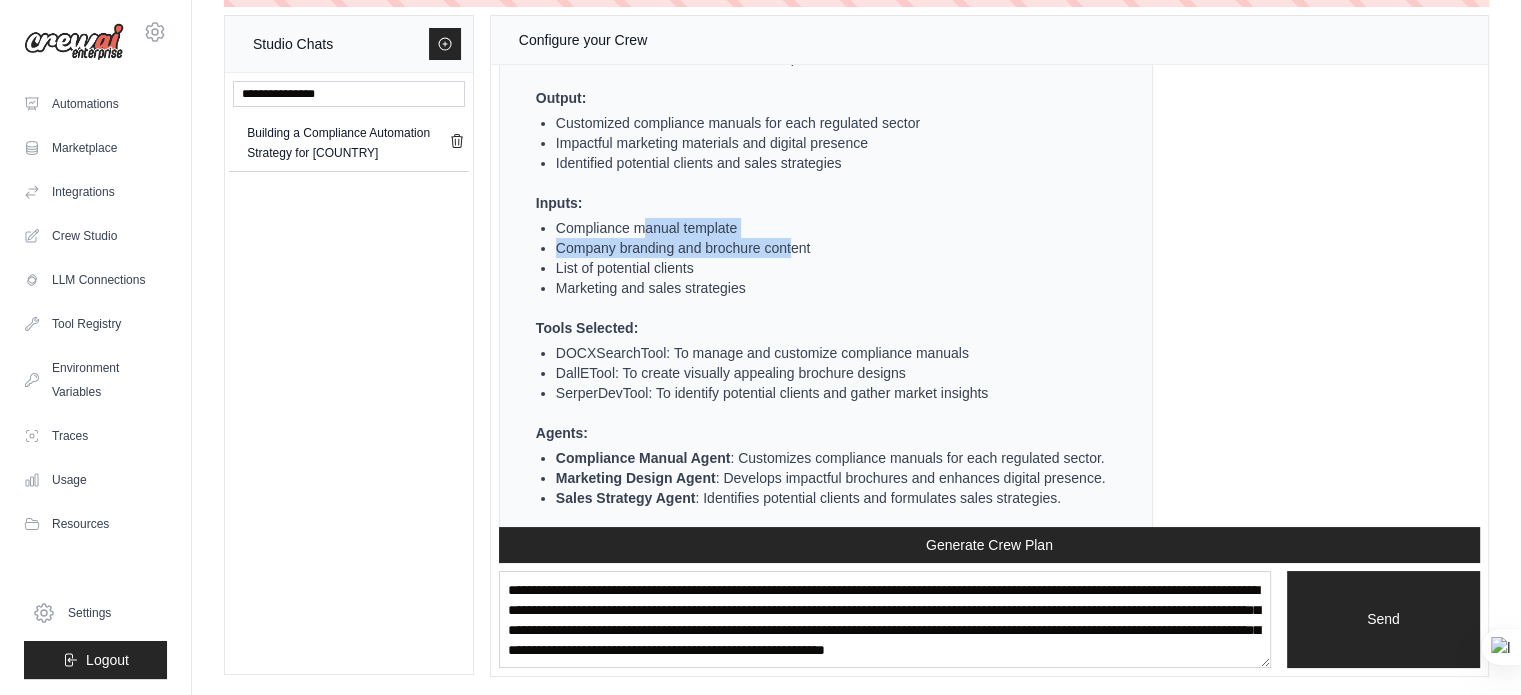 drag, startPoint x: 640, startPoint y: 283, endPoint x: 789, endPoint y: 304, distance: 150.4726 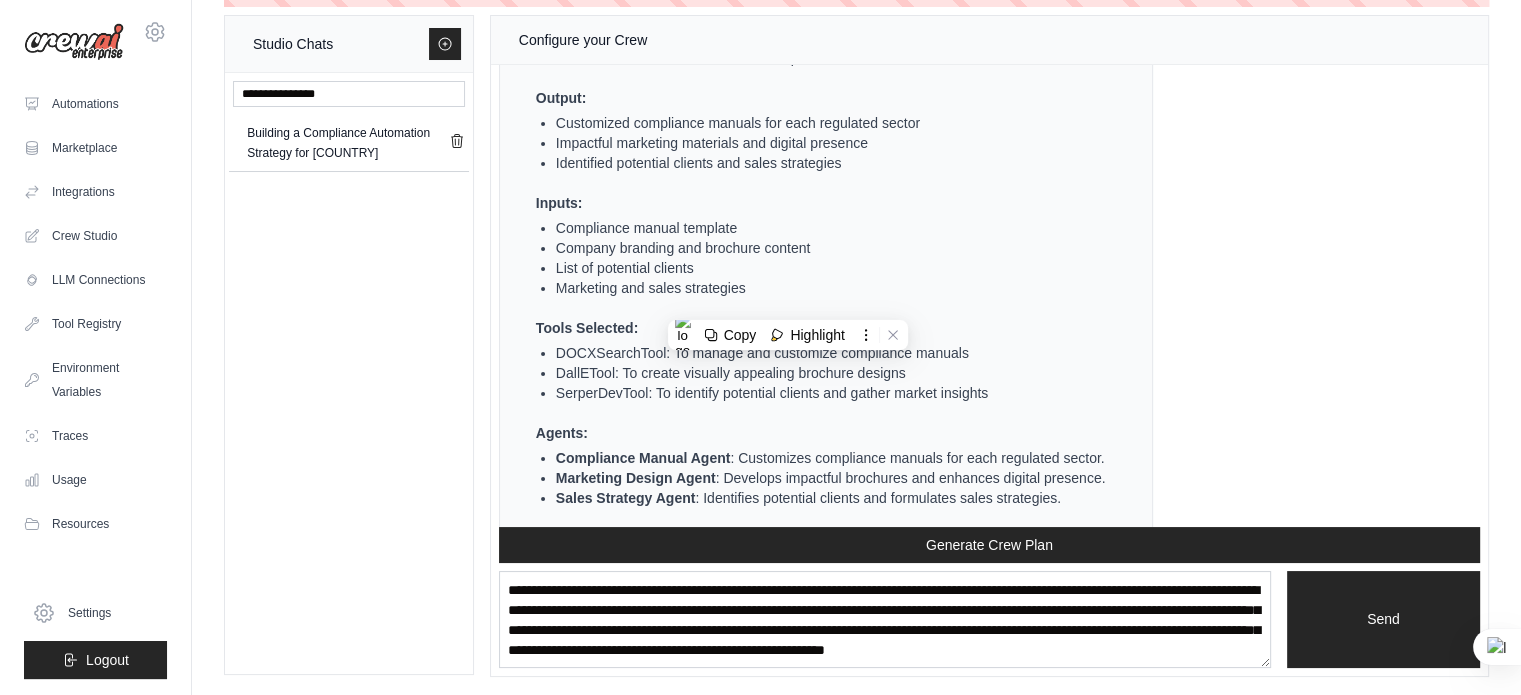 click on "Great! Let's focus on building a crew automation plan that will help you set up your company resources and enhance your marketing and sales efforts. This will ensure that Aarmando Risk and Compliance Ltd. has a strong foundation and can effectively reach potential clients.
Automation Plan:
Streamline the setup of company resources and enhance marketing and sales efforts for Aarmando Risk and Compliance Ltd.
Output:
Customized compliance manuals for each regulated sector Impactful marketing materials and digital presence Identified potential clients and sales strategies
Inputs:
Compliance manual template Company branding and brochure content List of potential clients Marketing and sales strategies
Tools Selected:
DOCXSearchTool: To manage and customize compliance manuals DallETool: To create visually appealing brochure designs SerperDevTool: To identify potential clients and gather market insights
Agents:
Compliance Manual Agent Marketing Design Agent Sales Strategy Agent" at bounding box center [814, 380] 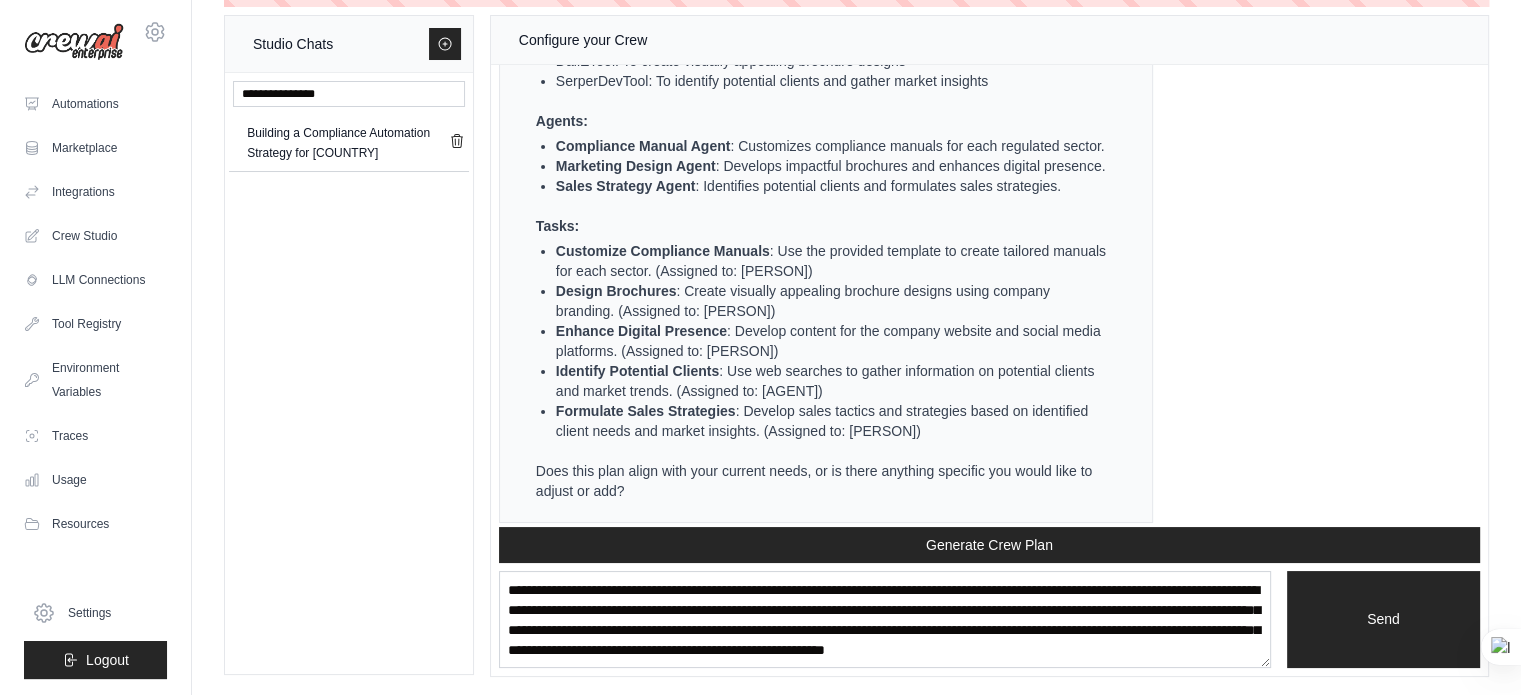 scroll, scrollTop: 2162, scrollLeft: 0, axis: vertical 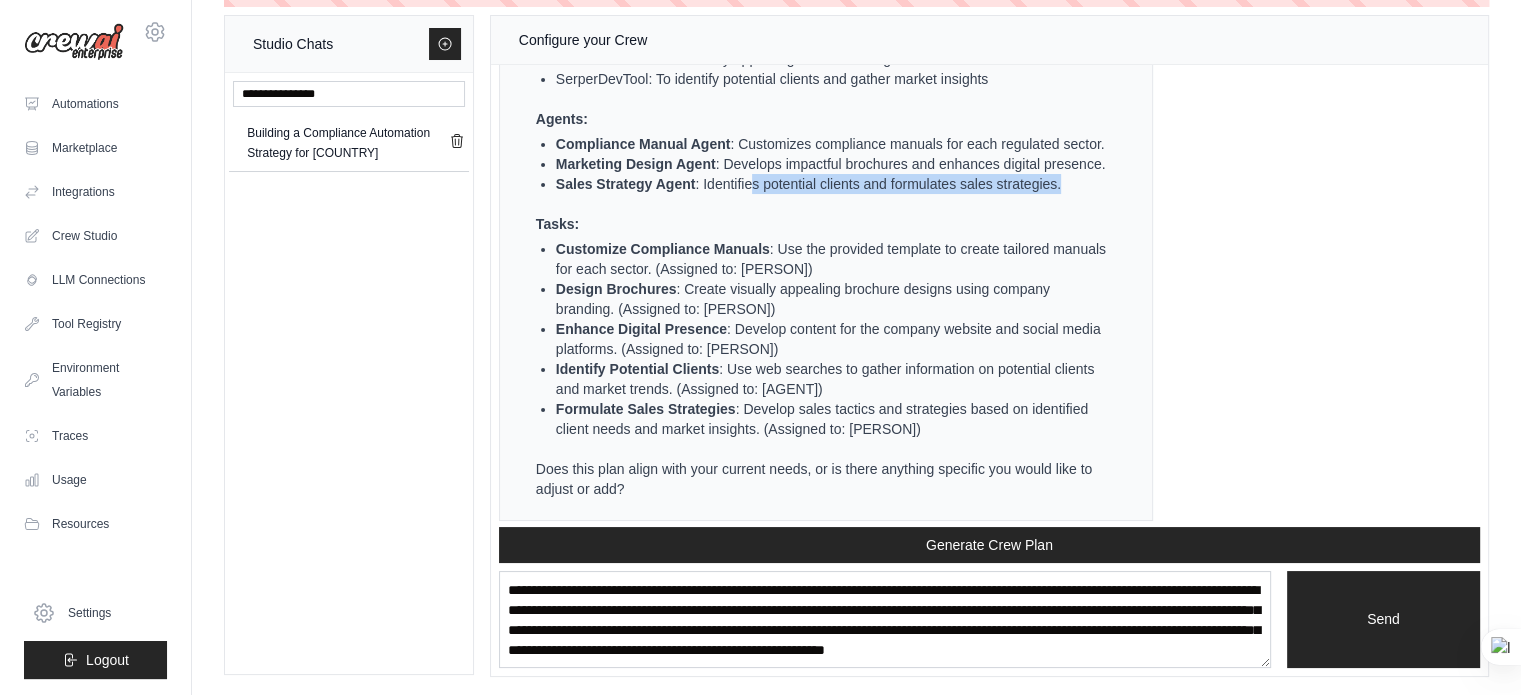 drag, startPoint x: 751, startPoint y: 281, endPoint x: 1112, endPoint y: 284, distance: 361.01245 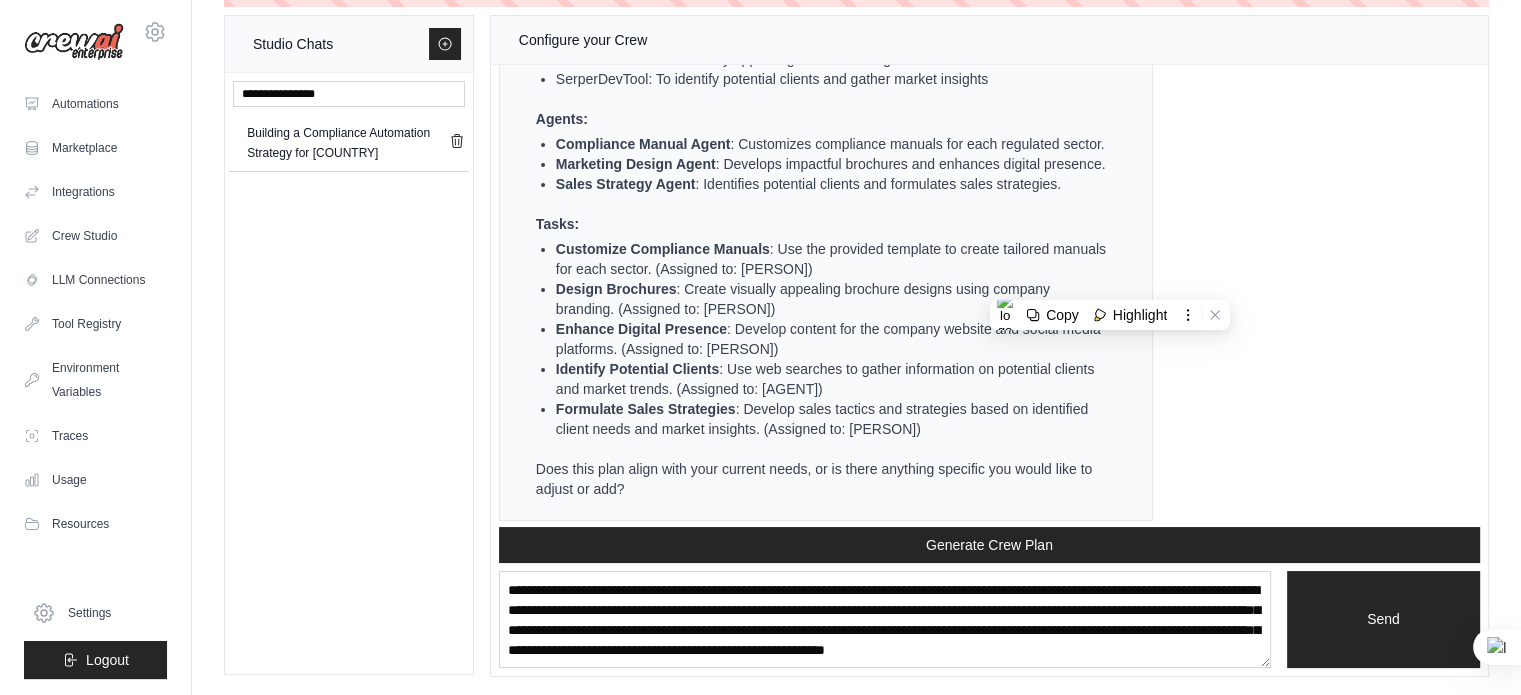 click on "Great! Let's focus on building a crew automation plan that will help you set up your company resources and enhance your marketing and sales efforts. This will ensure that Aarmando Risk and Compliance Ltd. has a strong foundation and can effectively reach potential clients.
Automation Plan:
Streamline the setup of company resources and enhance marketing and sales efforts for Aarmando Risk and Compliance Ltd.
Output:
Customized compliance manuals for each regulated sector Impactful marketing materials and digital presence Identified potential clients and sales strategies
Inputs:
Compliance manual template Company branding and brochure content List of potential clients Marketing and sales strategies
Tools Selected:
DOCXSearchTool: To manage and customize compliance manuals DallETool: To create visually appealing brochure designs SerperDevTool: To identify potential clients and gather market insights
Agents:
Compliance Manual Agent Marketing Design Agent Sales Strategy Agent" at bounding box center [814, 66] 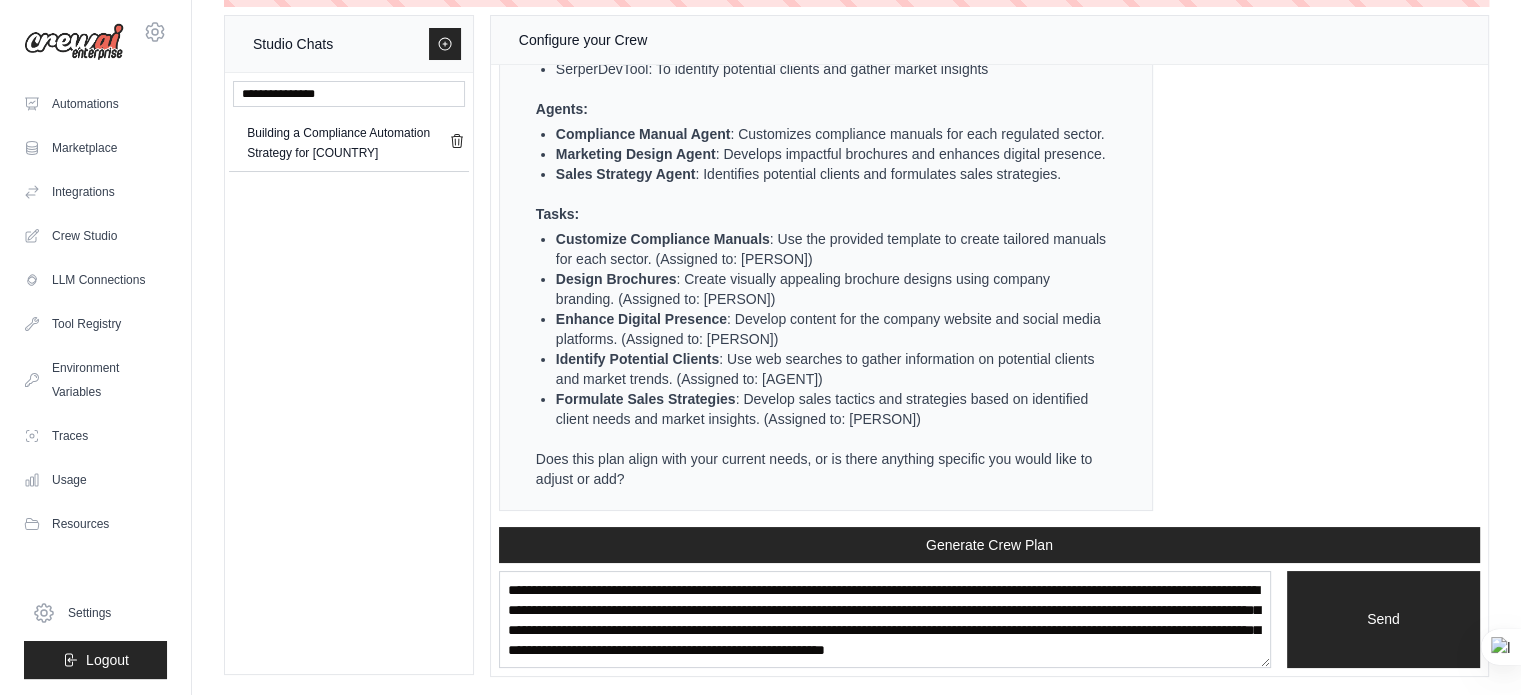 scroll, scrollTop: 2222, scrollLeft: 0, axis: vertical 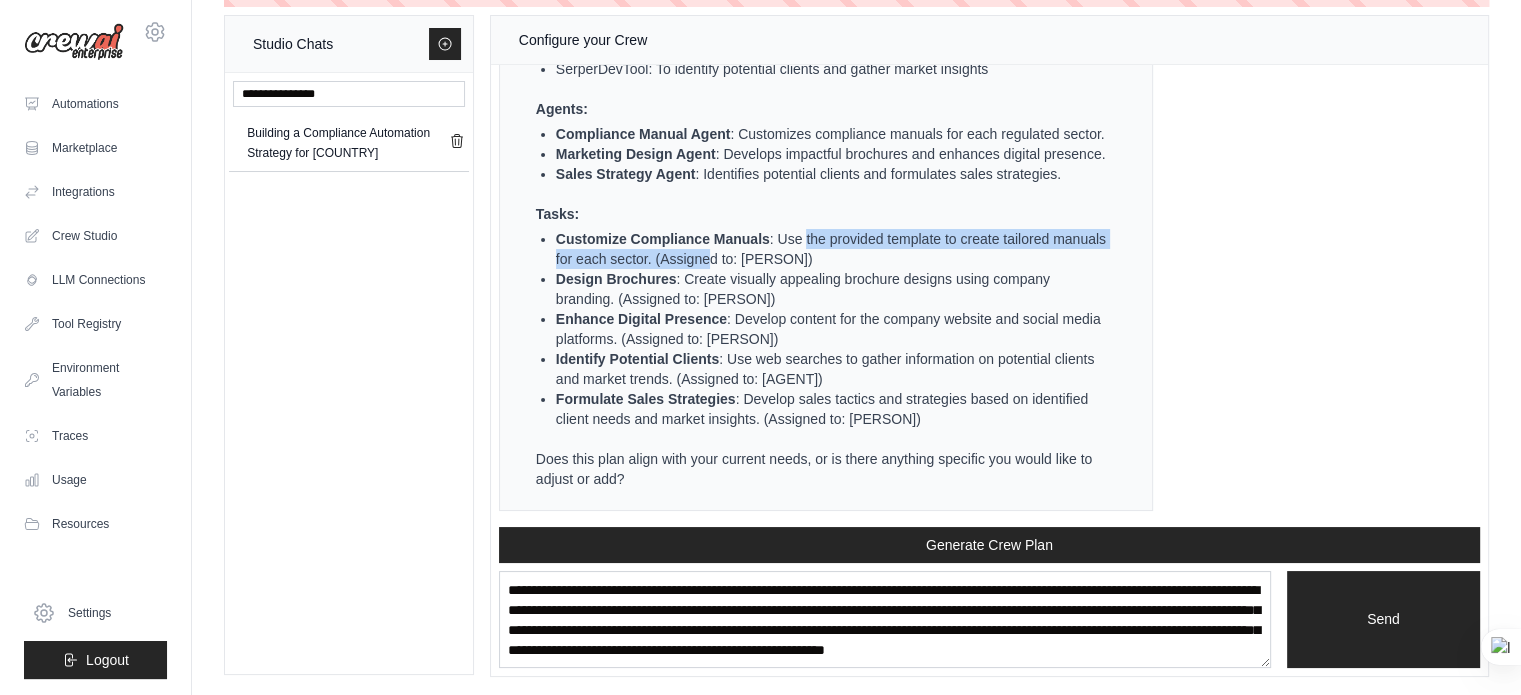 drag, startPoint x: 805, startPoint y: 287, endPoint x: 764, endPoint y: 301, distance: 43.32436 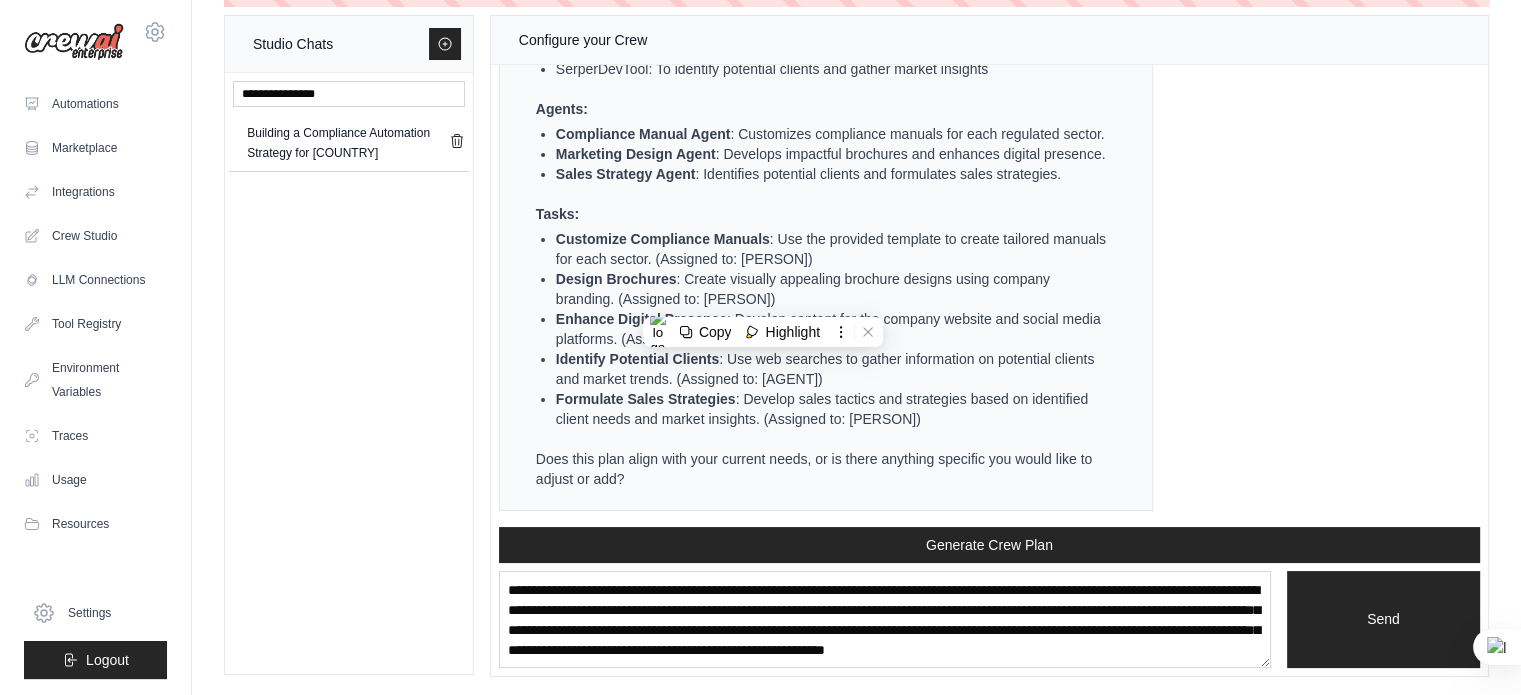 click on "Sales Strategy Agent : Identifies potential clients and formulates sales strategies." at bounding box center [834, 174] 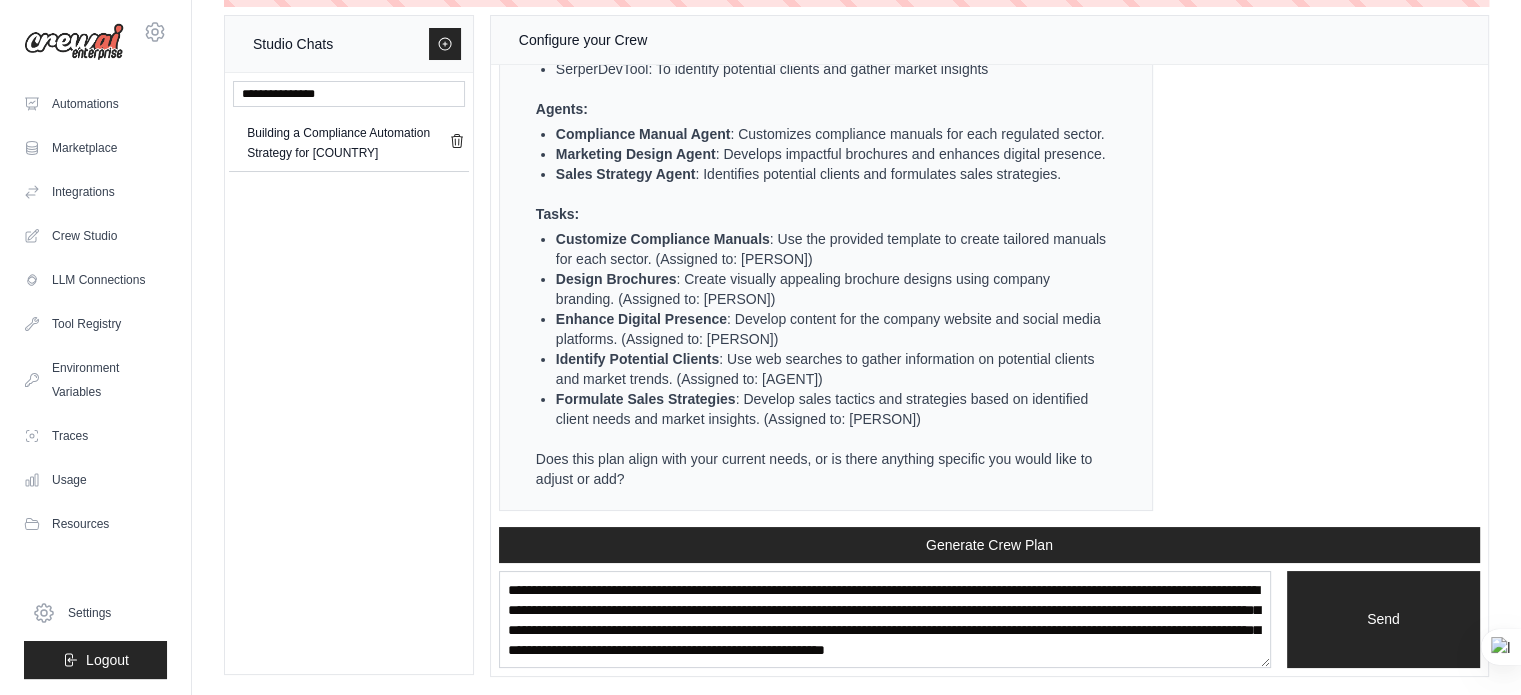 drag, startPoint x: 735, startPoint y: 324, endPoint x: 866, endPoint y: 347, distance: 133.00375 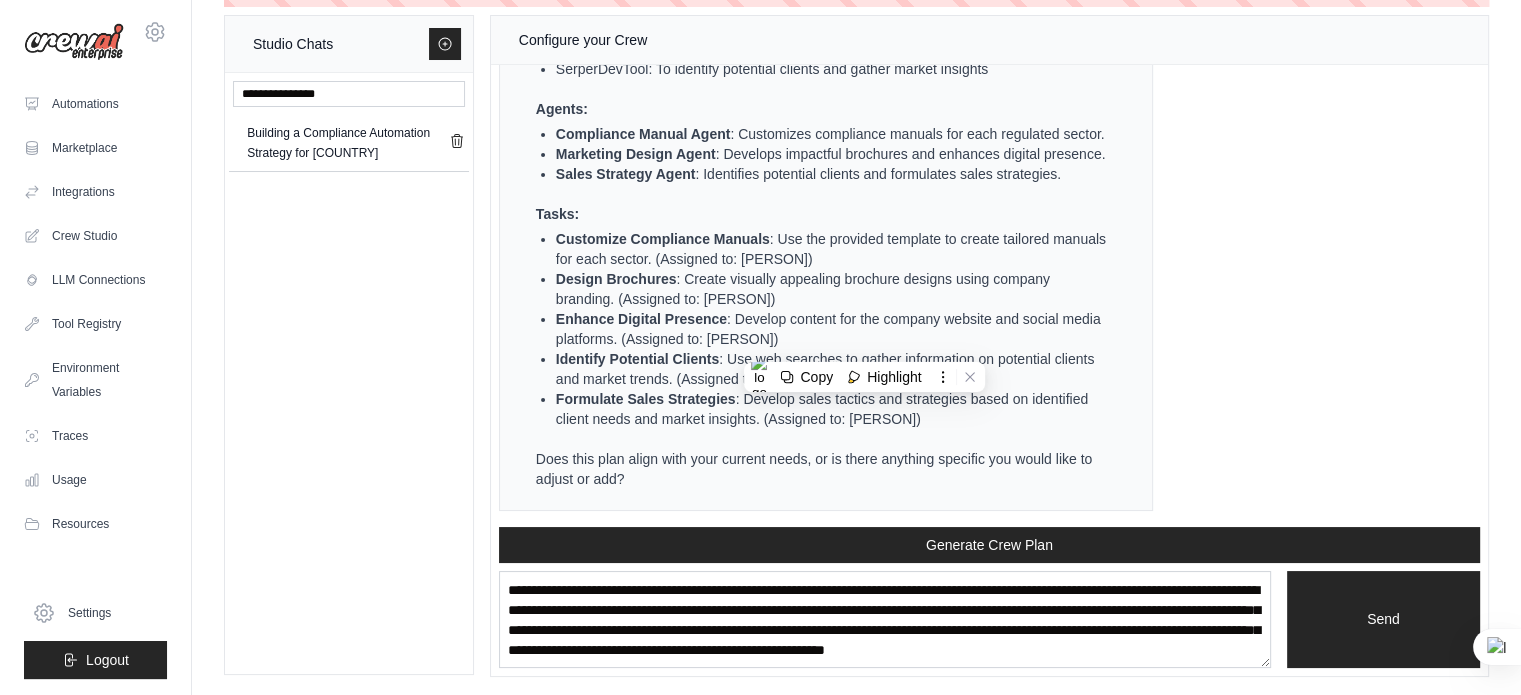 click on "Design Brochures : Create visually appealing brochure designs using company branding. (Assigned to: Marketing Design Agent)" at bounding box center [834, 289] 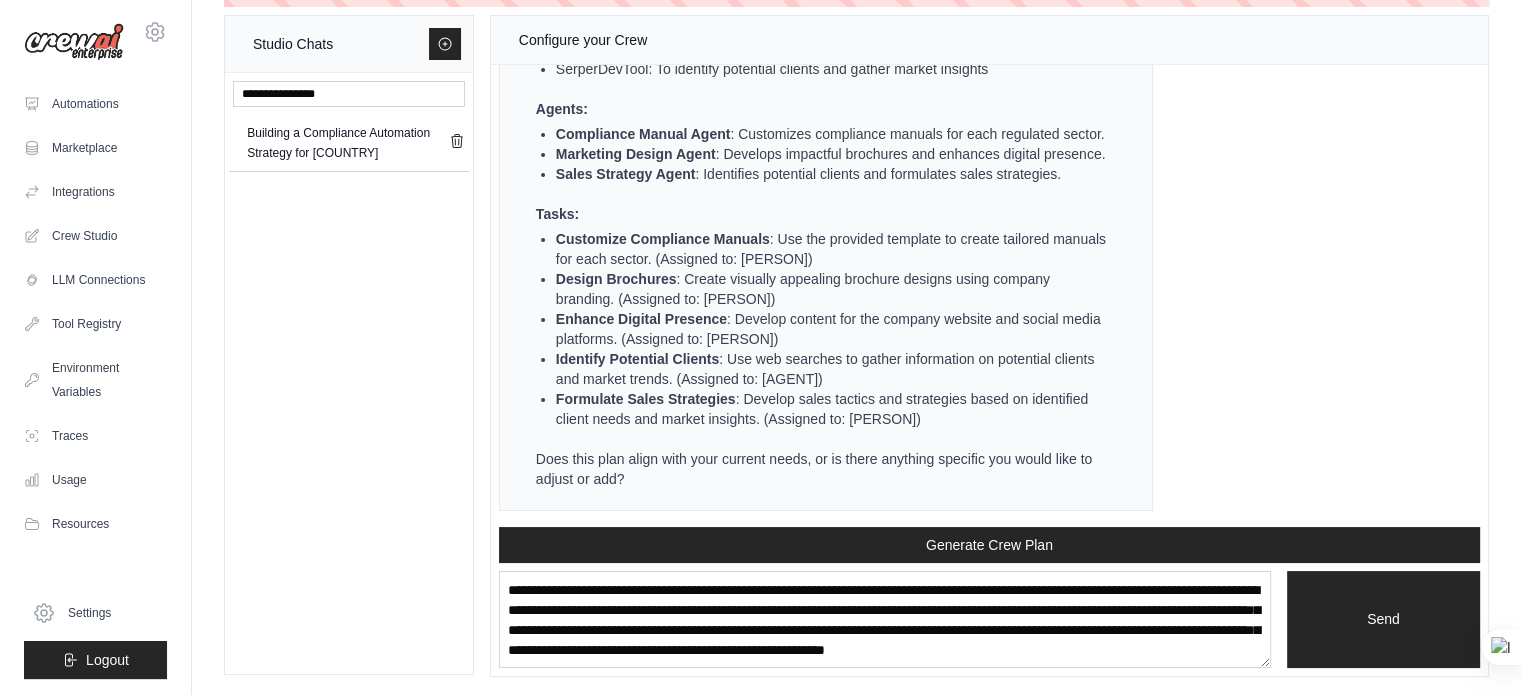 drag, startPoint x: 670, startPoint y: 370, endPoint x: 983, endPoint y: 376, distance: 313.0575 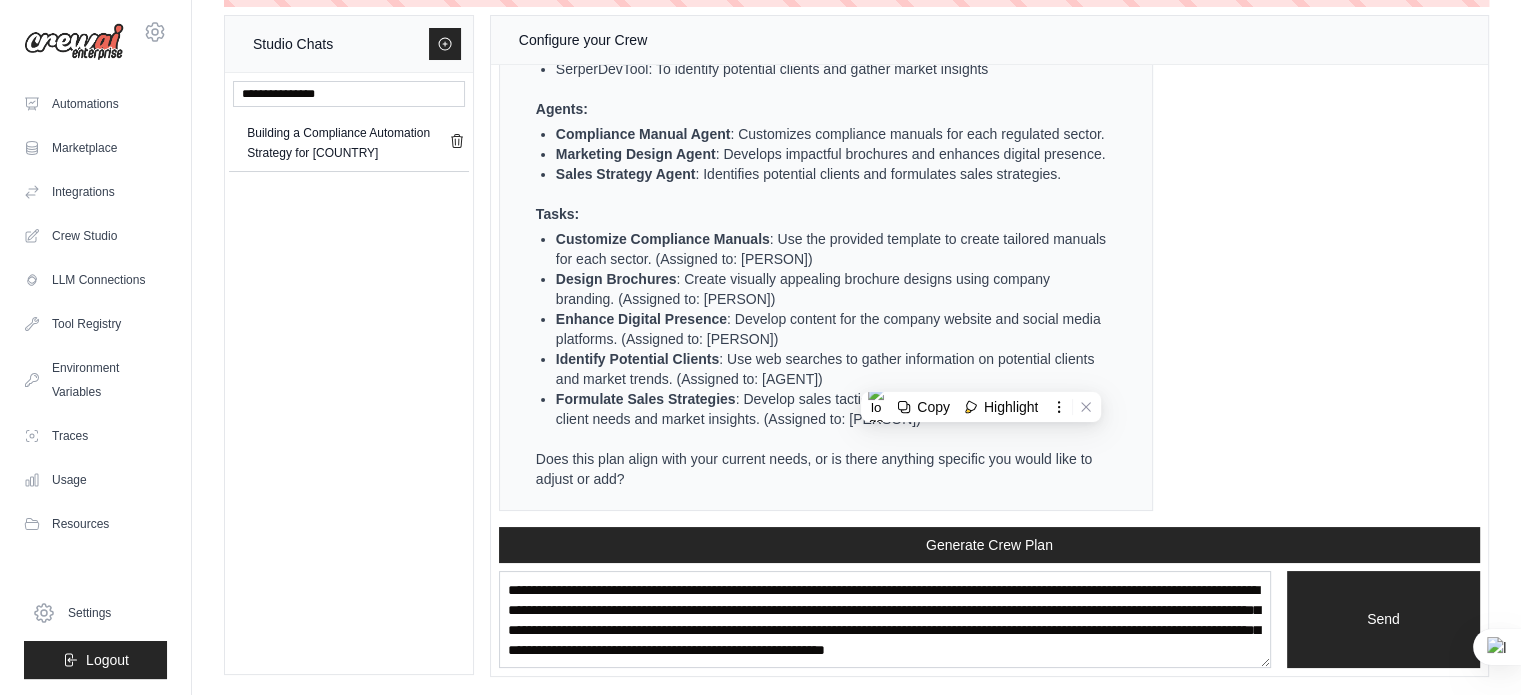 click on "Enhance Digital Presence : Develop content for the company website and social media platforms. (Assigned to: Marketing Design Agent)" at bounding box center (834, 329) 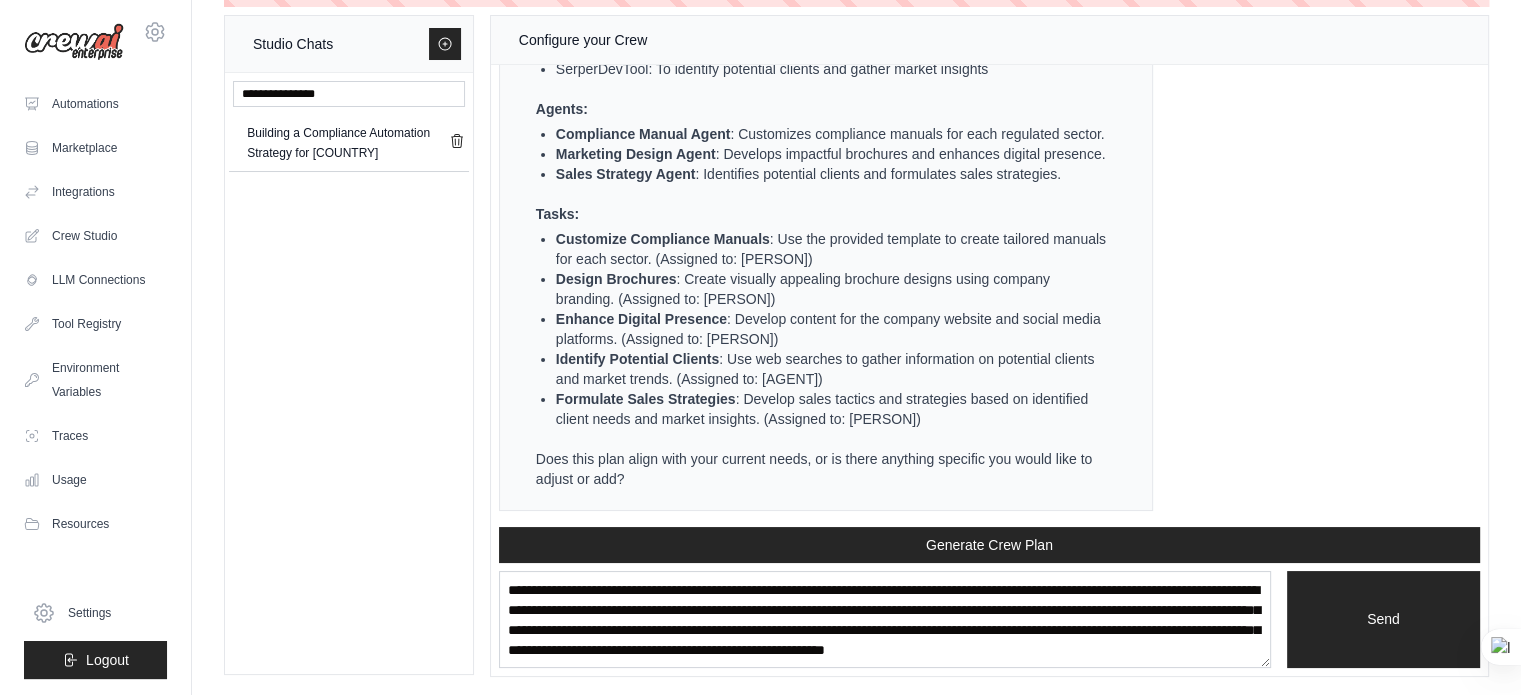 scroll, scrollTop: 2248, scrollLeft: 0, axis: vertical 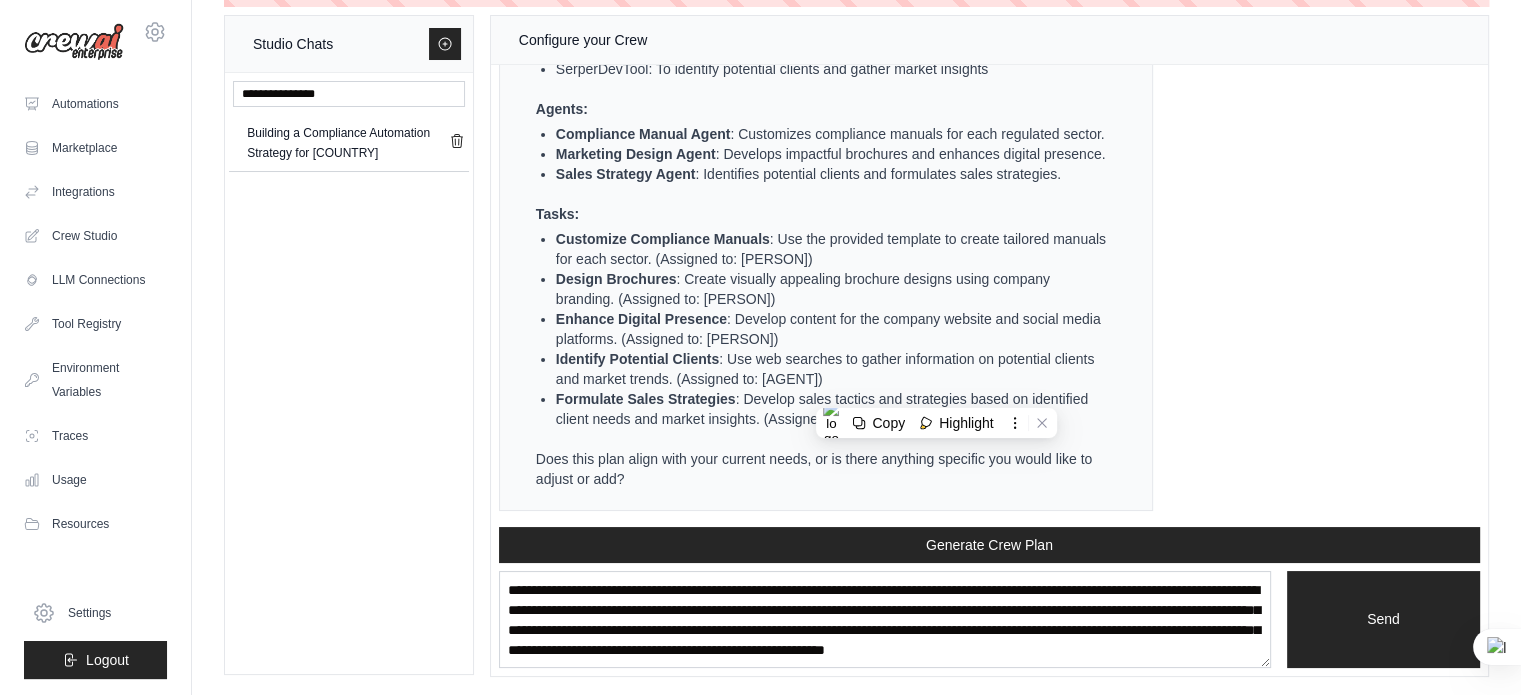 click on "Identify Potential Clients : Use web searches to gather information on potential clients and market trends. (Assigned to: Sales Strategy Agent)" at bounding box center (834, 369) 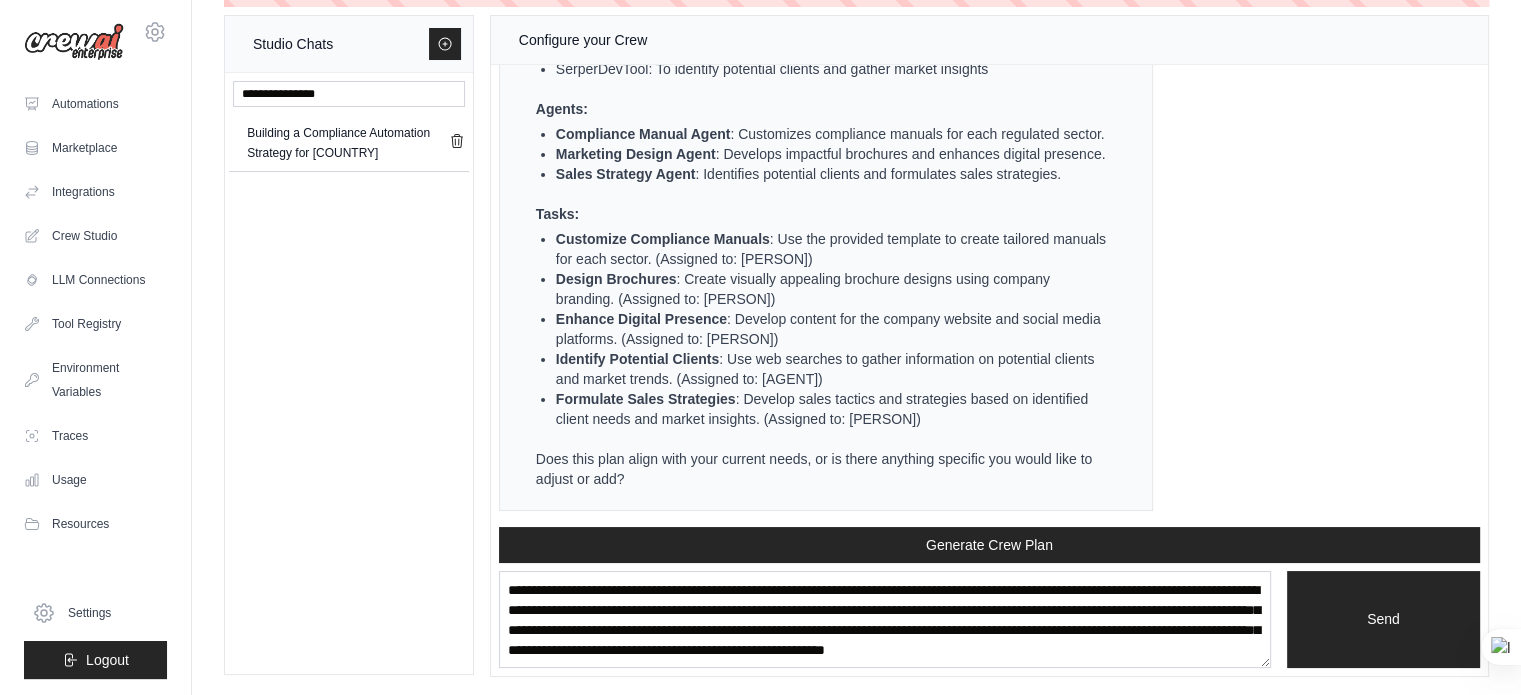 scroll, scrollTop: 2269, scrollLeft: 0, axis: vertical 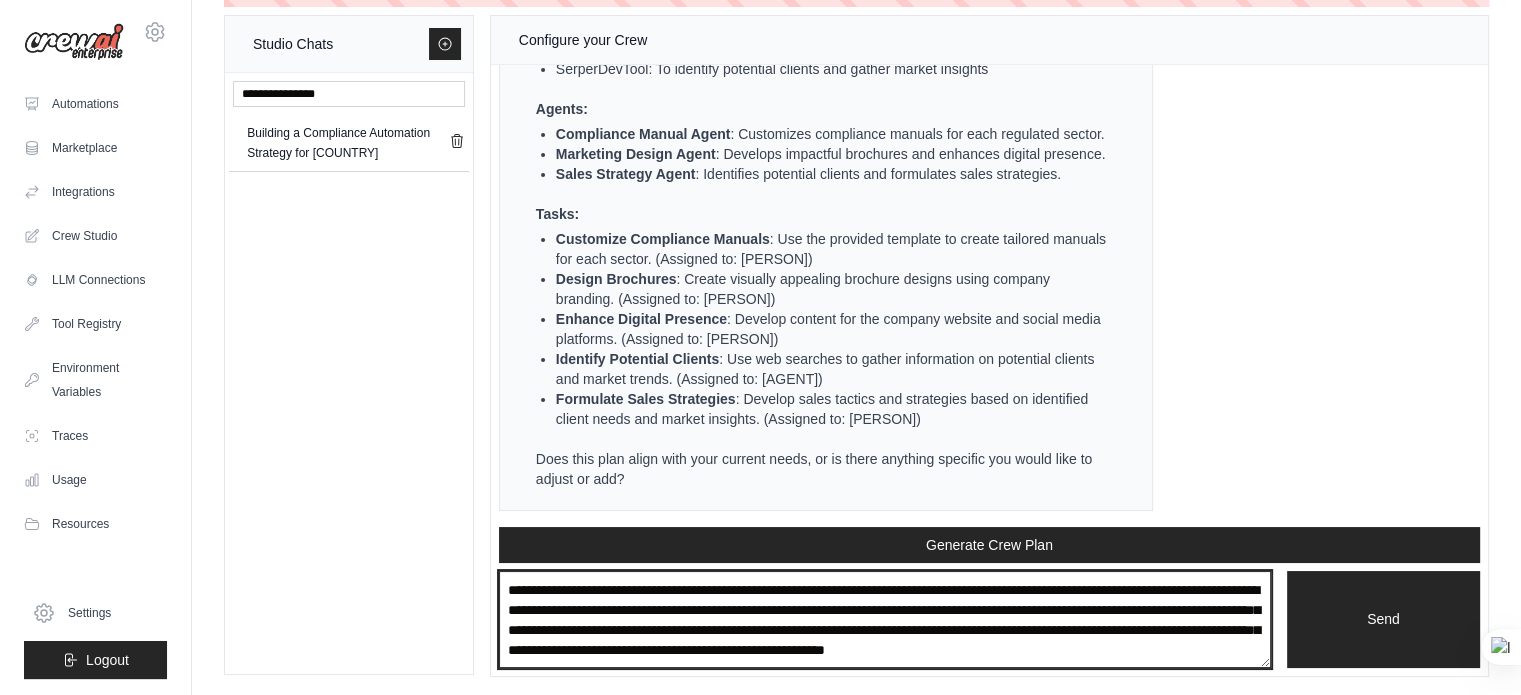 click on "**********" at bounding box center (885, 620) 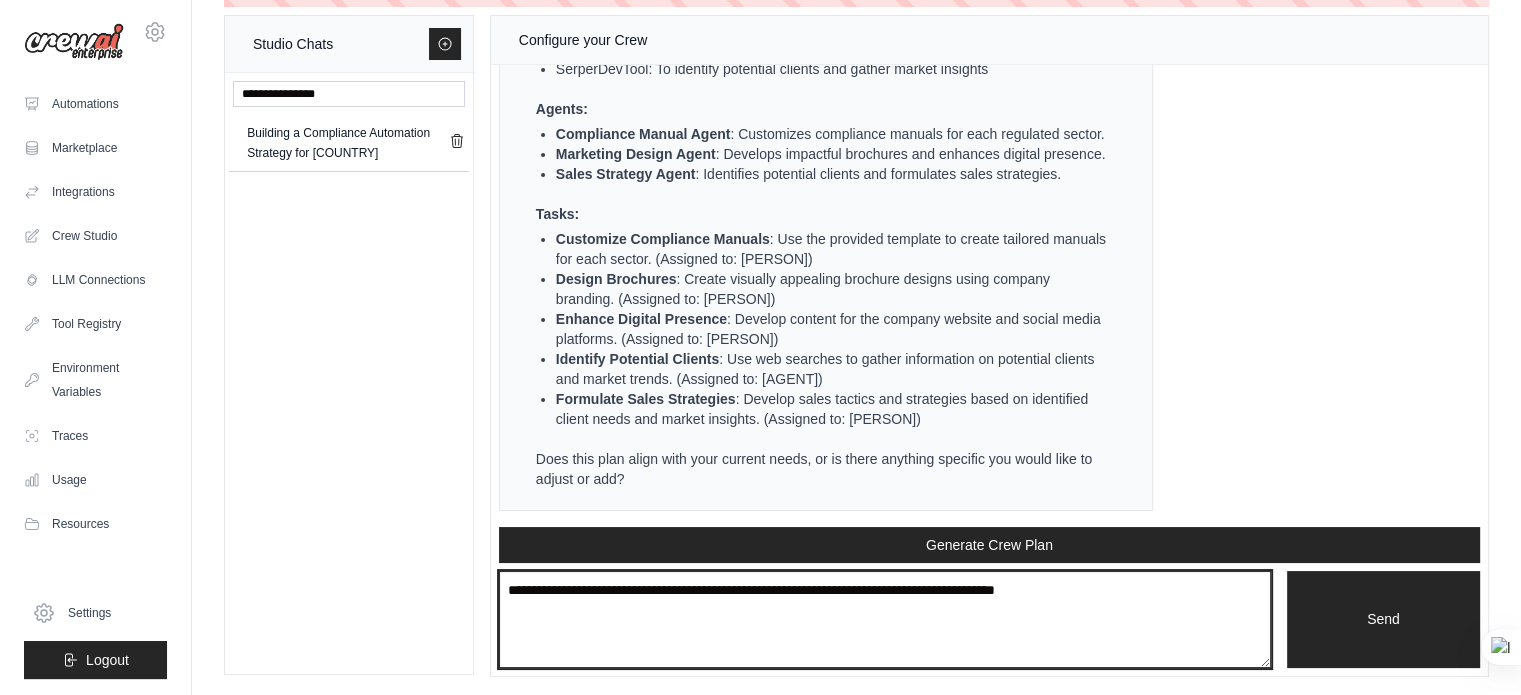 type on "**********" 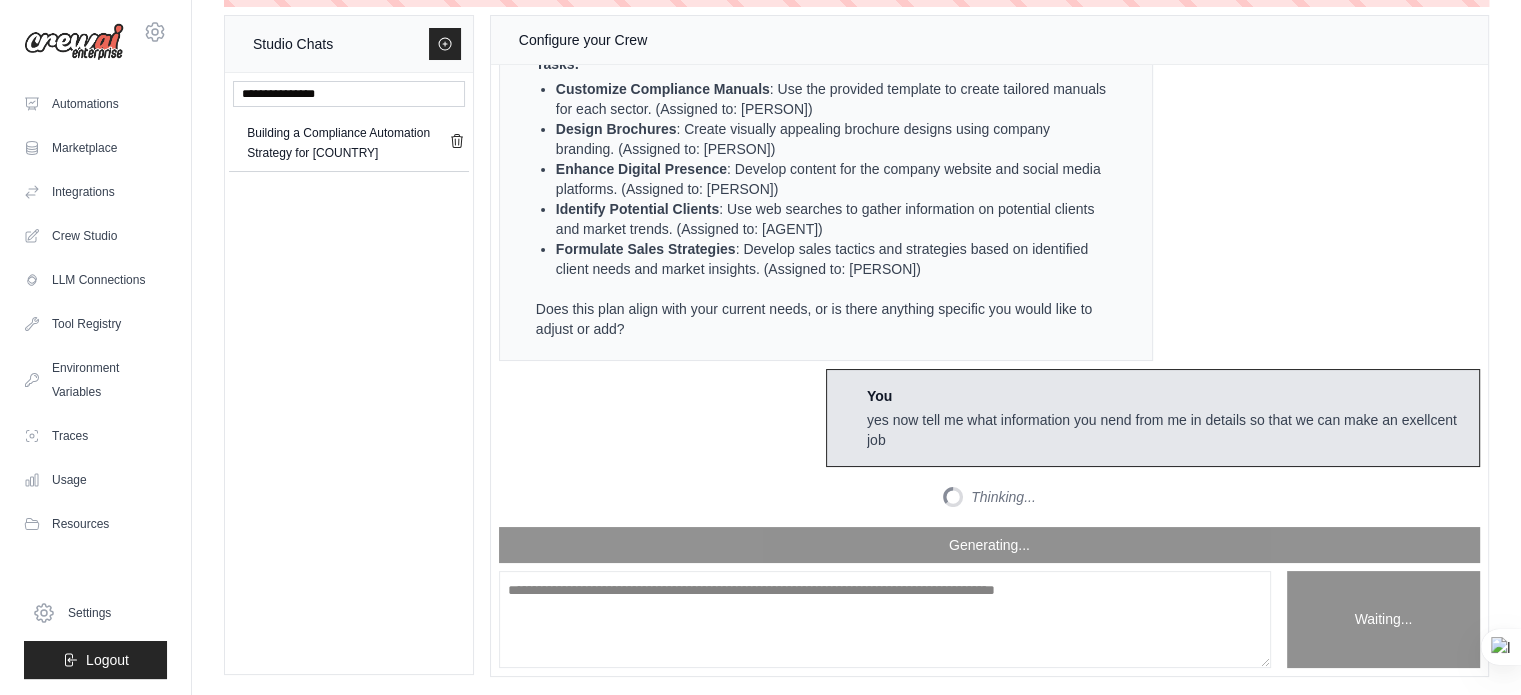 scroll, scrollTop: 2965, scrollLeft: 0, axis: vertical 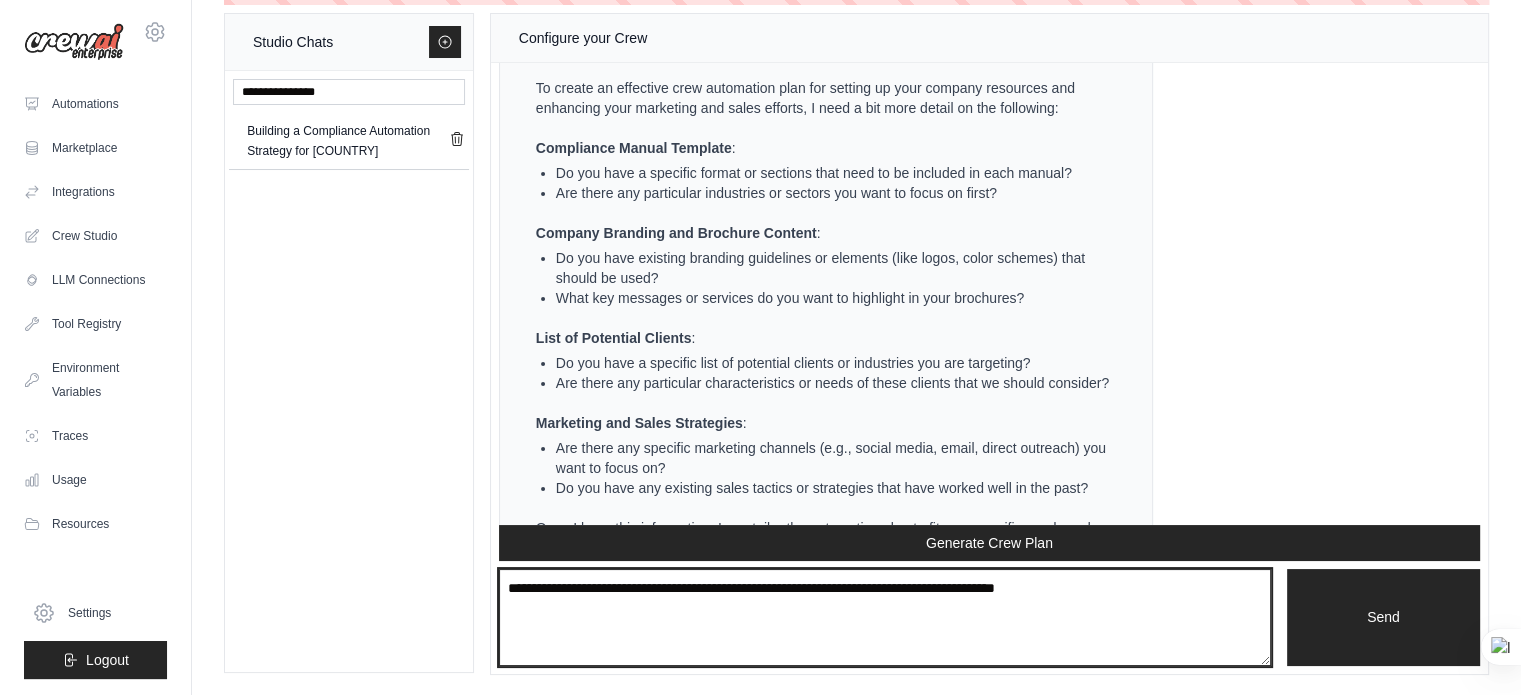 click on "**********" at bounding box center (885, 618) 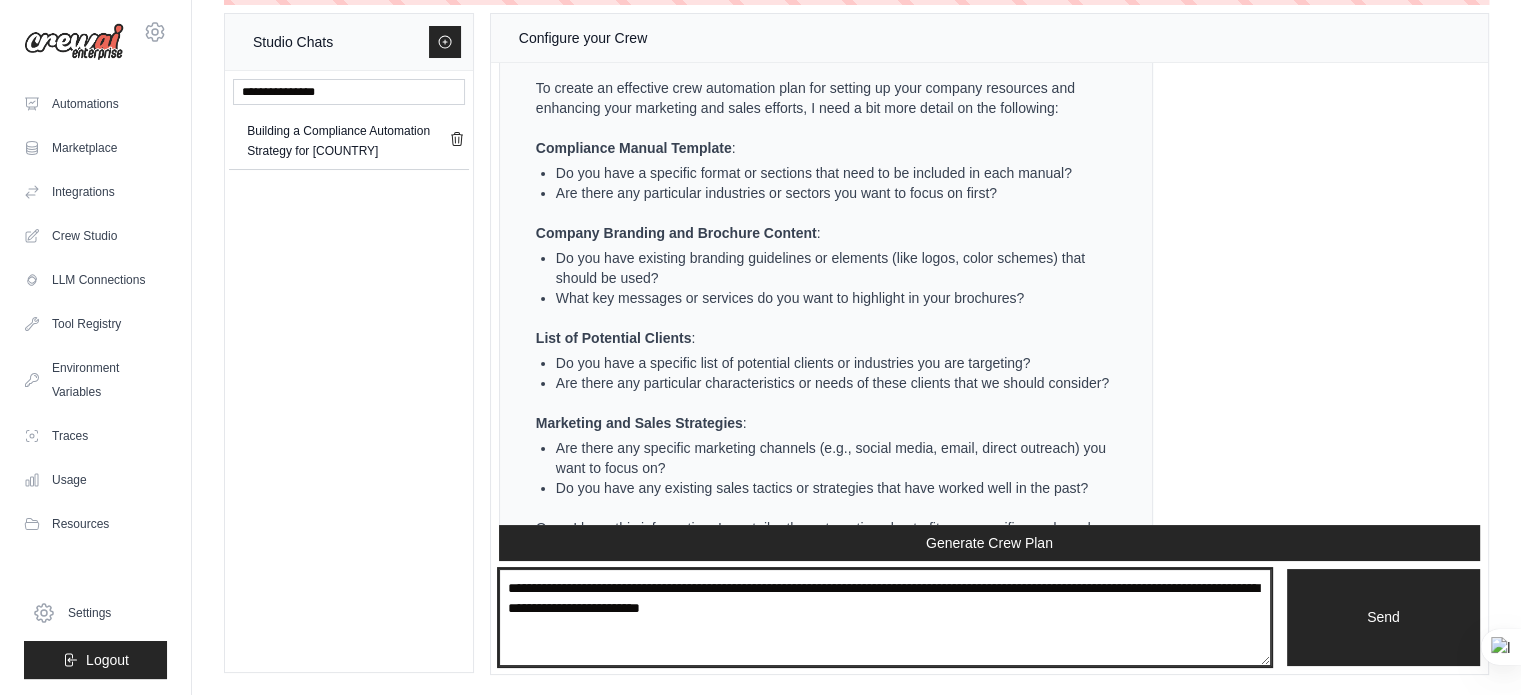 click on "**********" at bounding box center (885, 618) 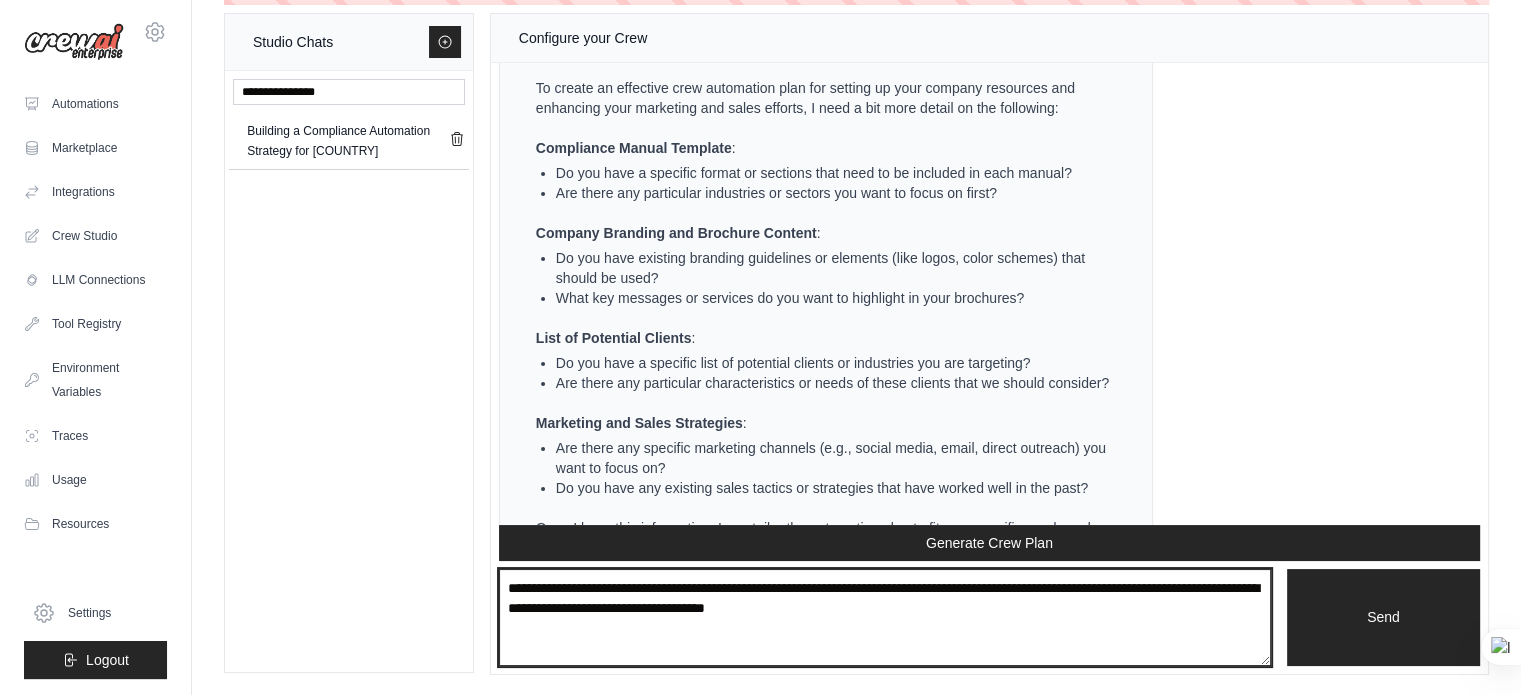 click on "**********" at bounding box center (885, 618) 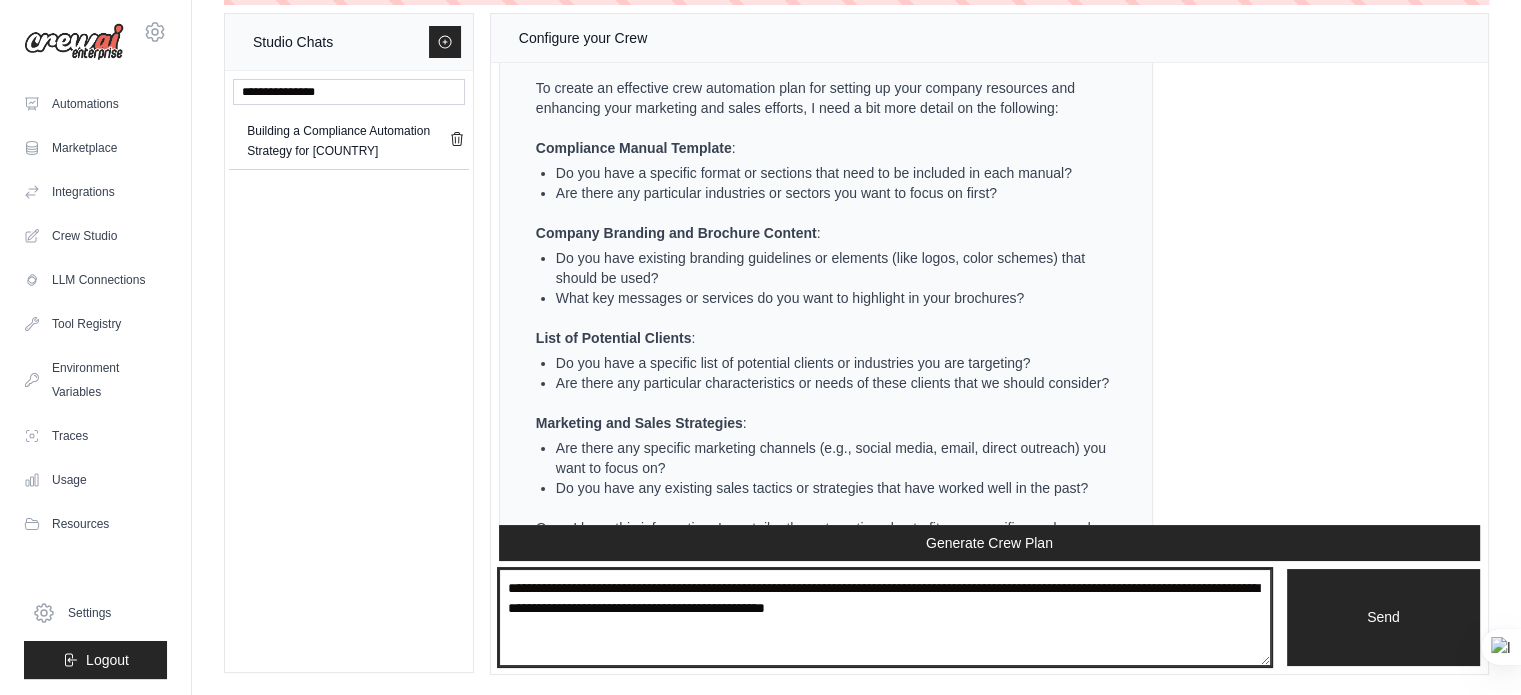 click on "**********" at bounding box center [885, 618] 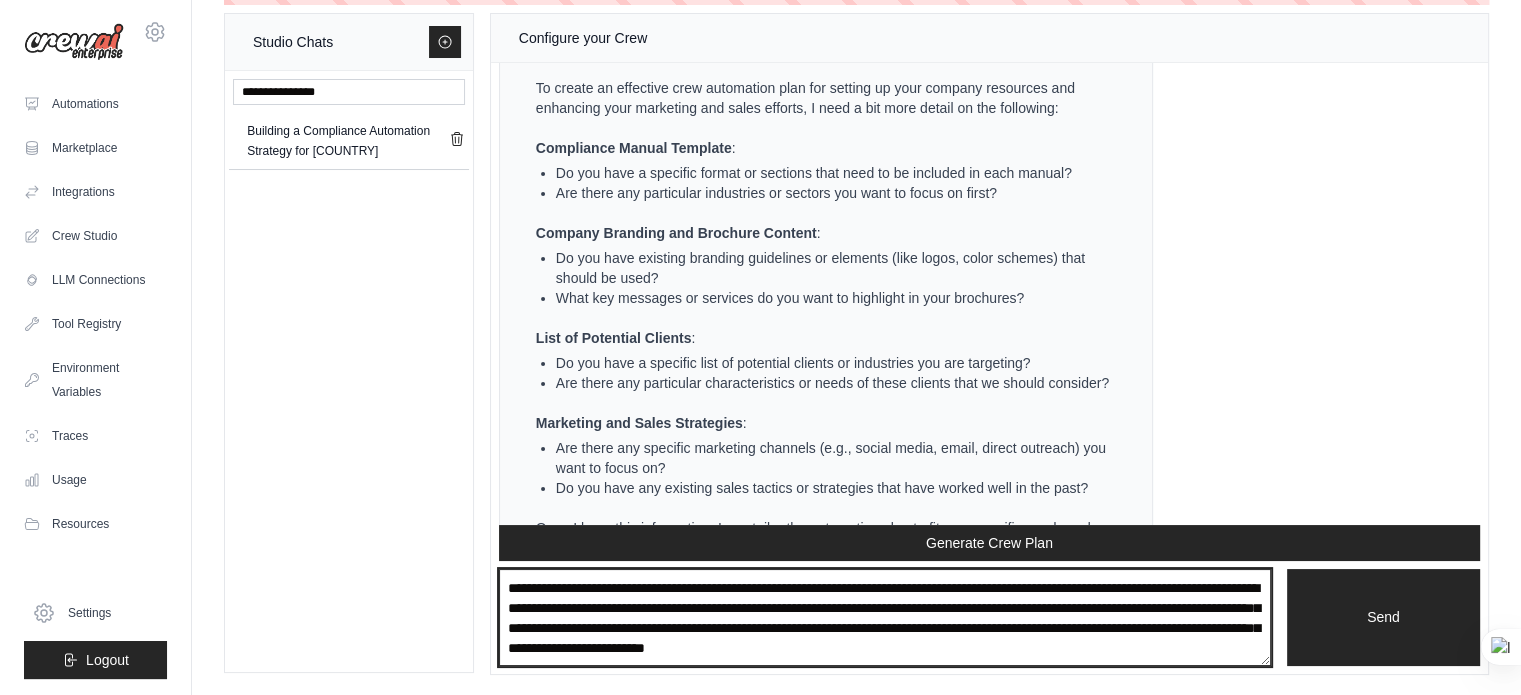 scroll, scrollTop: 9, scrollLeft: 0, axis: vertical 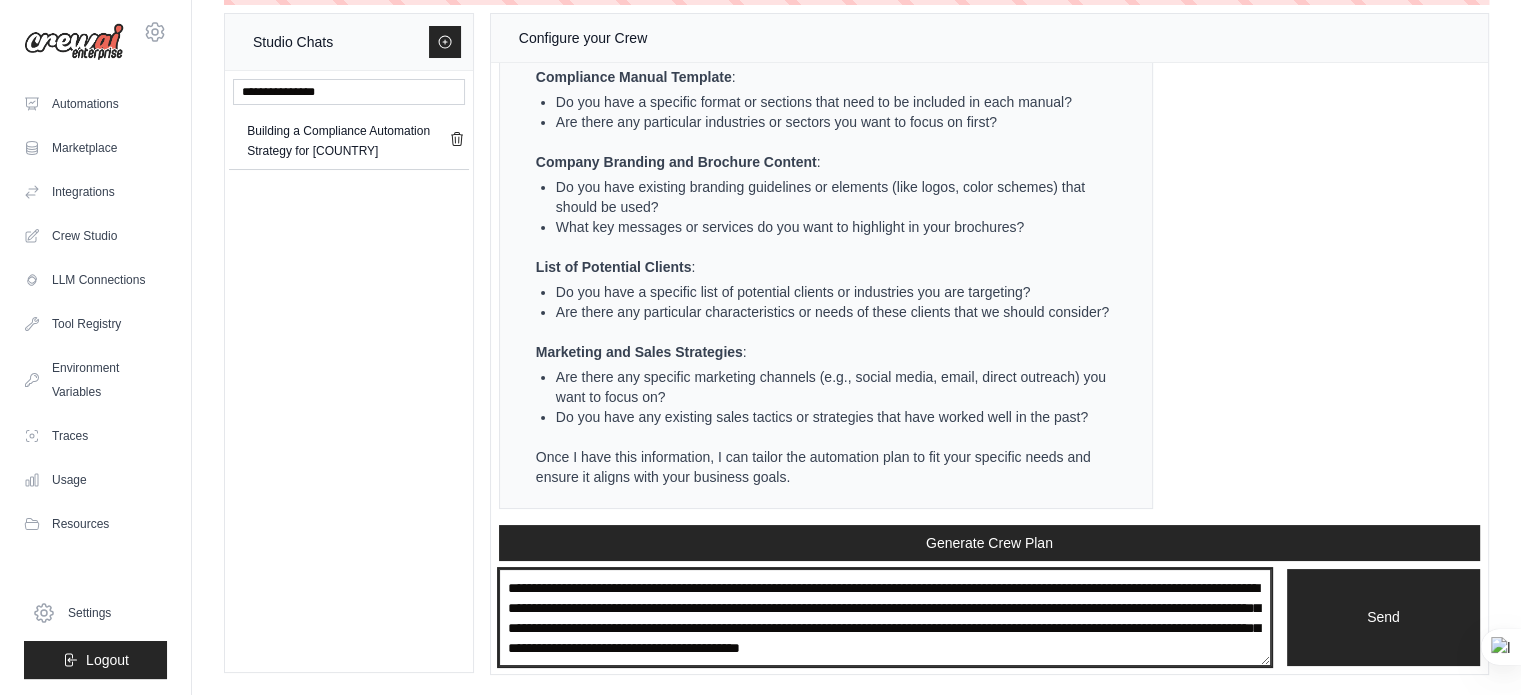 click on "**********" at bounding box center (885, 618) 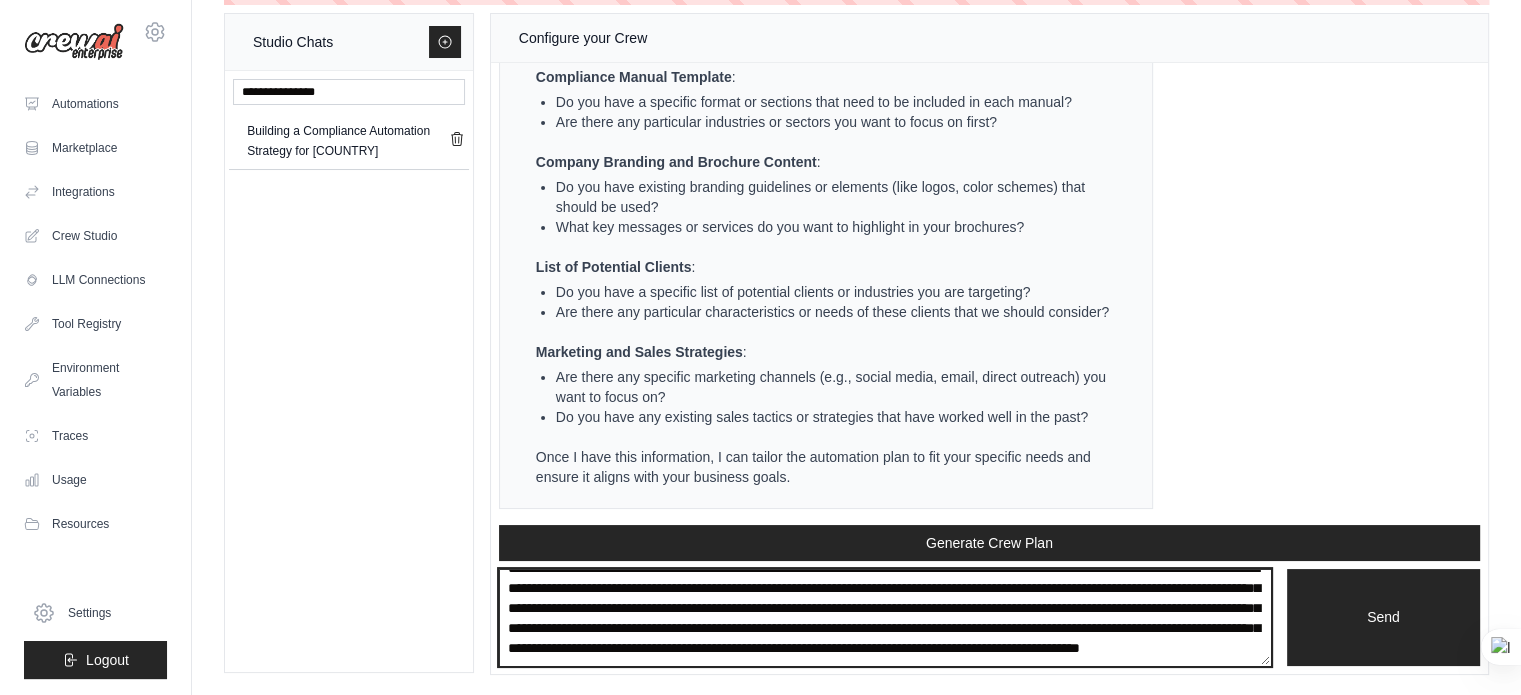 scroll, scrollTop: 49, scrollLeft: 0, axis: vertical 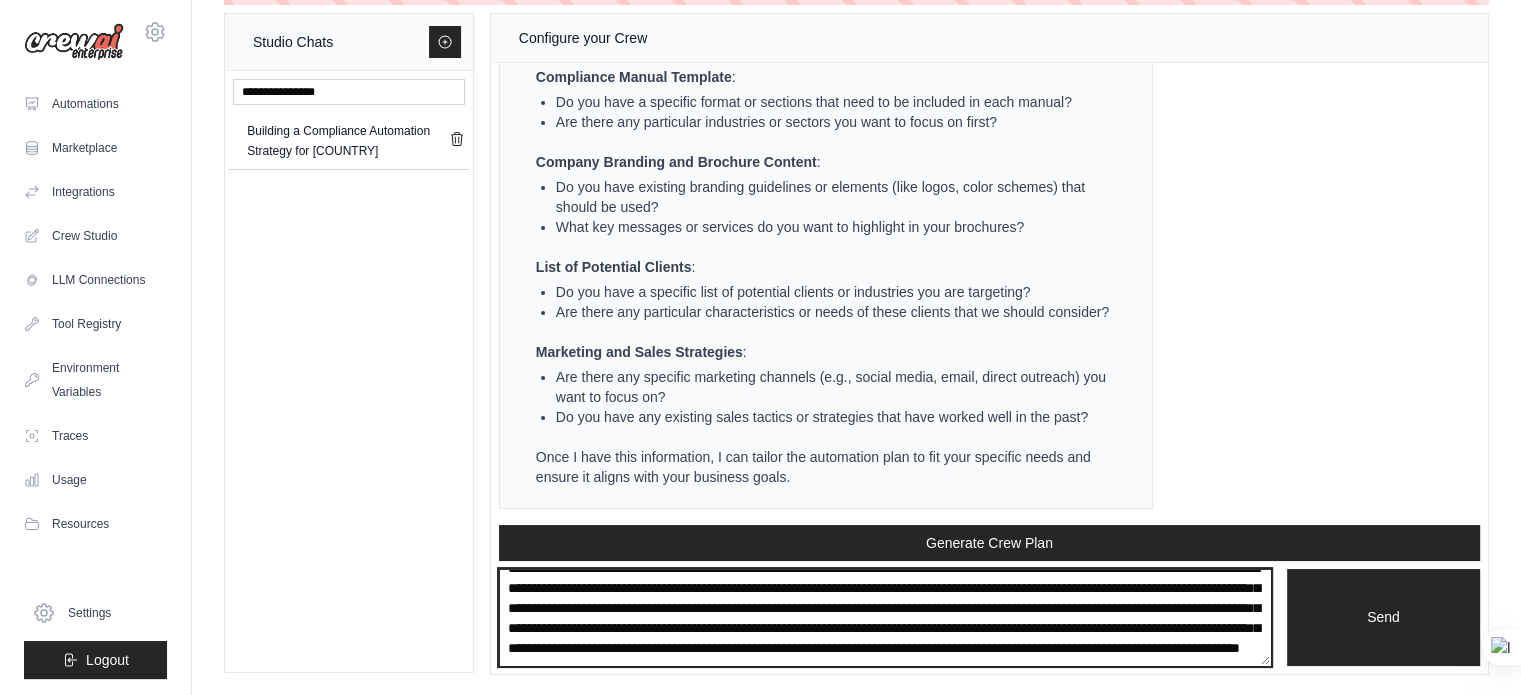 click on "**********" at bounding box center [885, 618] 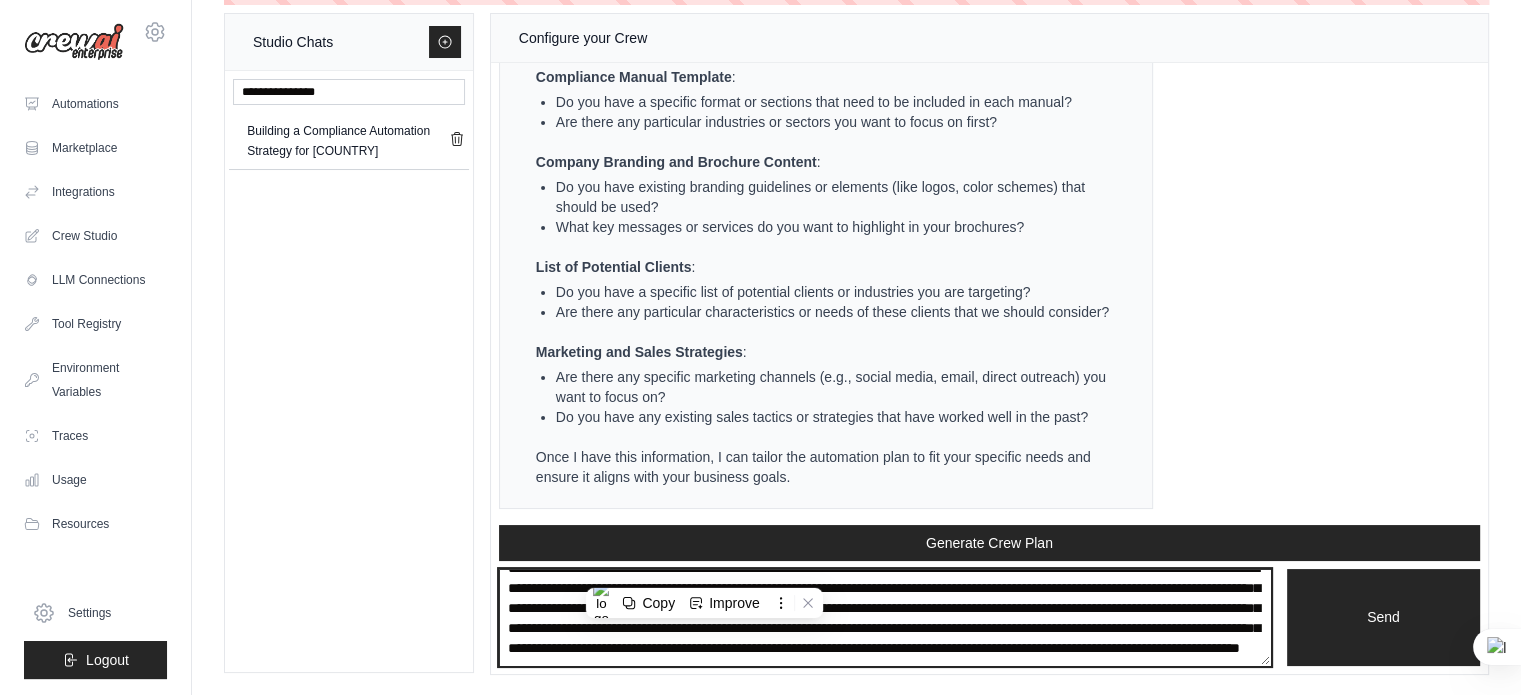 scroll, scrollTop: 48, scrollLeft: 0, axis: vertical 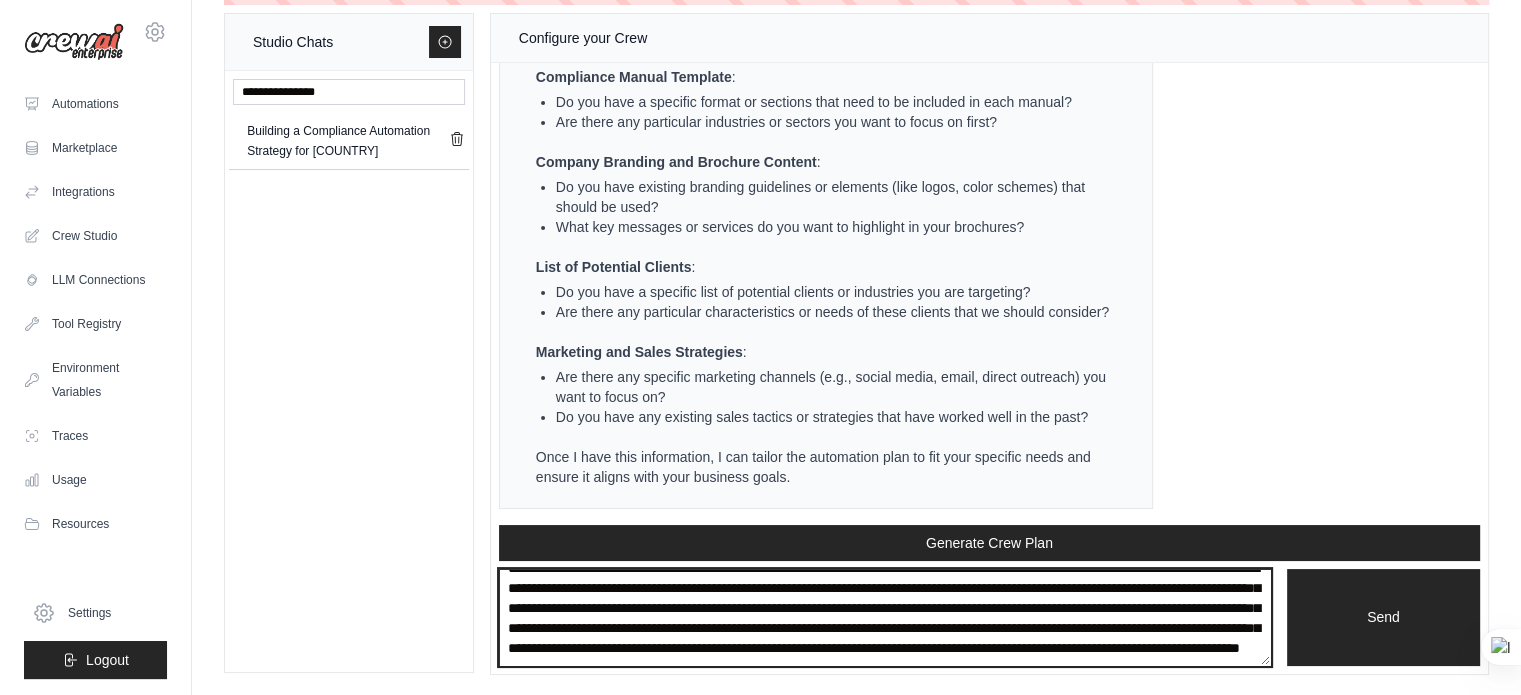 click on "**********" at bounding box center (885, 618) 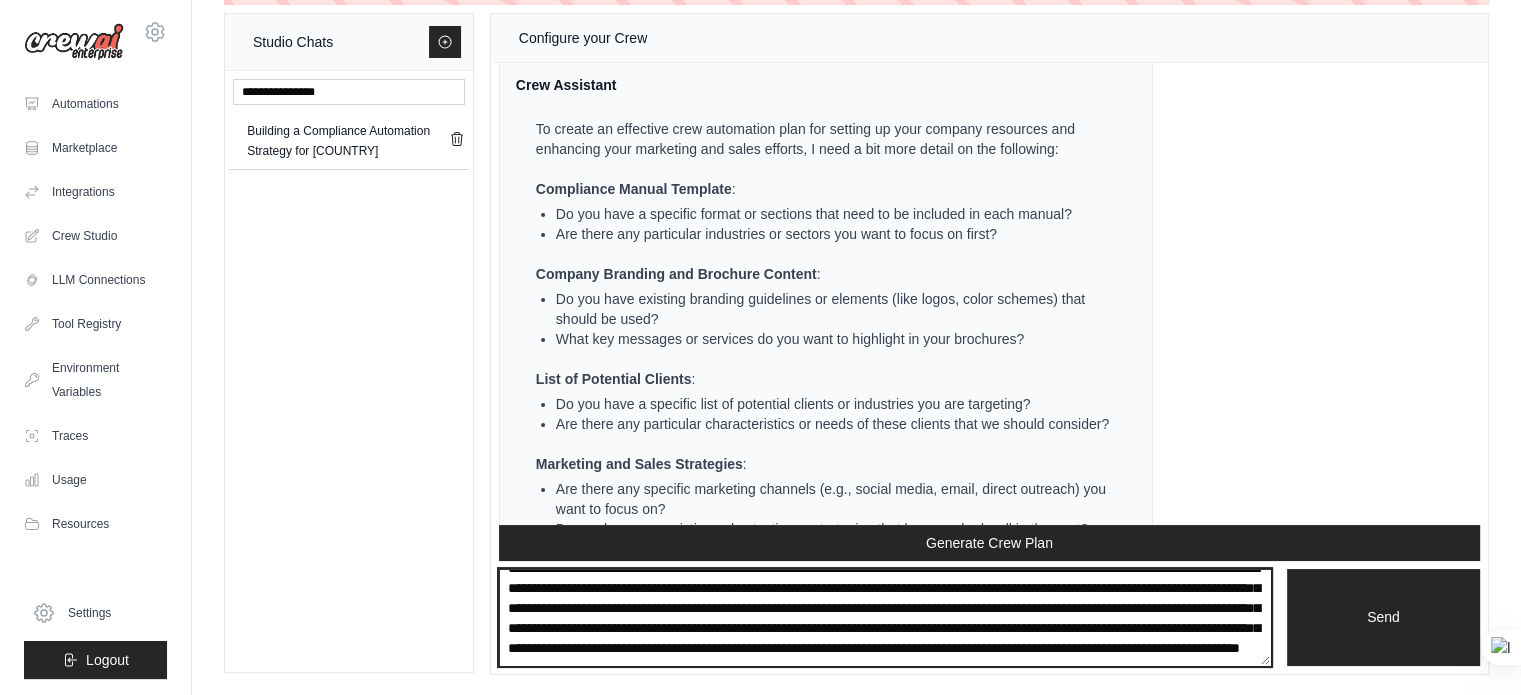 scroll, scrollTop: 2965, scrollLeft: 0, axis: vertical 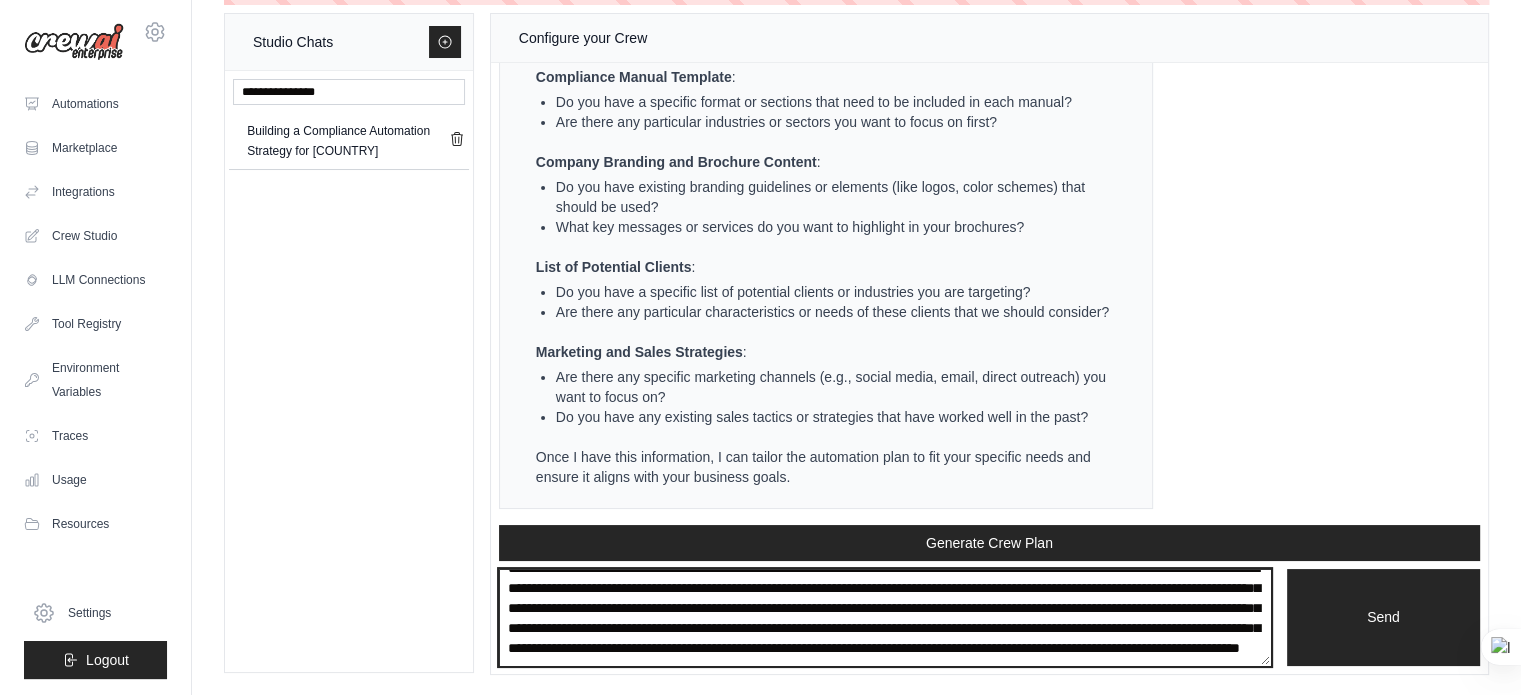 type on "**********" 